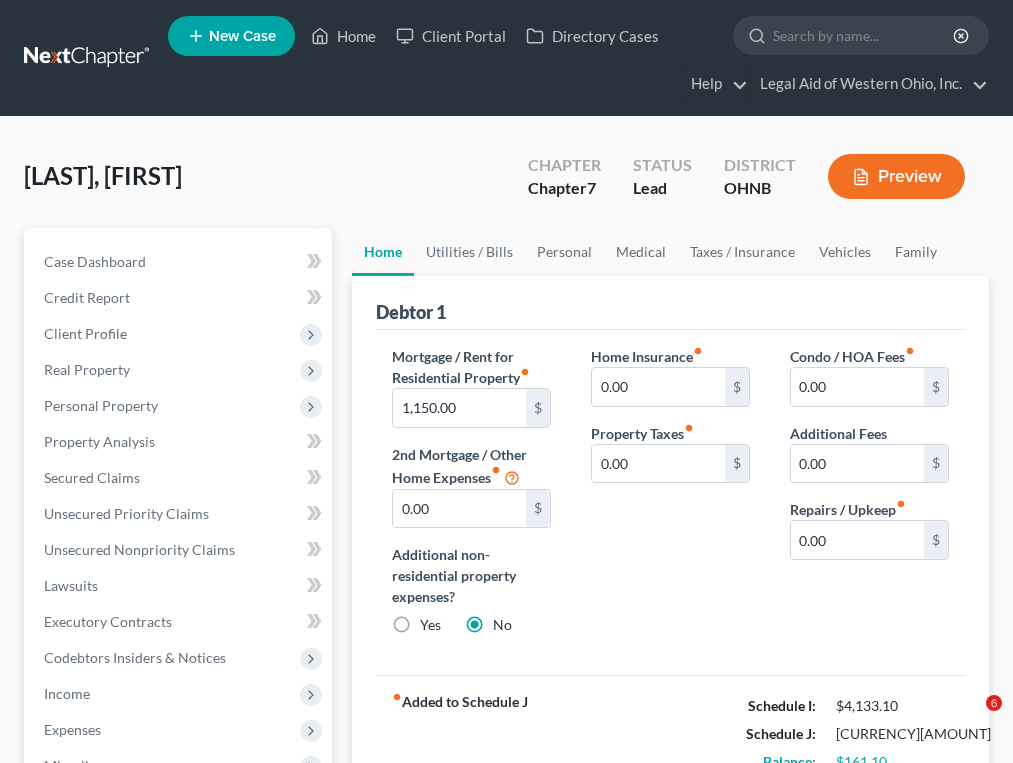 scroll, scrollTop: 516, scrollLeft: 0, axis: vertical 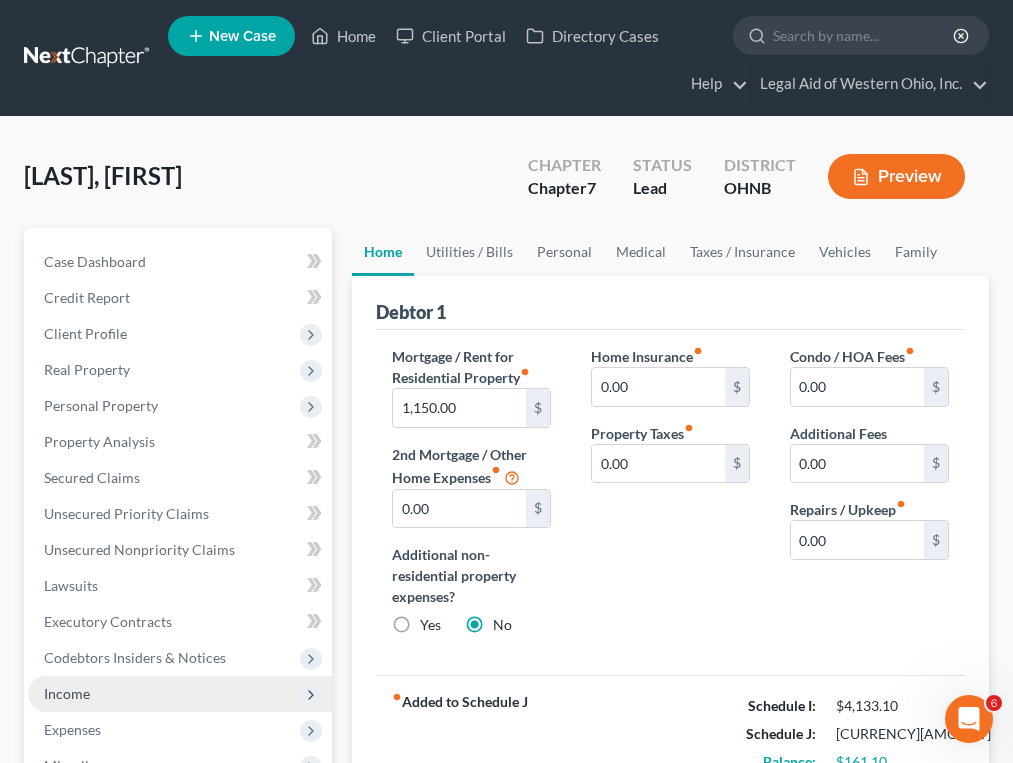 click on "Income" at bounding box center (180, 694) 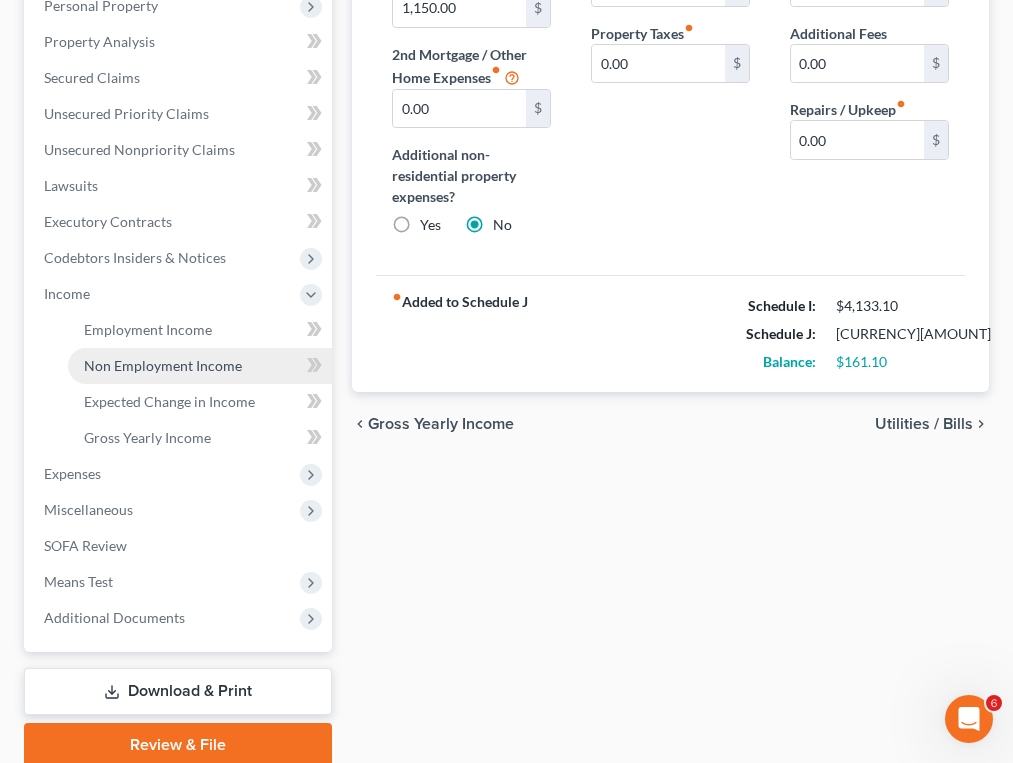 click on "Non Employment Income" at bounding box center [163, 365] 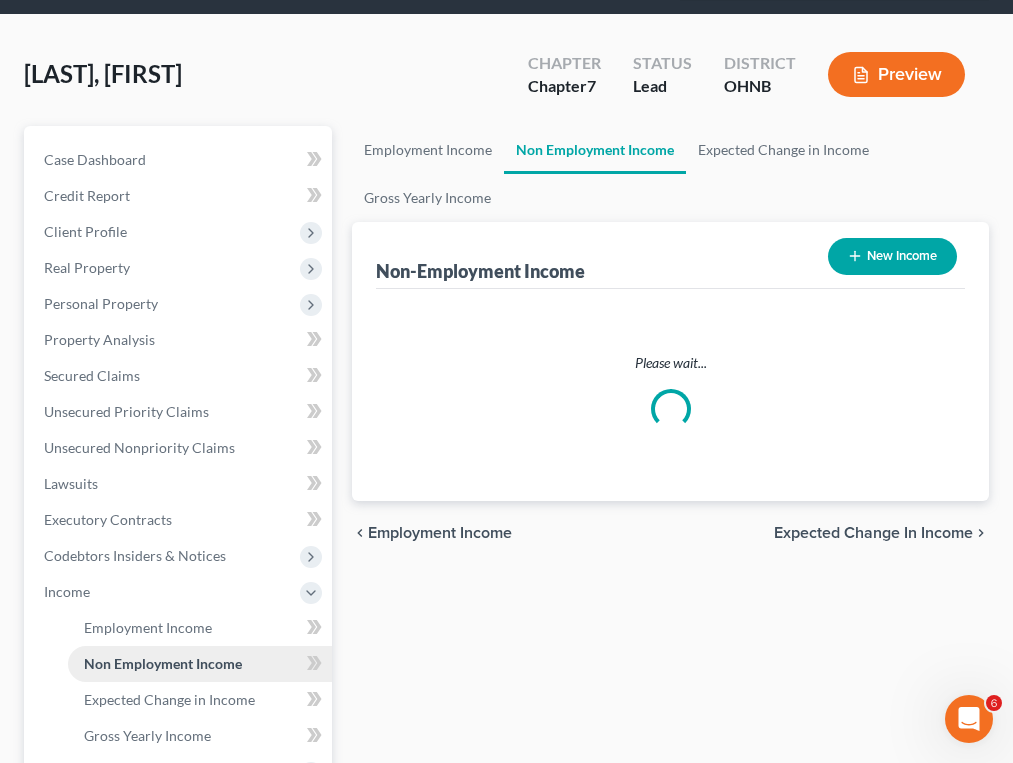 scroll, scrollTop: 0, scrollLeft: 0, axis: both 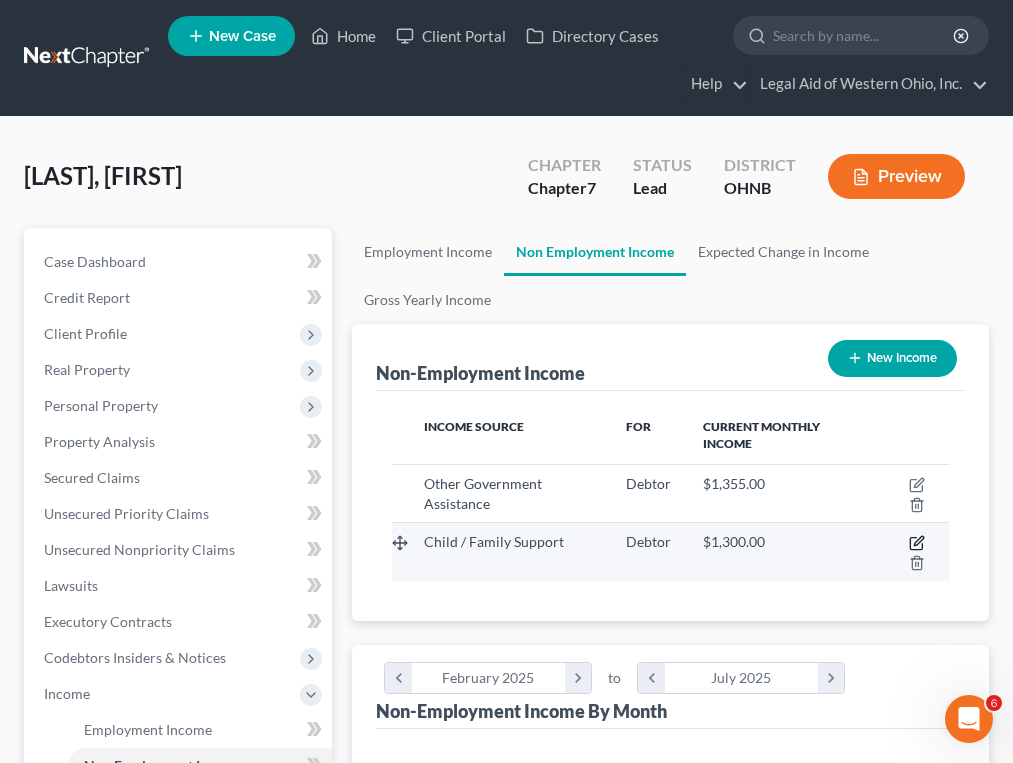 click 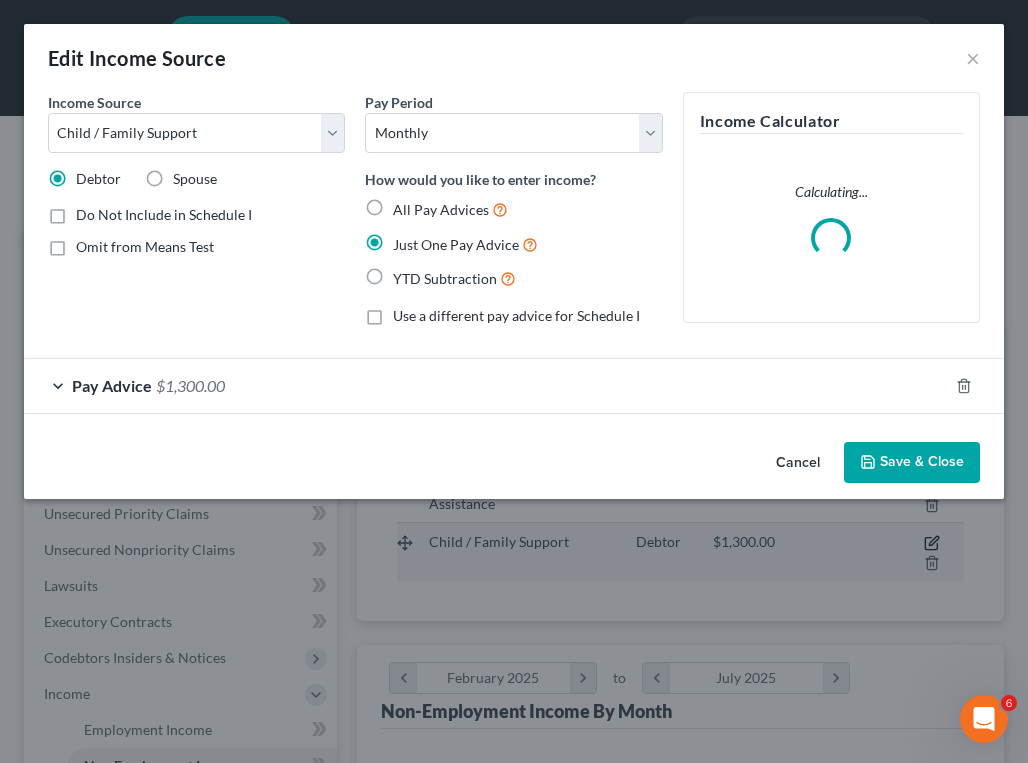 scroll, scrollTop: 999717, scrollLeft: 999393, axis: both 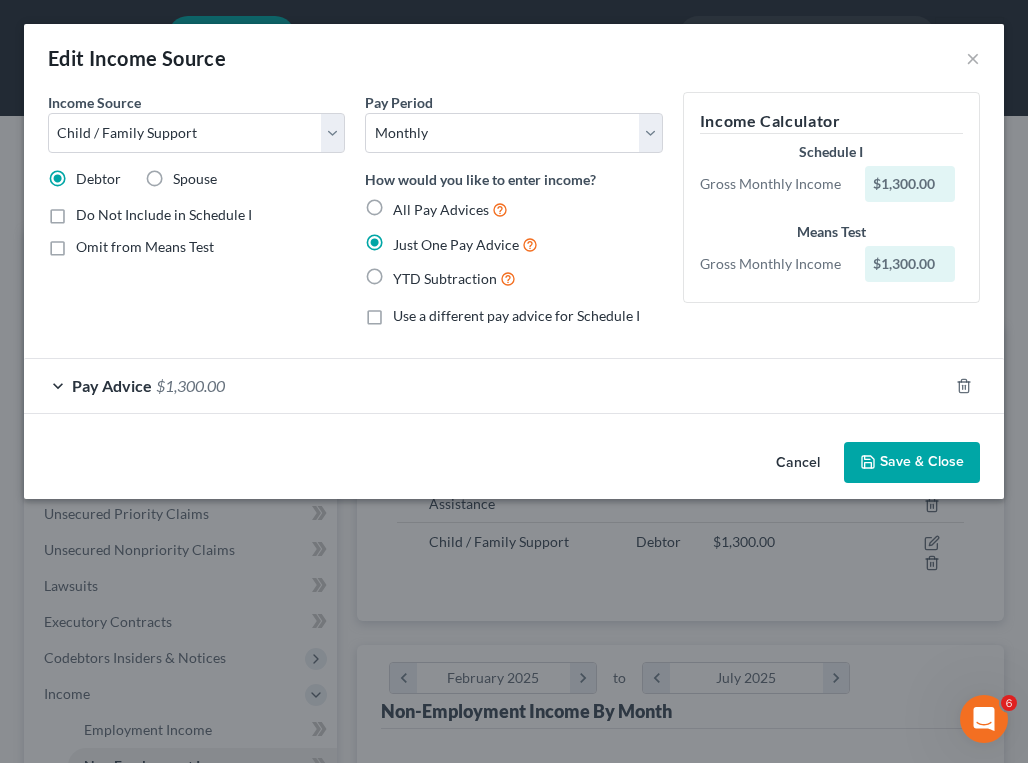 click on "Pay Advice [CURRENCY][AMOUNT]" at bounding box center (486, 385) 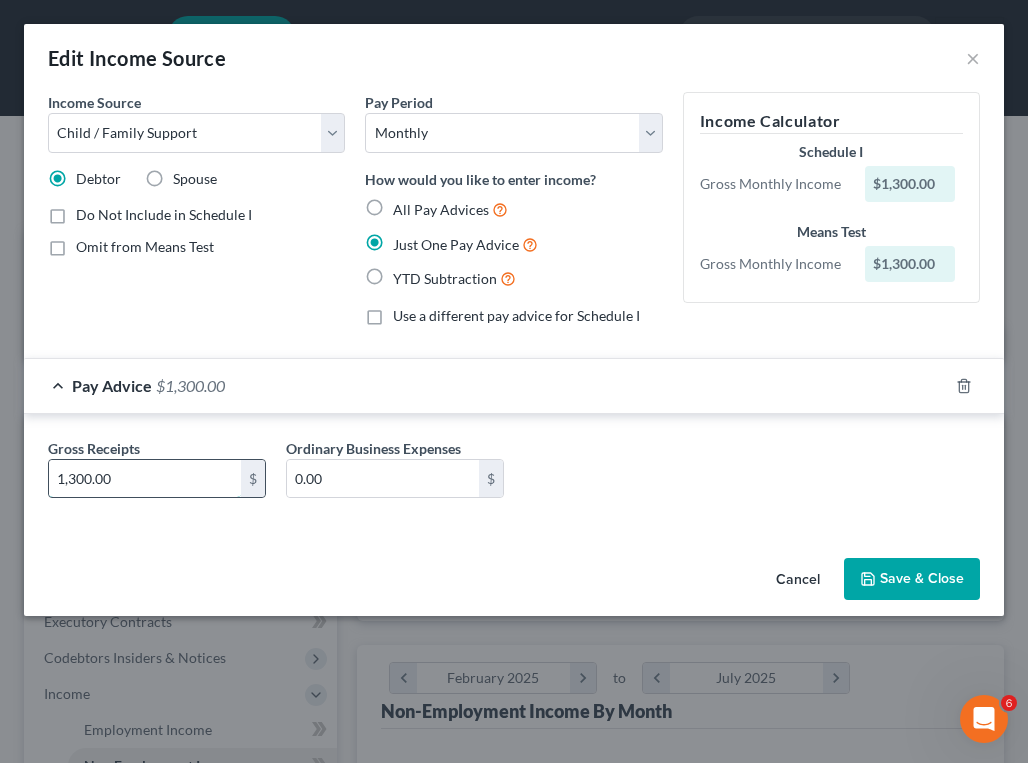 click on "1,300.00" at bounding box center [145, 479] 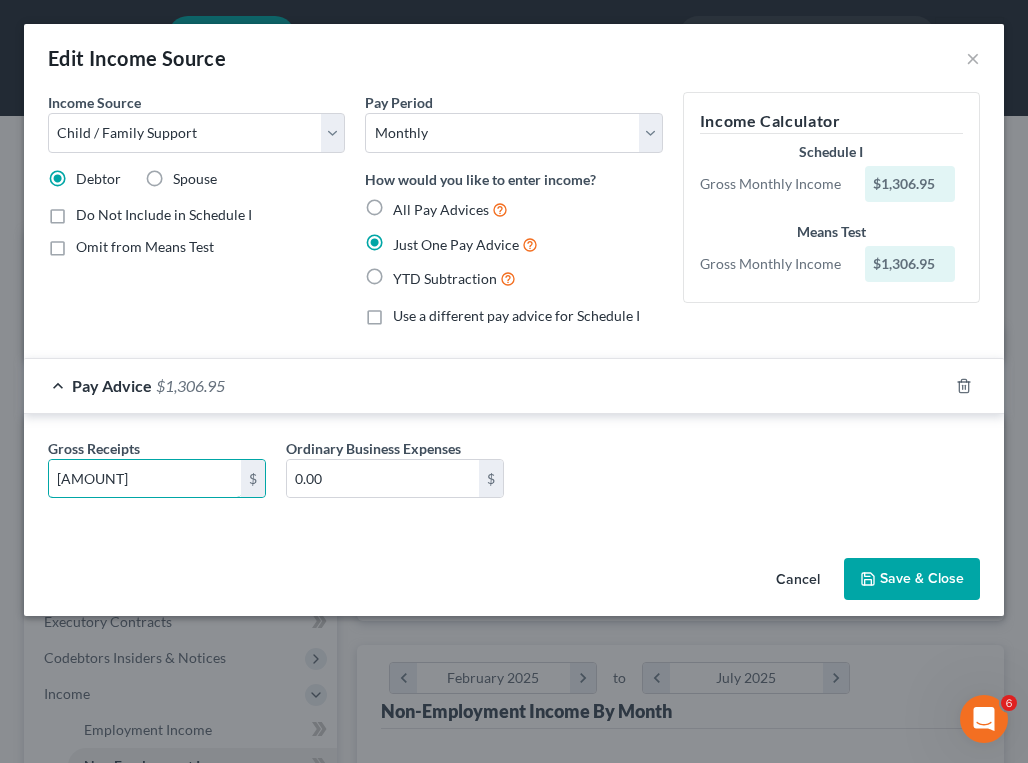 type on "[AMOUNT]" 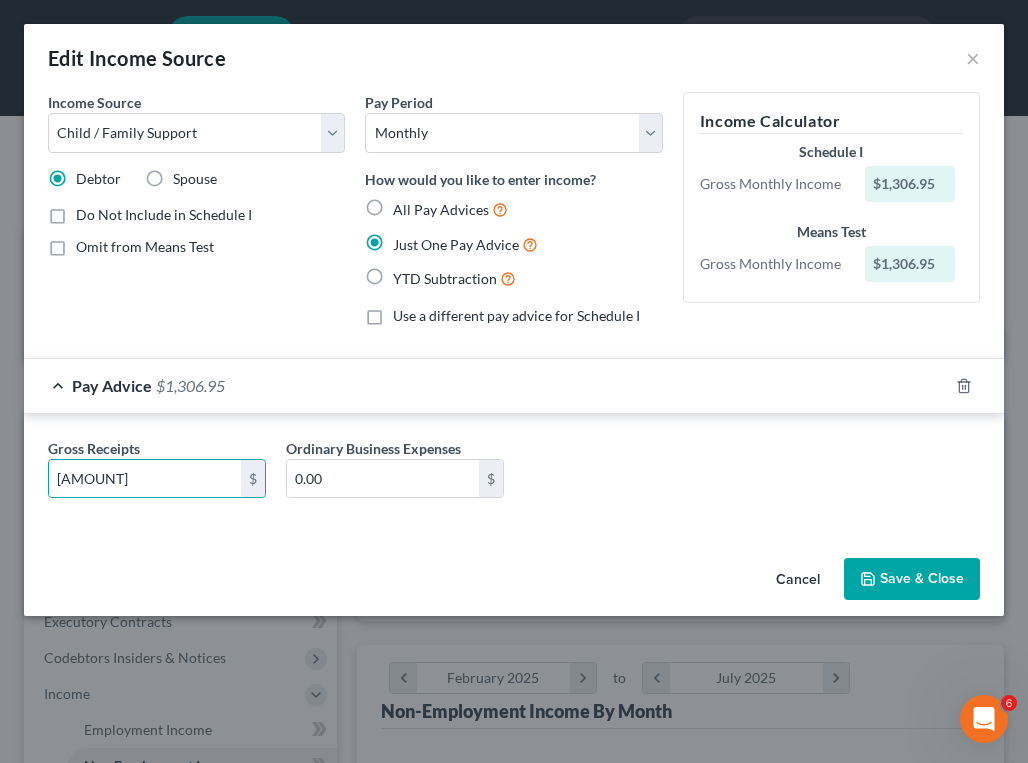 click on "All Pay Advices" at bounding box center [450, 209] 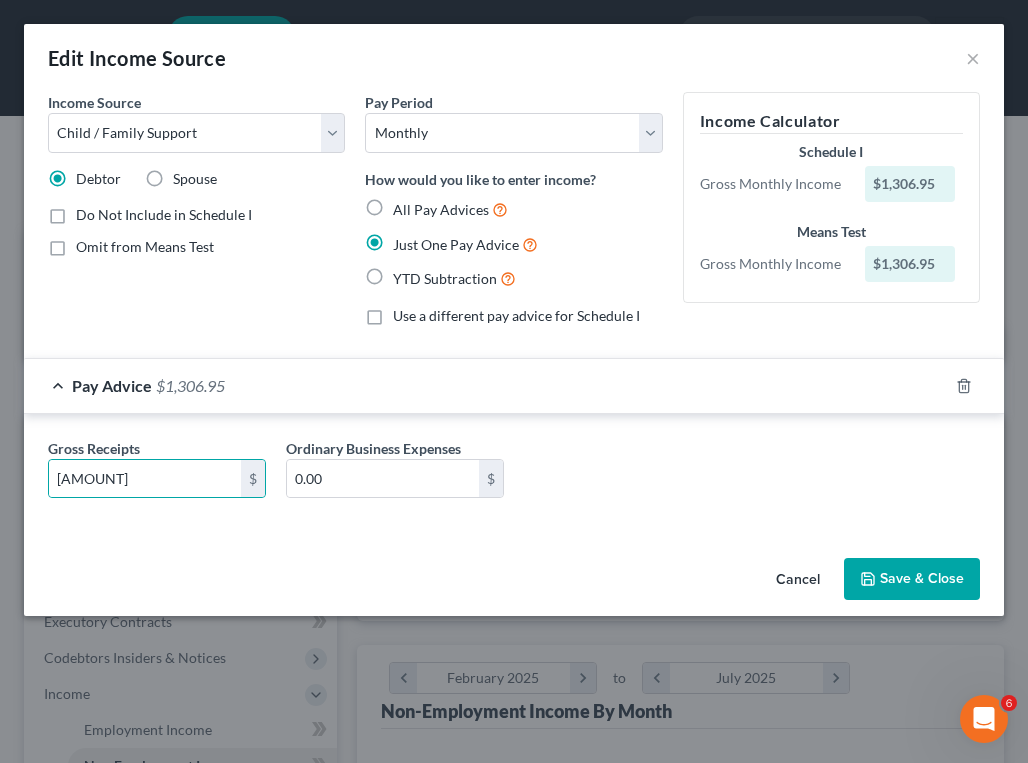 click on "All Pay Advices" at bounding box center [407, 204] 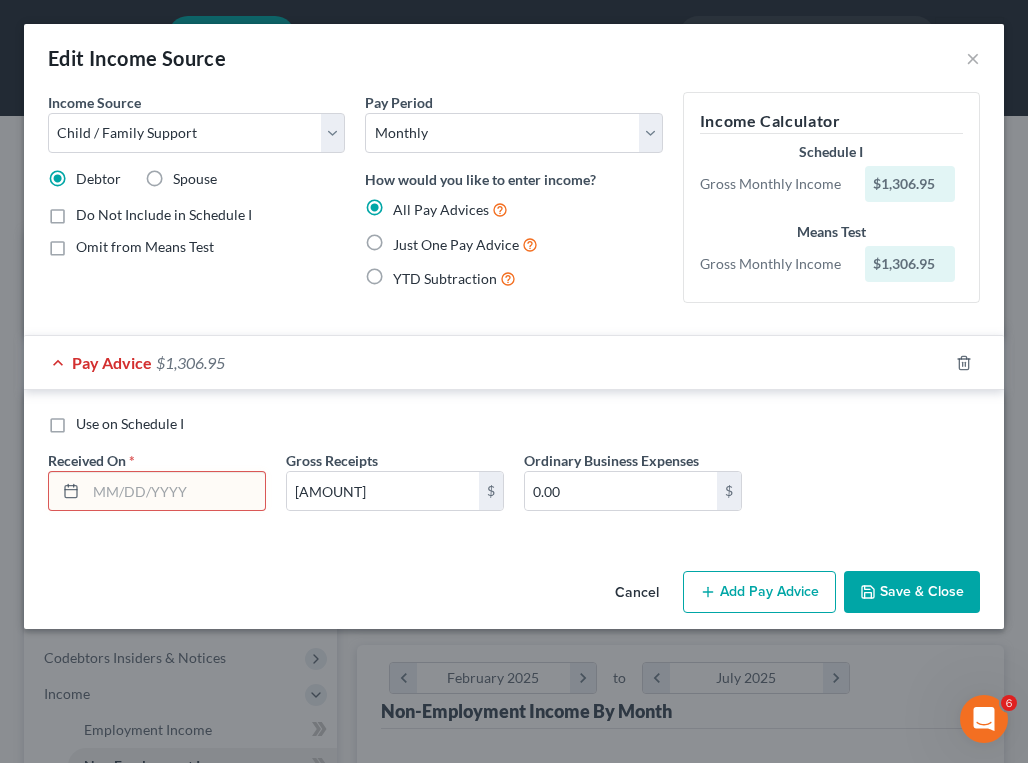 click at bounding box center [175, 491] 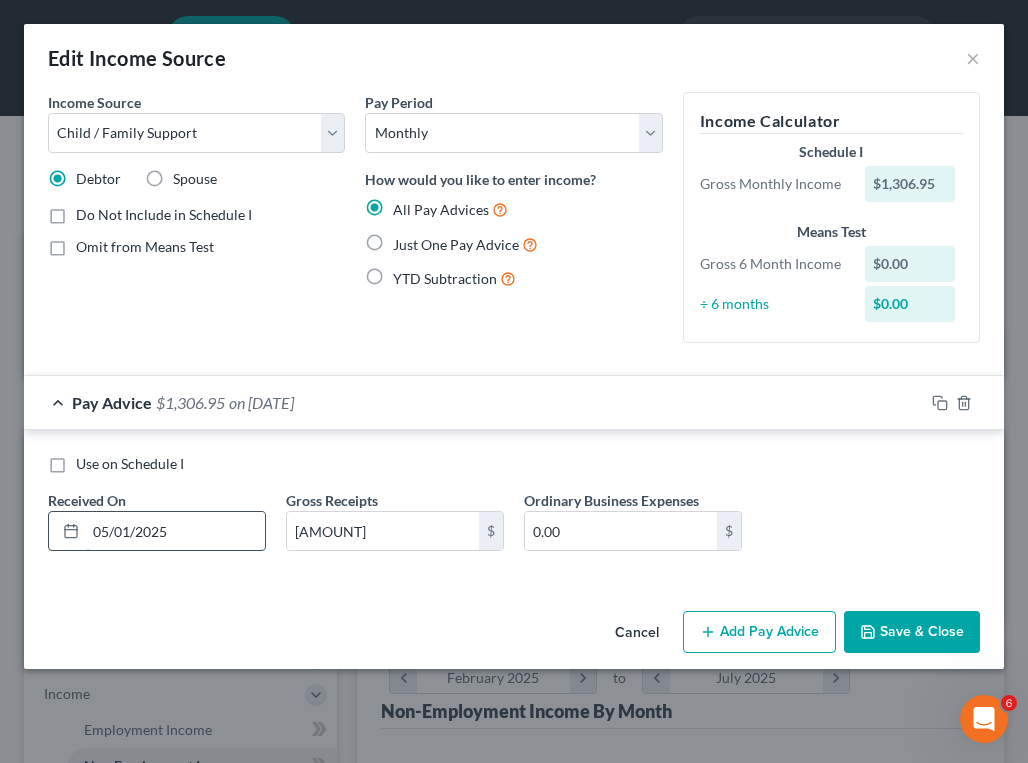 type on "05/01/2025" 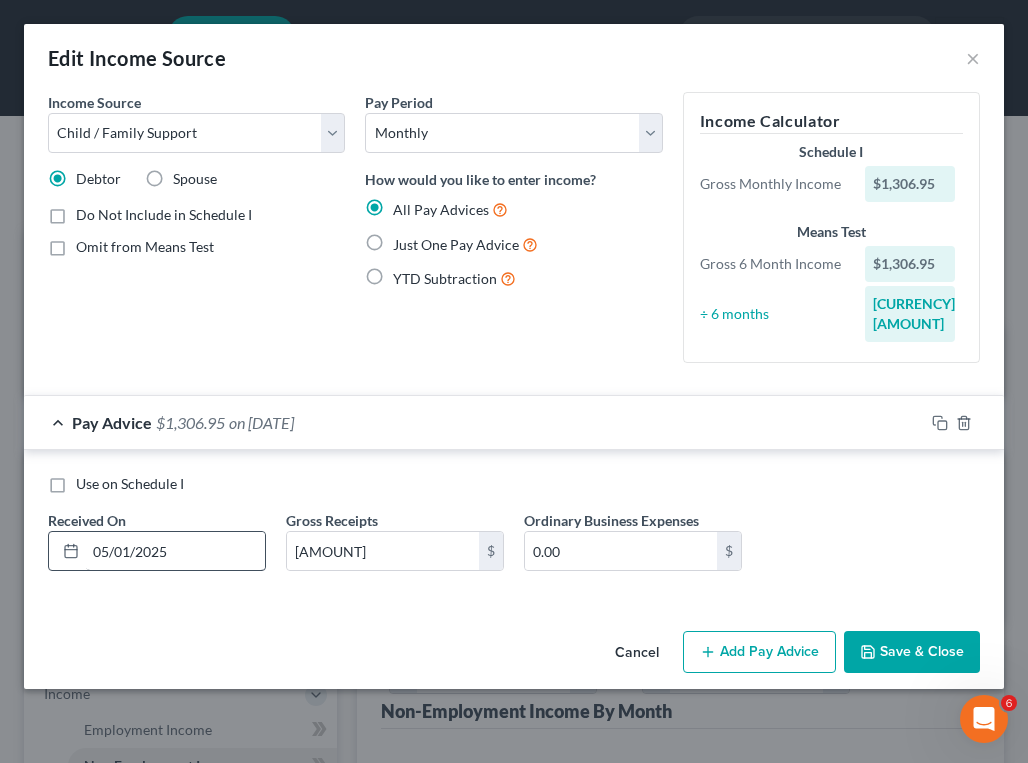type 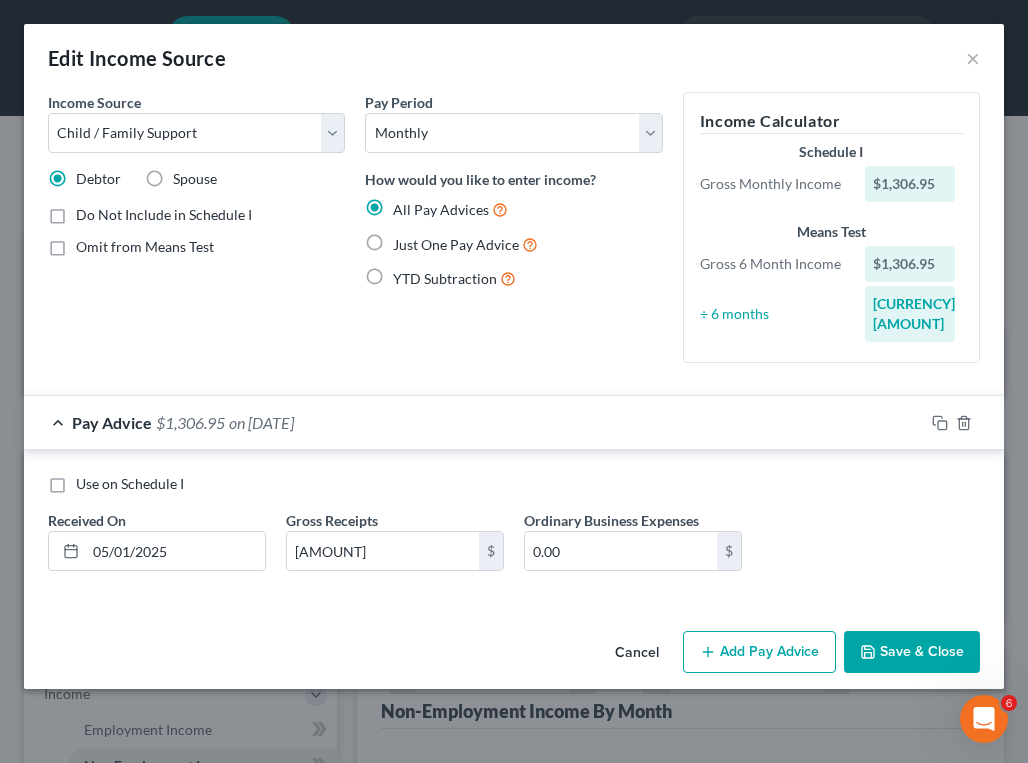 click on "Add Pay Advice" at bounding box center [759, 652] 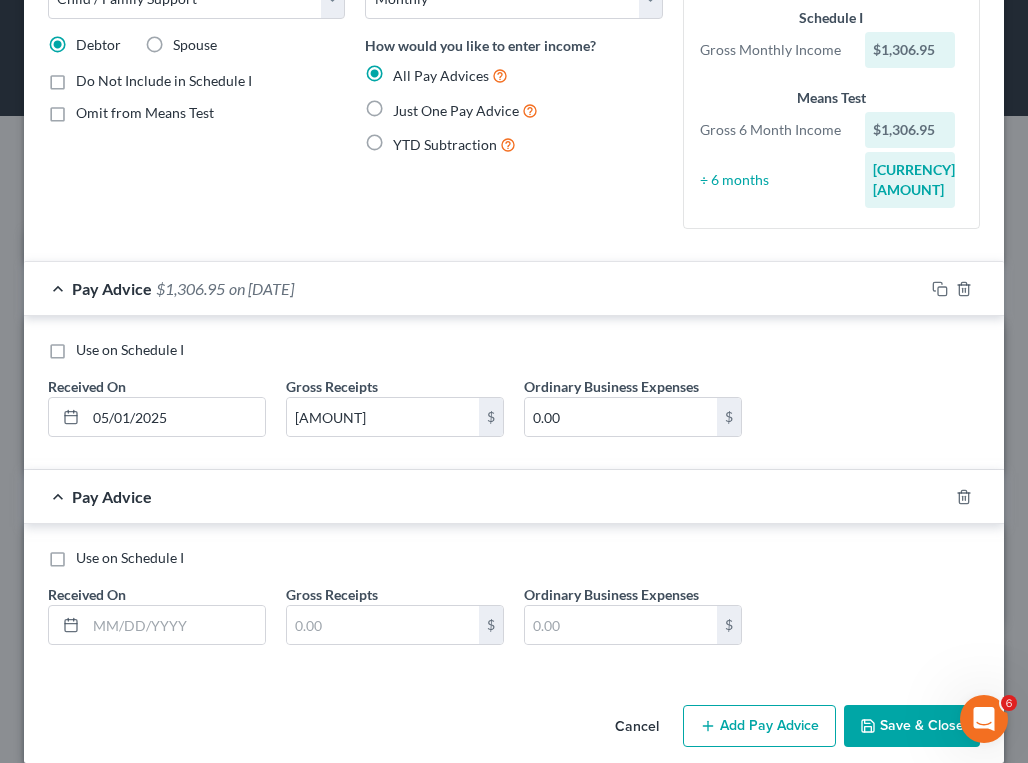 scroll, scrollTop: 138, scrollLeft: 0, axis: vertical 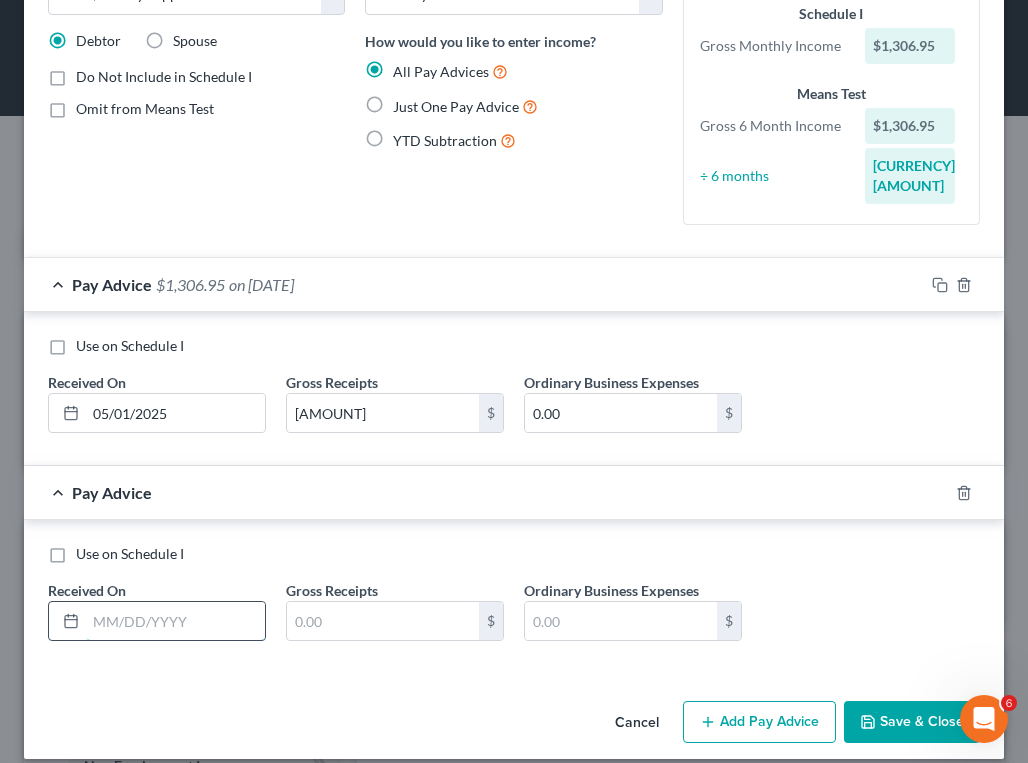 click at bounding box center (175, 621) 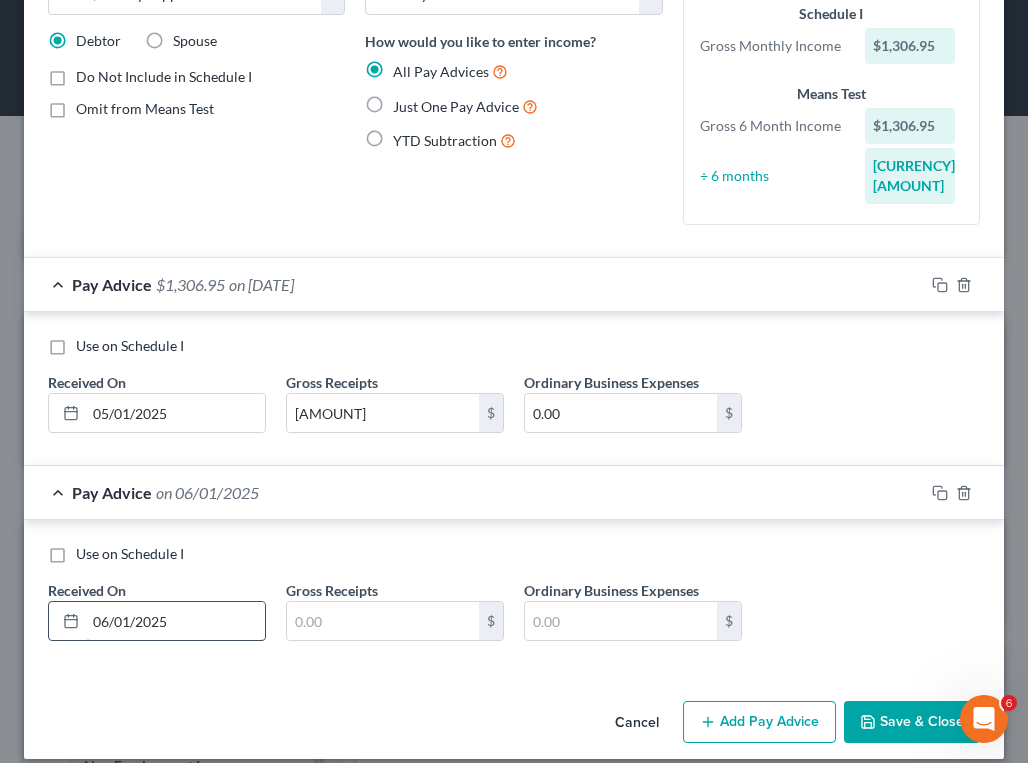 type on "06/01/2025" 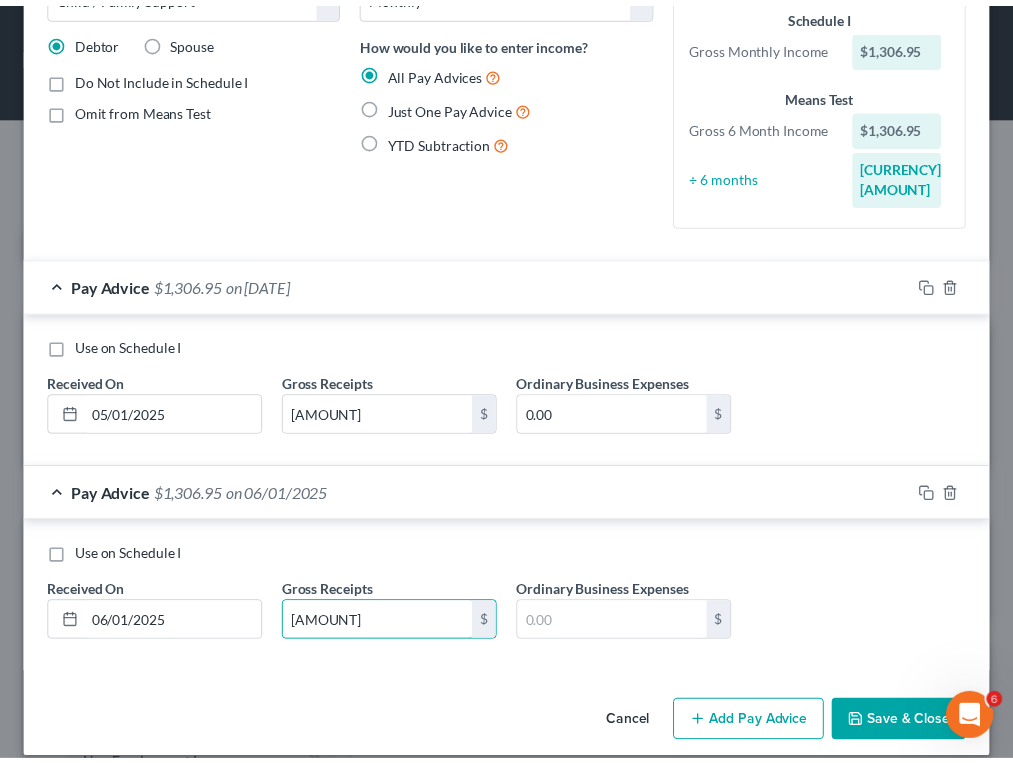 scroll, scrollTop: 138, scrollLeft: 0, axis: vertical 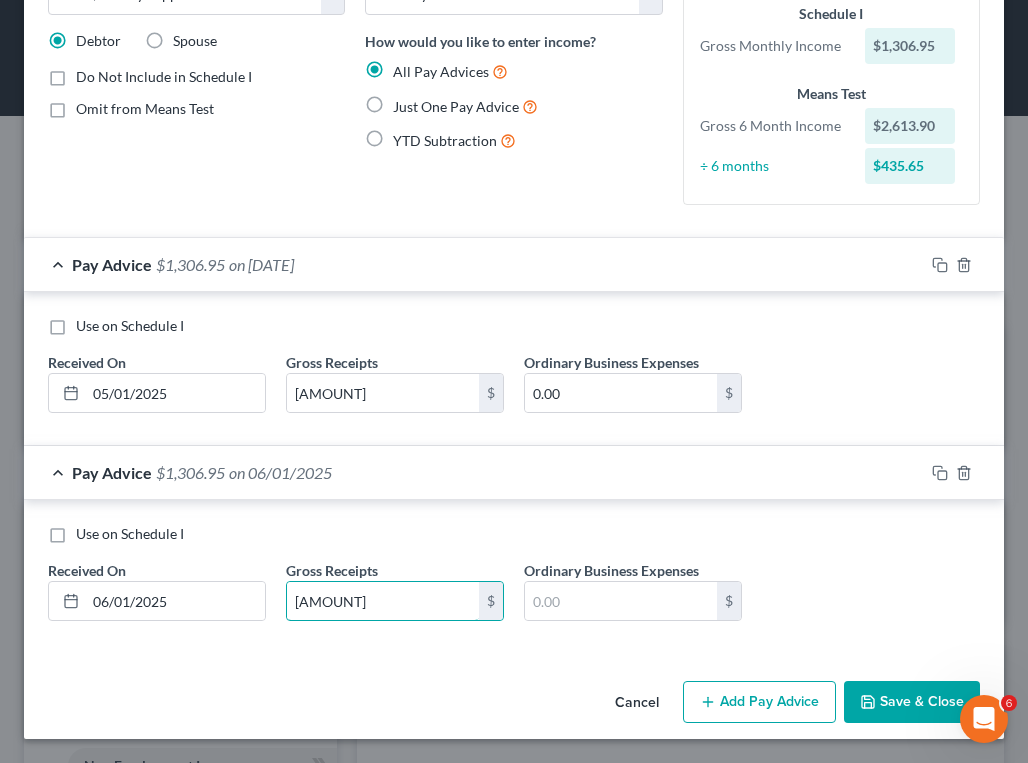 type on "[AMOUNT]" 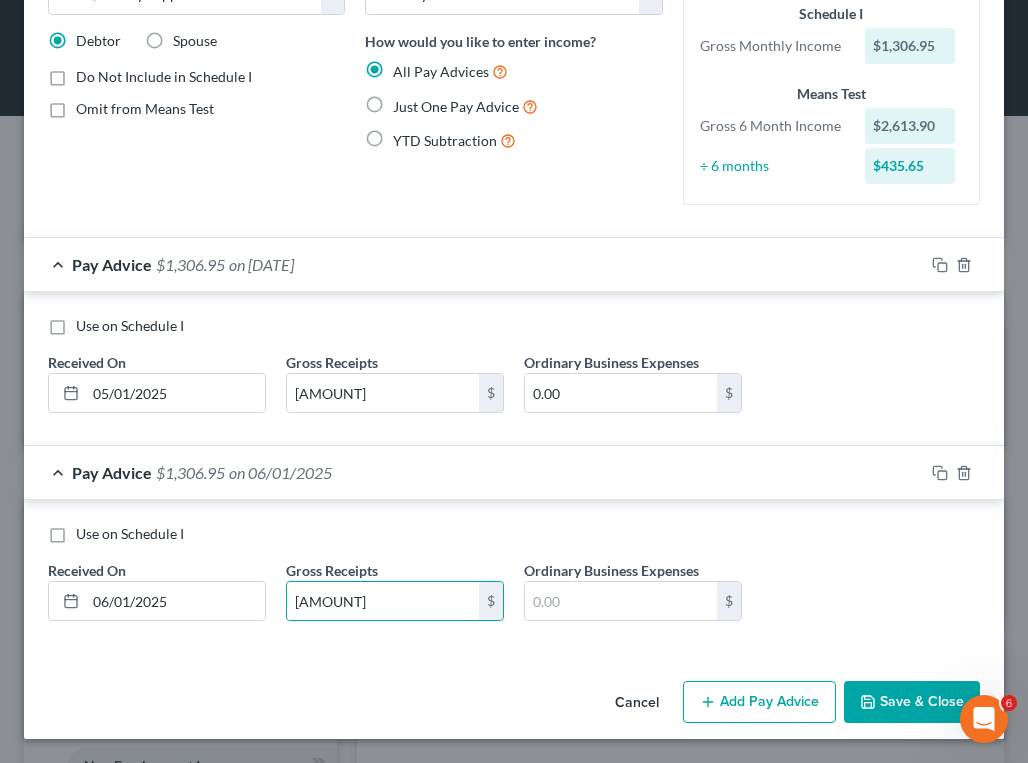 click on "Save & Close" at bounding box center [912, 702] 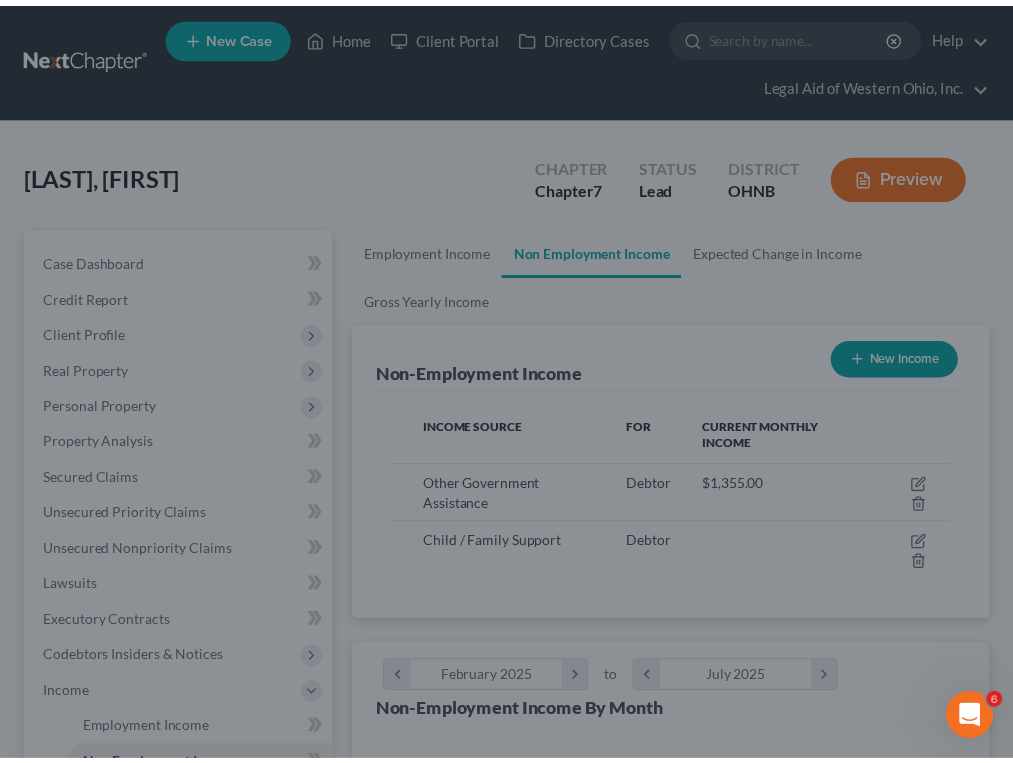 scroll, scrollTop: 278, scrollLeft: 596, axis: both 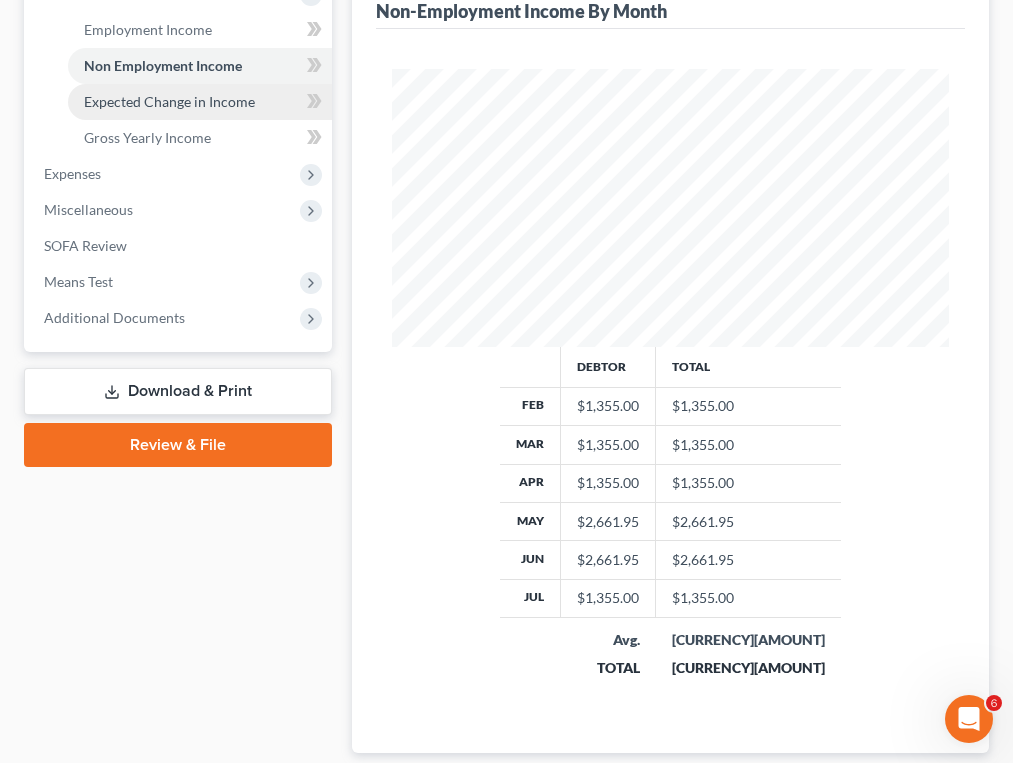 click on "Expected Change in Income" at bounding box center [169, 101] 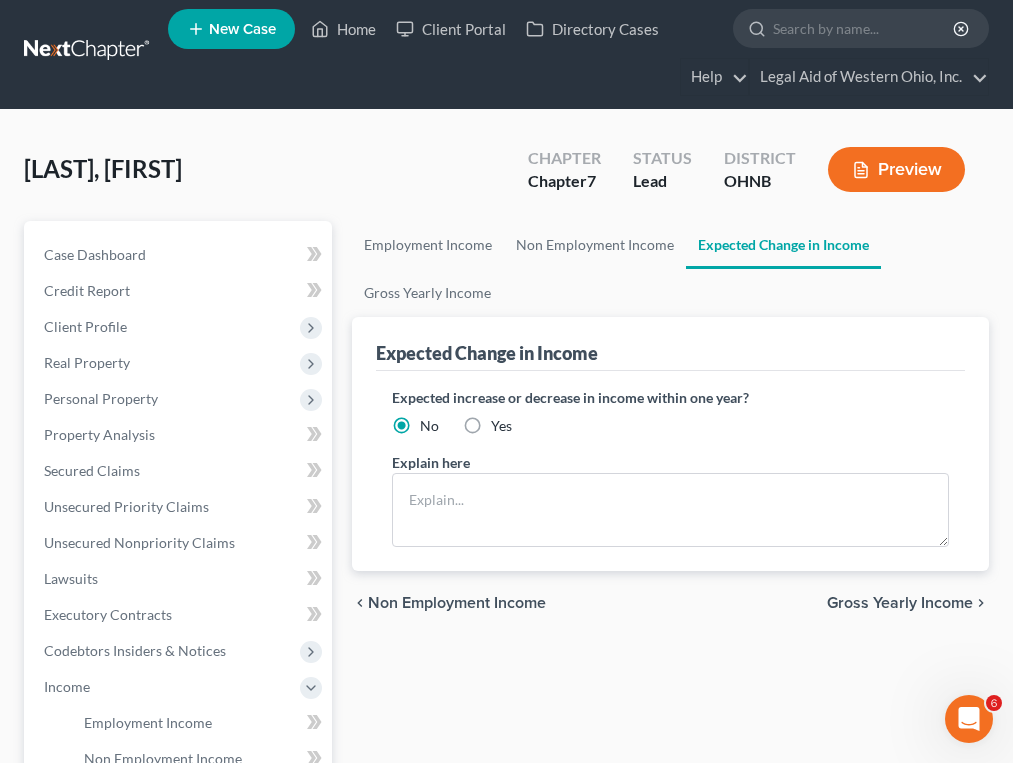 scroll, scrollTop: 0, scrollLeft: 0, axis: both 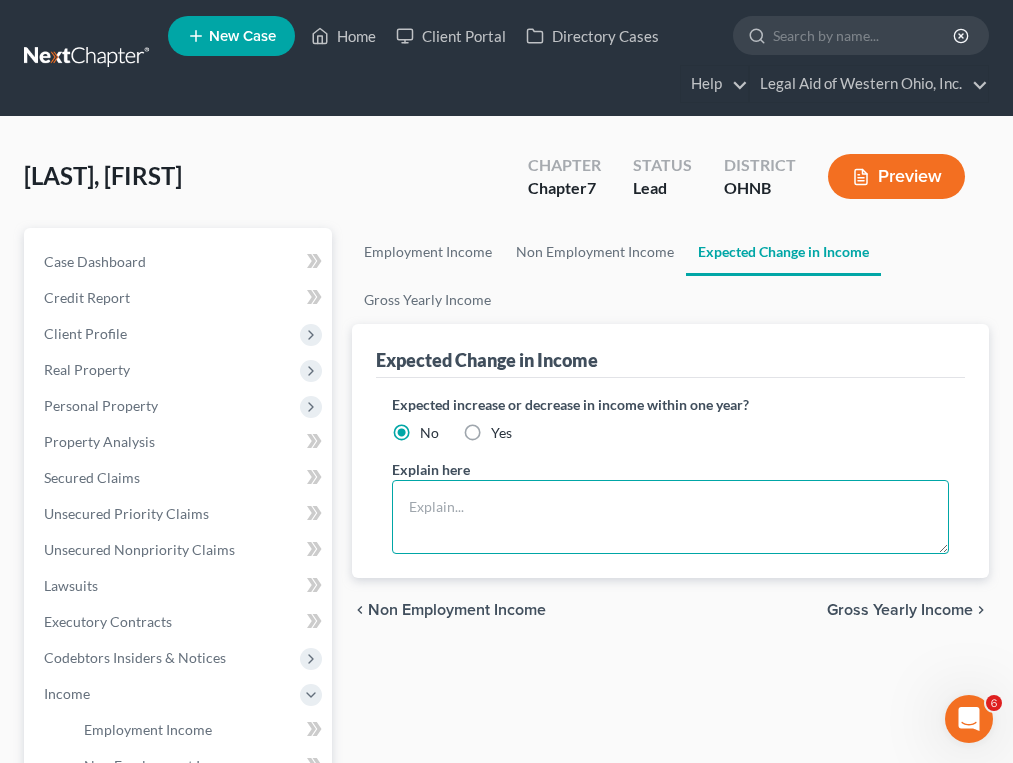 click at bounding box center (670, 517) 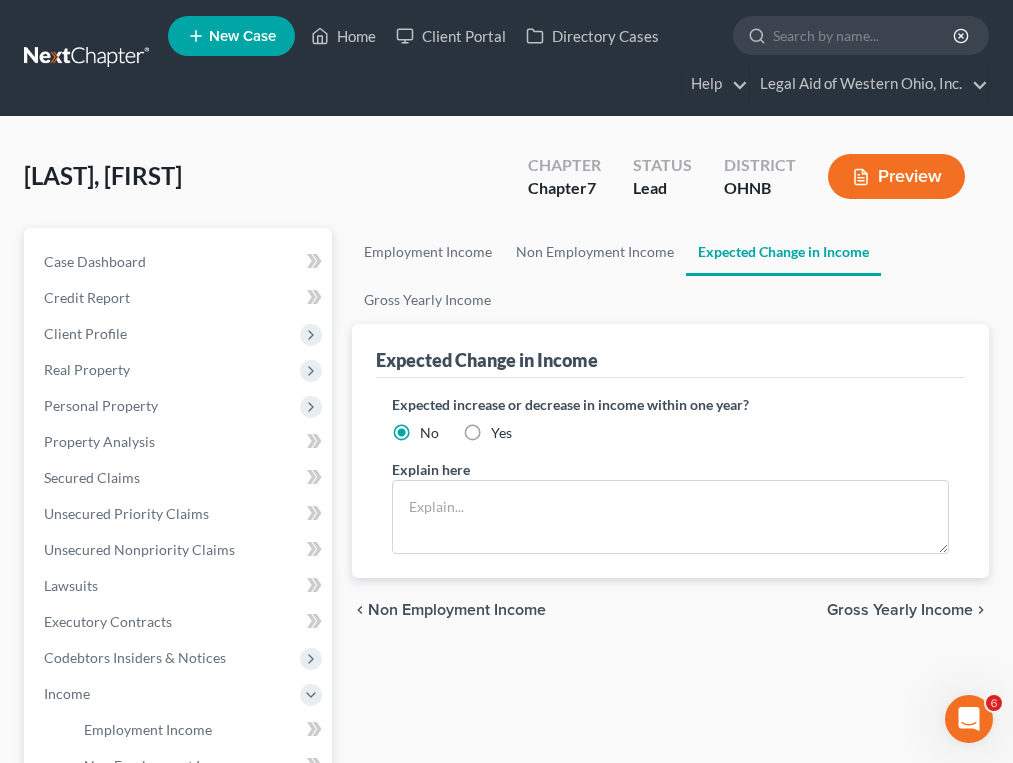 click on "Yes" at bounding box center (501, 433) 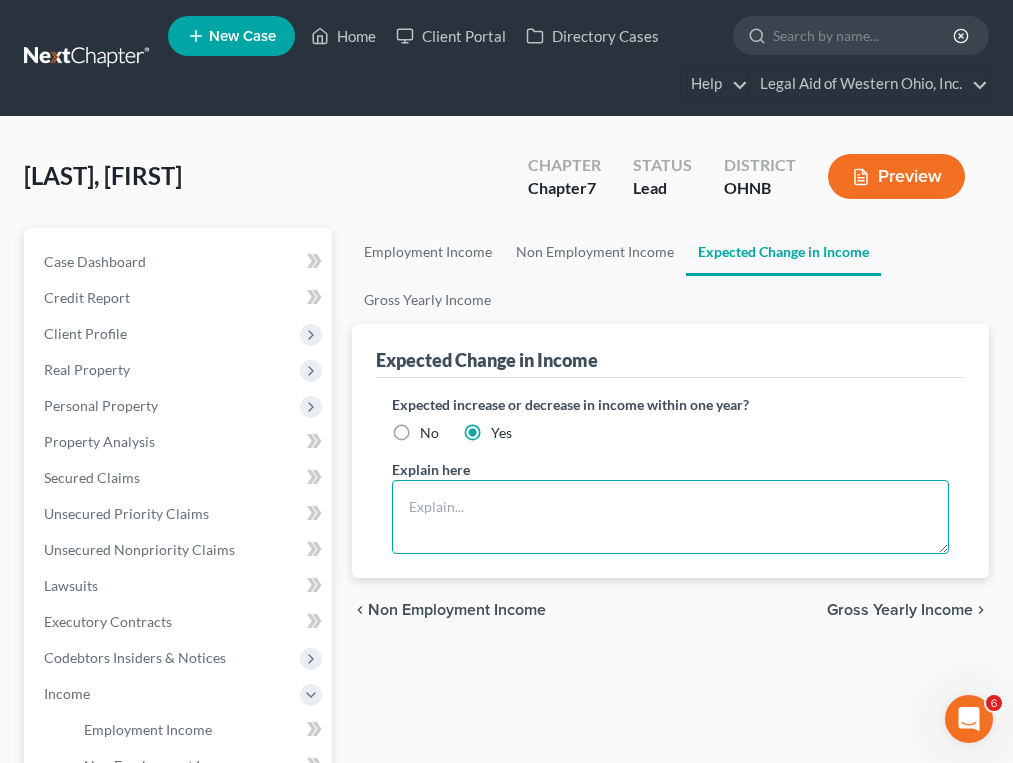 click at bounding box center (670, 517) 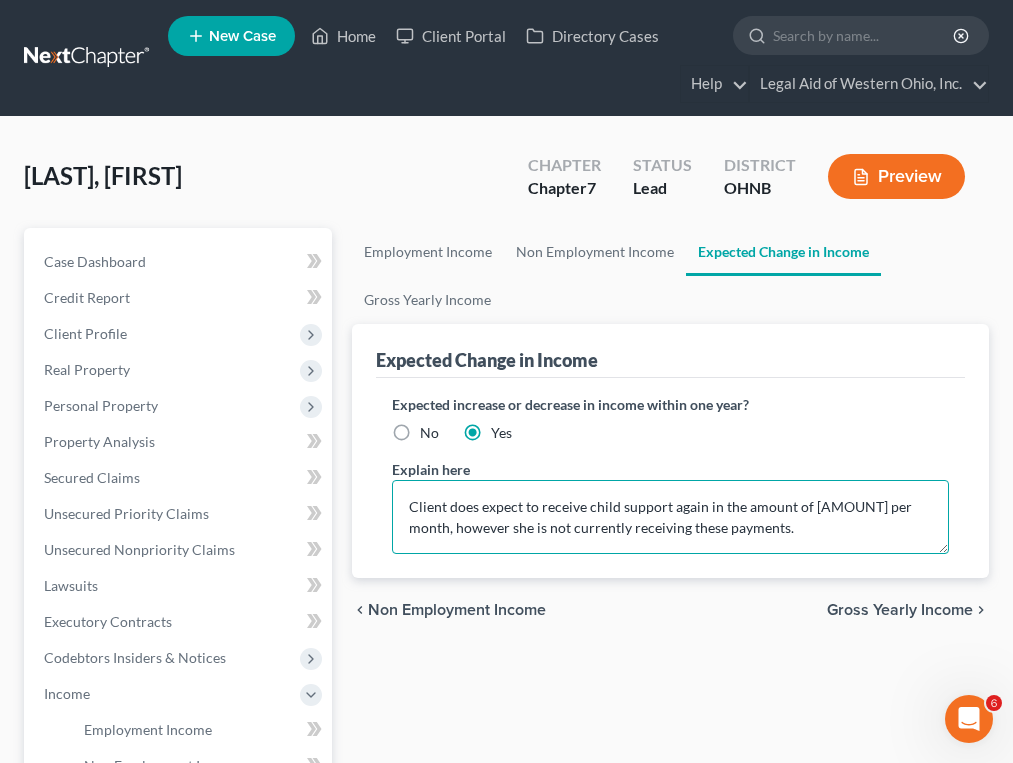 drag, startPoint x: 524, startPoint y: 507, endPoint x: 704, endPoint y: 492, distance: 180.62392 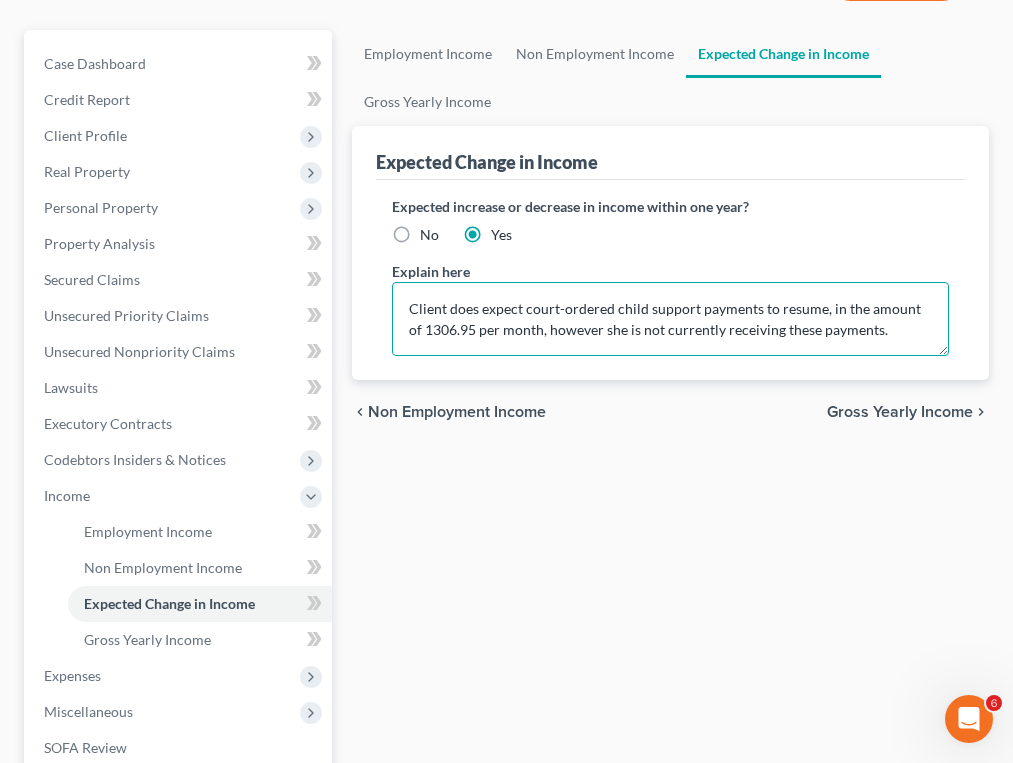 scroll, scrollTop: 200, scrollLeft: 0, axis: vertical 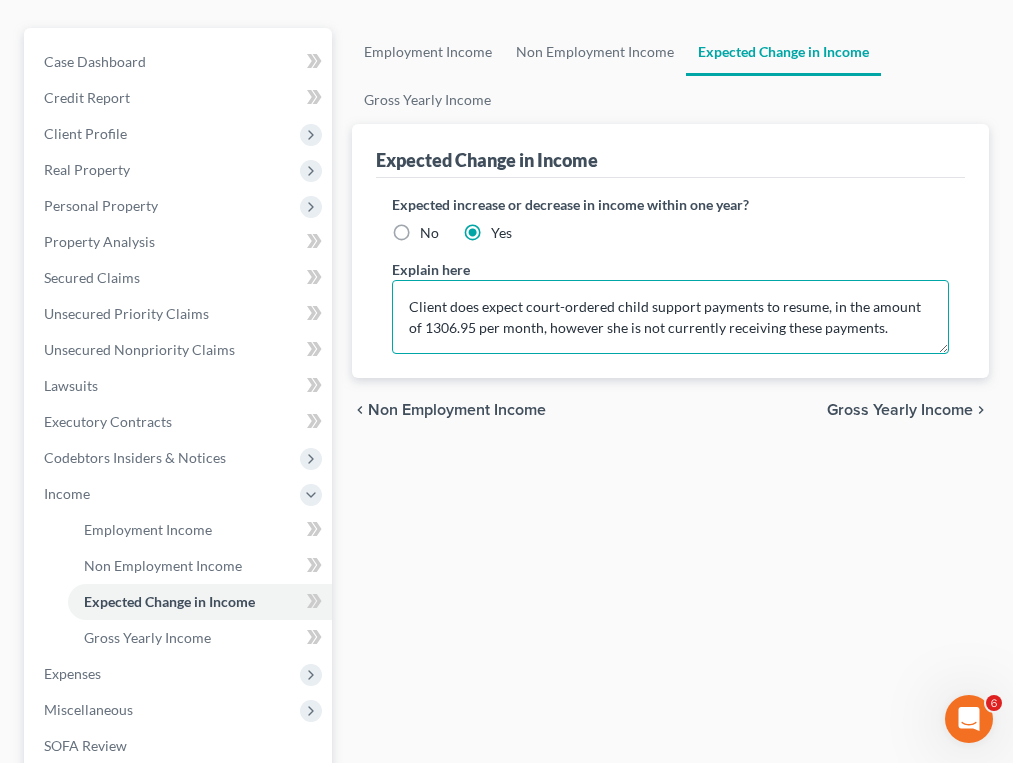 type on "Client does expect court-ordered child support payments to resume, in the amount of 1306.95 per month, however she is not currently receiving these payments." 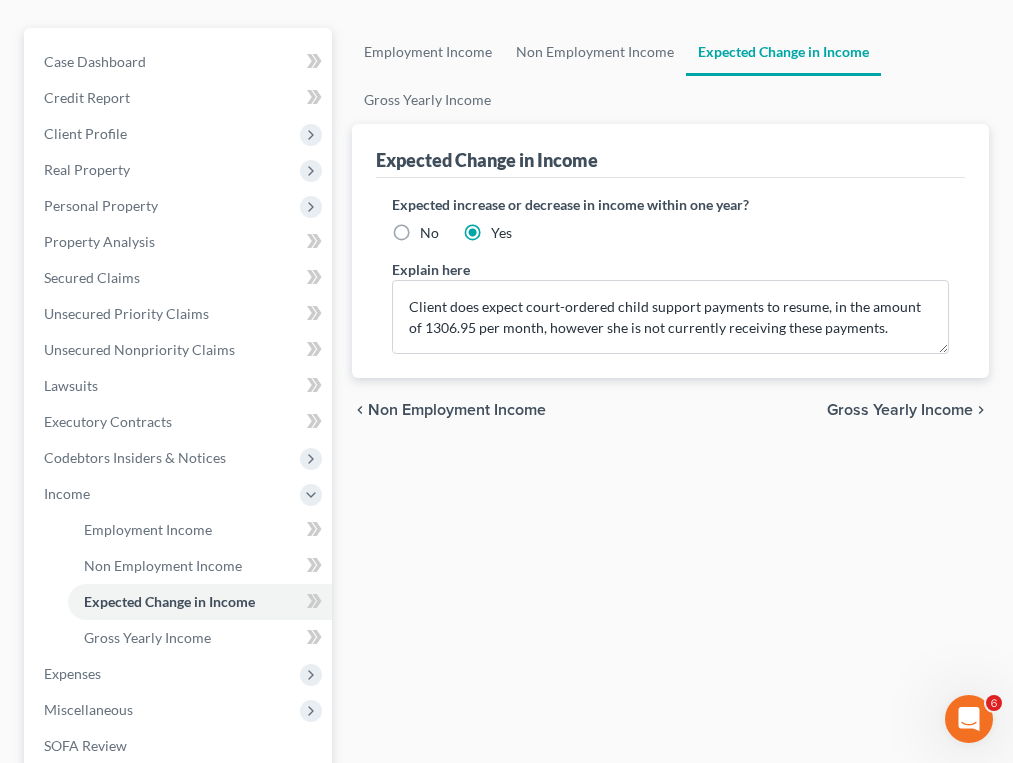 click on "Gross Yearly Income" at bounding box center [900, 410] 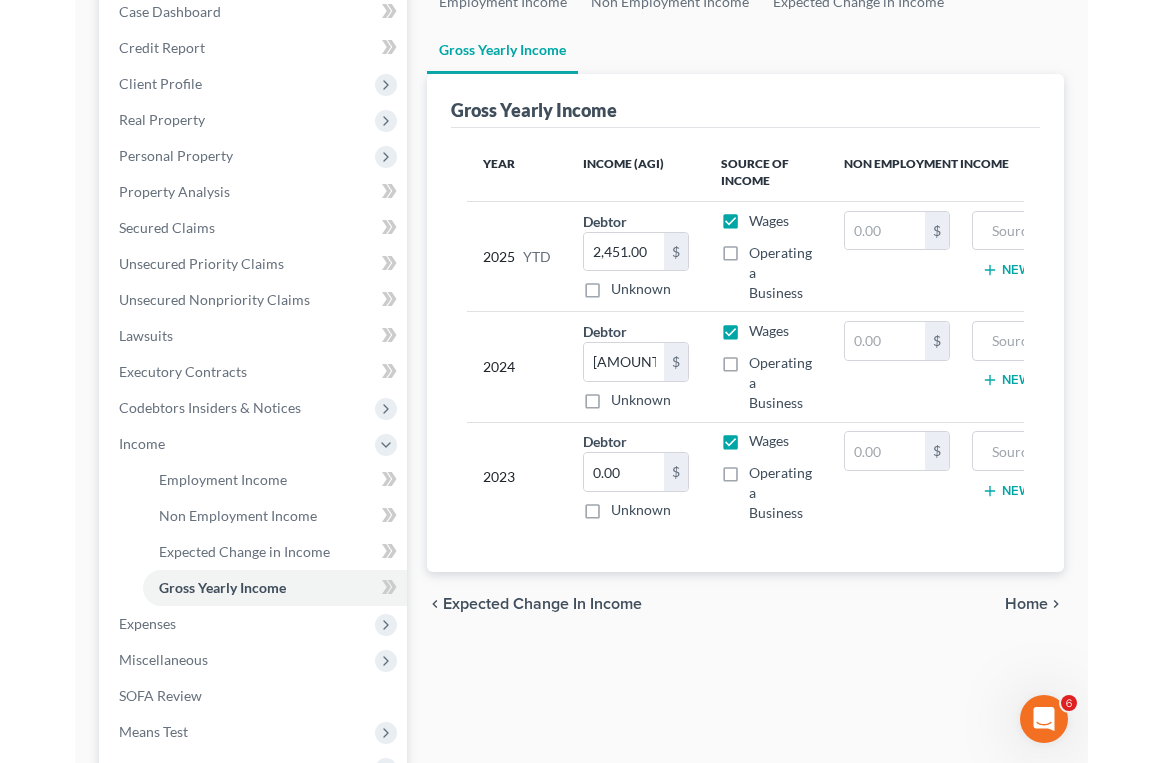 scroll, scrollTop: 300, scrollLeft: 0, axis: vertical 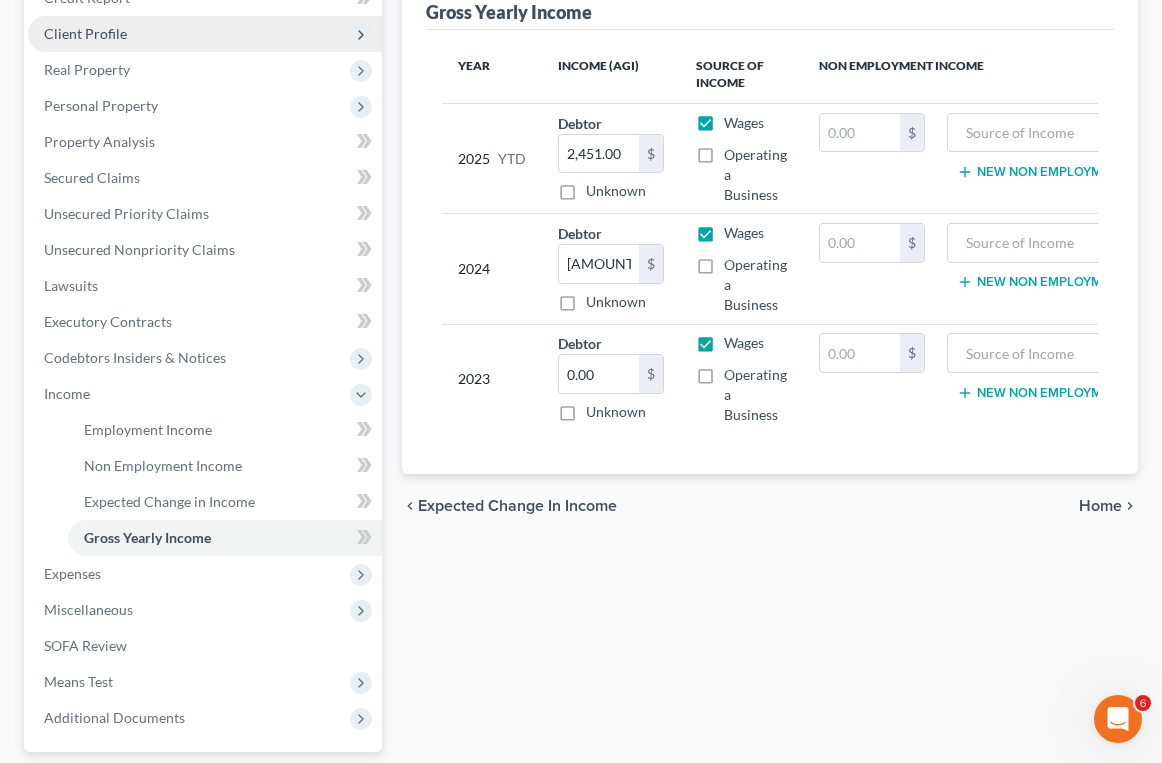 click on "Client Profile" at bounding box center [205, 34] 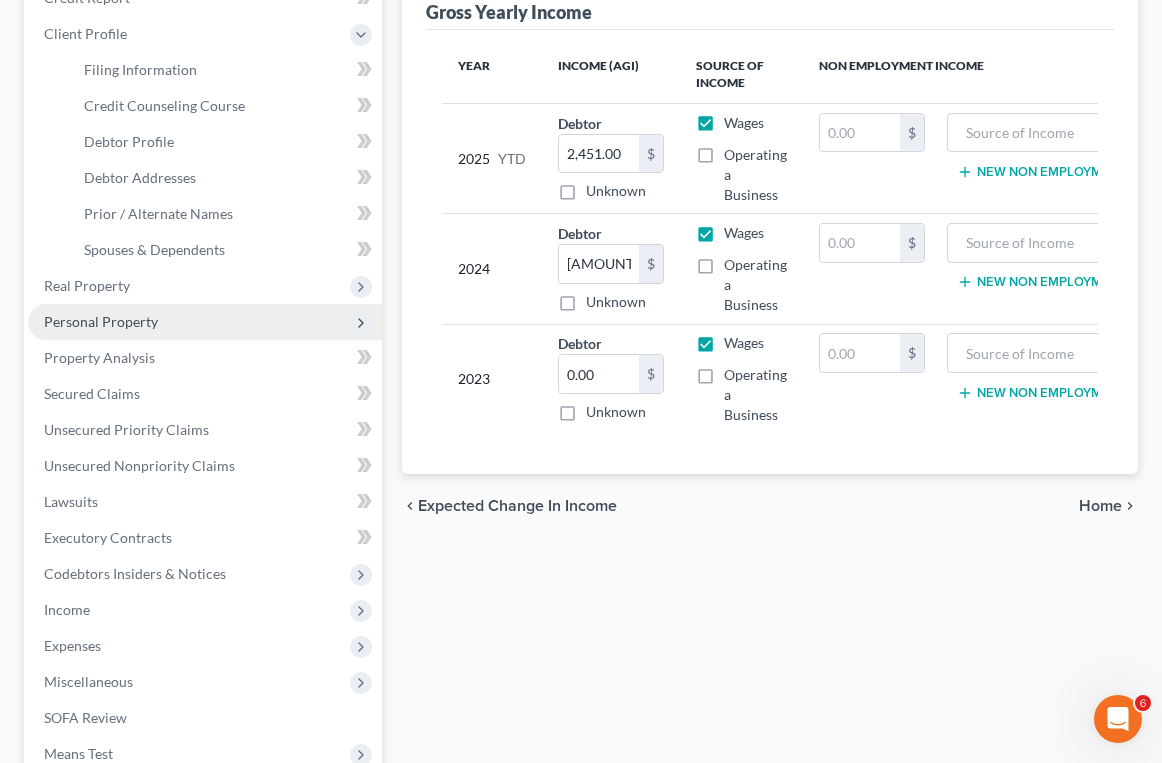 click on "Personal Property" at bounding box center (101, 321) 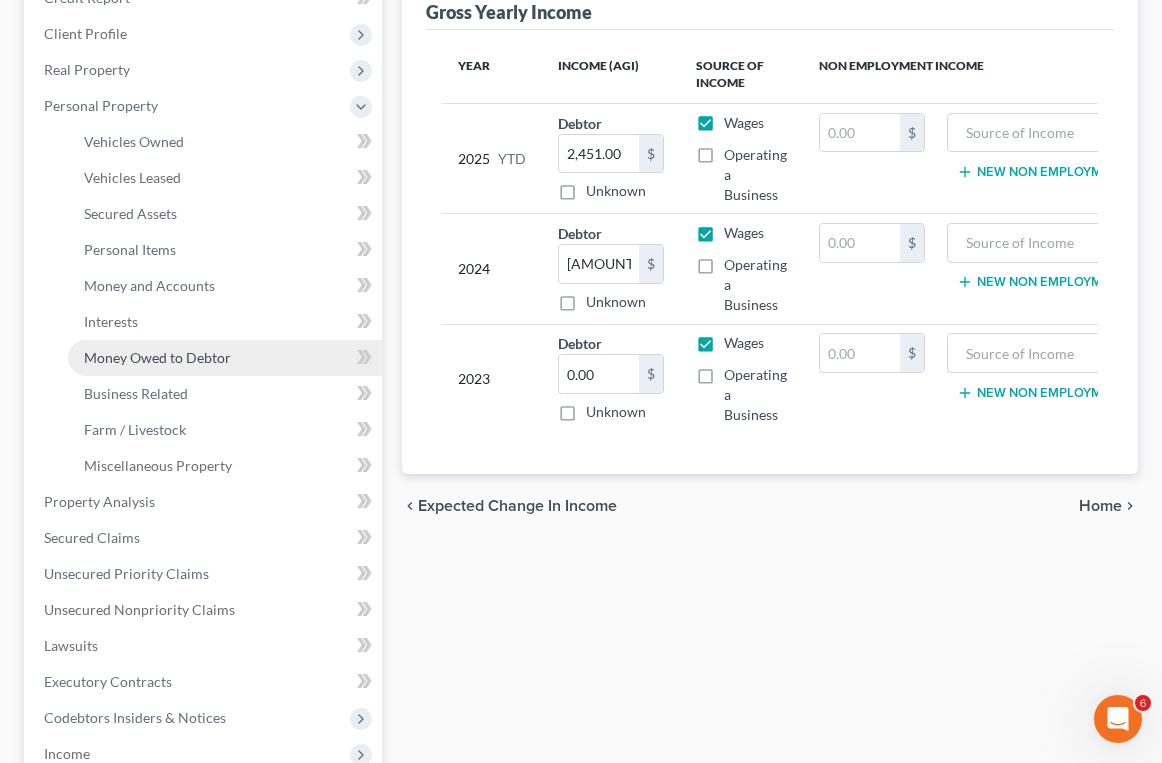 click on "Money Owed to Debtor" at bounding box center (157, 357) 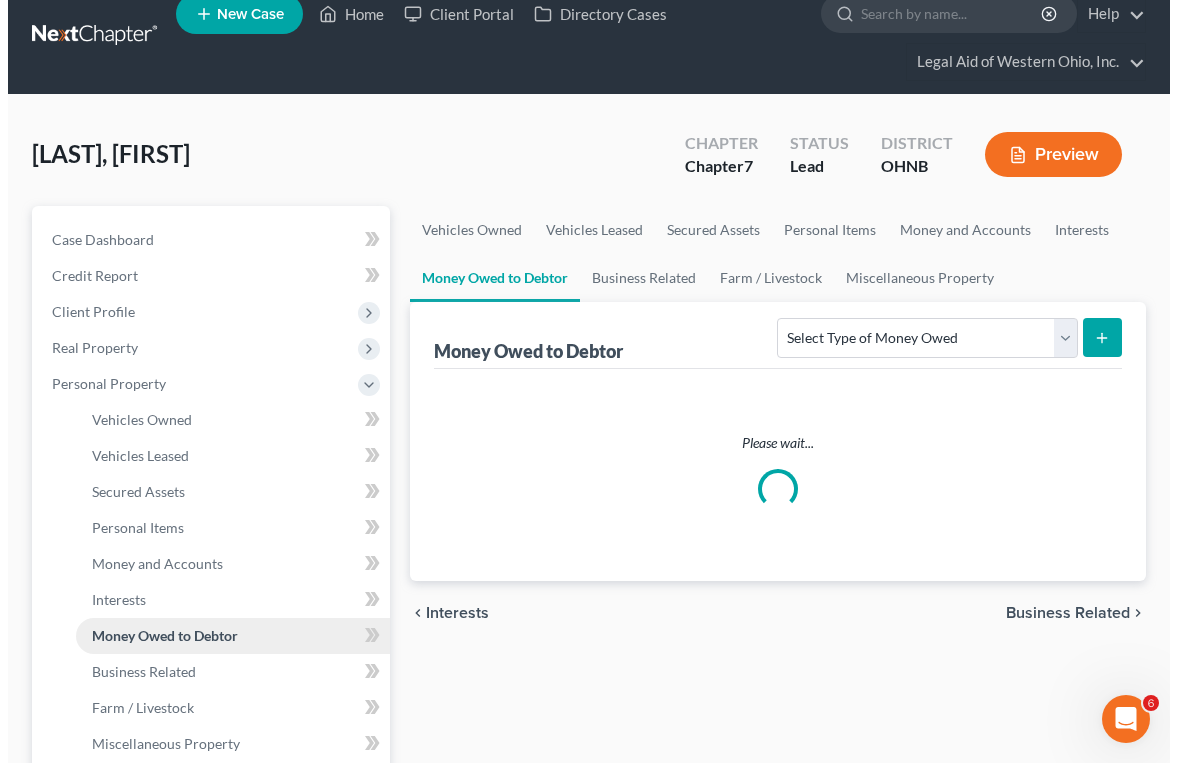 scroll, scrollTop: 0, scrollLeft: 0, axis: both 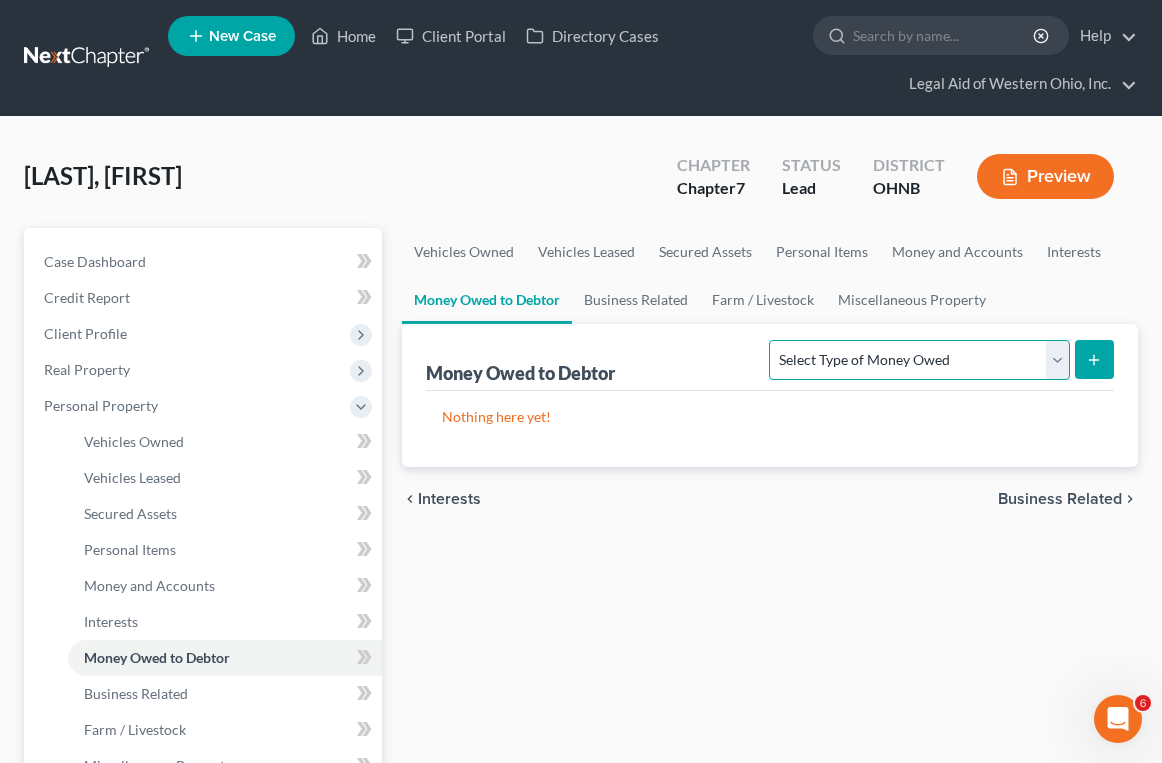 click on "Select Type of Money Owed Accounts Receivable Alimony Child Support Claims Against Third Parties Disability Benefits Disability Insurance Payments Divorce Settlements Equitable or Future Interests Expected Tax Refund and Unused NOLs Financial Assets Not Yet Listed Life Estate of Descendants Maintenance Other Contingent & Unliquidated Claims Property Settlements Sick or Vacation Pay Social Security Benefits Trusts Unpaid Loans Unpaid Wages Workers Compensation" at bounding box center [919, 360] 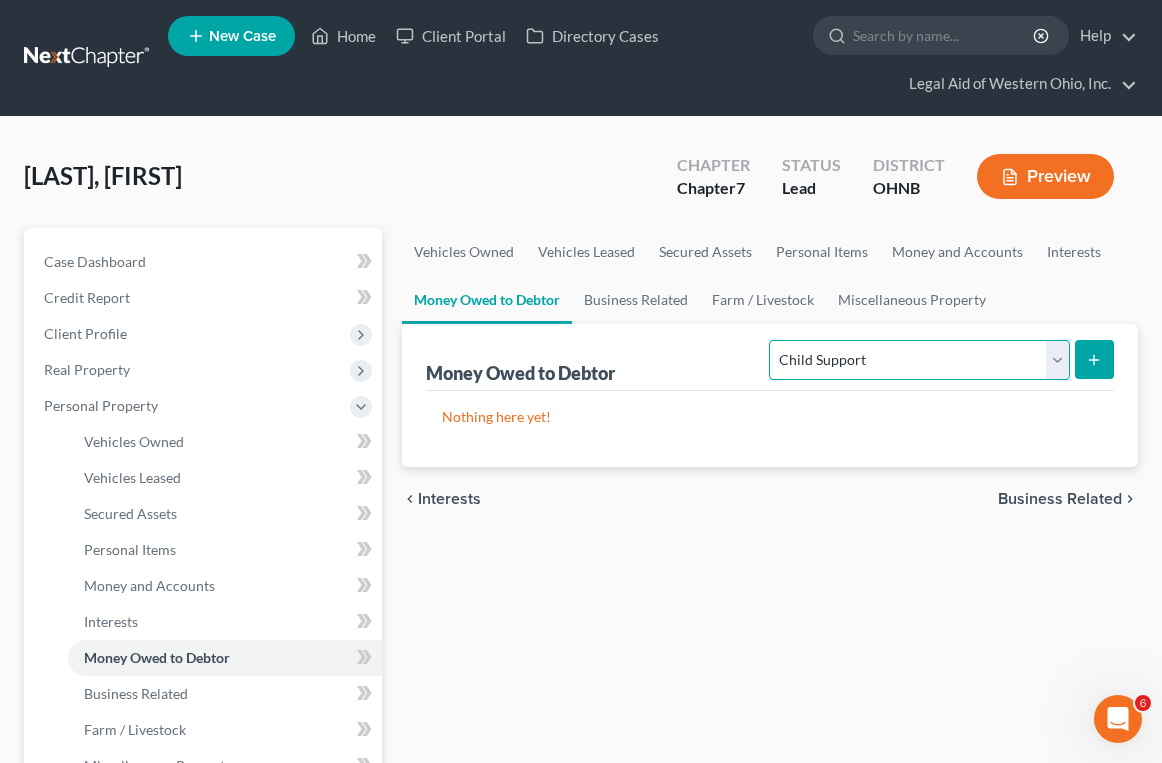 click on "Select Type of Money Owed Accounts Receivable Alimony Child Support Claims Against Third Parties Disability Benefits Disability Insurance Payments Divorce Settlements Equitable or Future Interests Expected Tax Refund and Unused NOLs Financial Assets Not Yet Listed Life Estate of Descendants Maintenance Other Contingent & Unliquidated Claims Property Settlements Sick or Vacation Pay Social Security Benefits Trusts Unpaid Loans Unpaid Wages Workers Compensation" at bounding box center [919, 360] 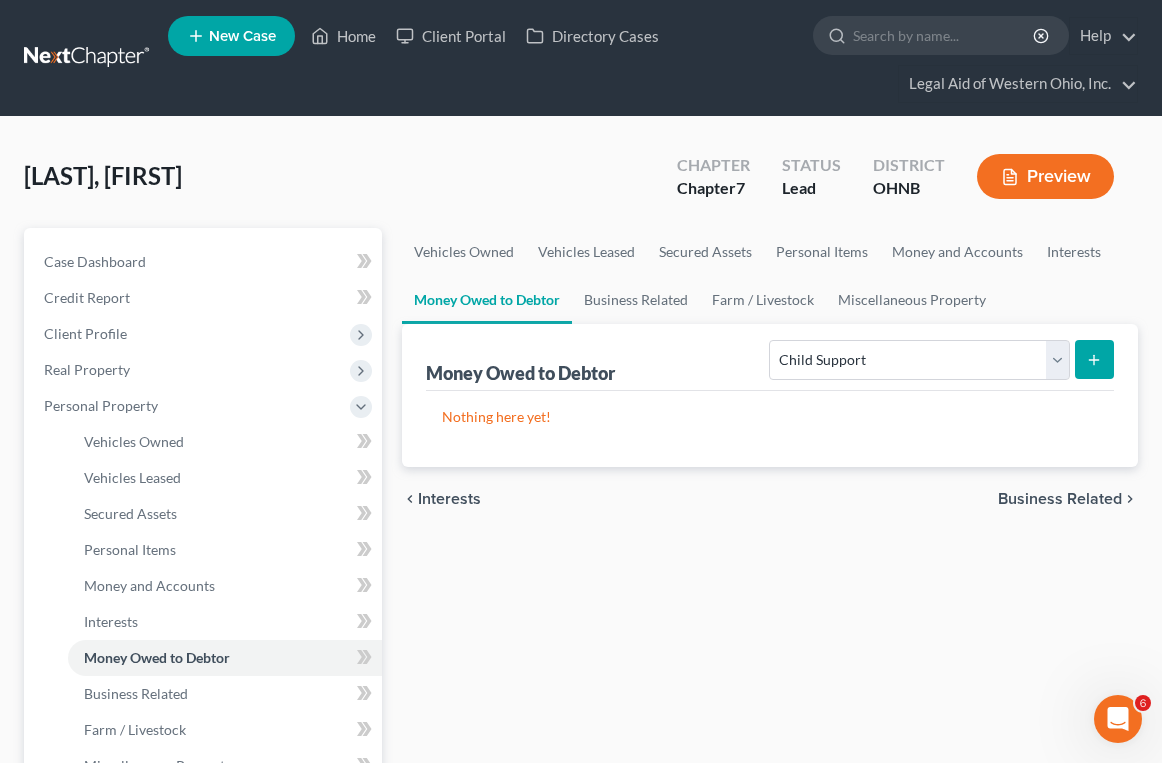 click 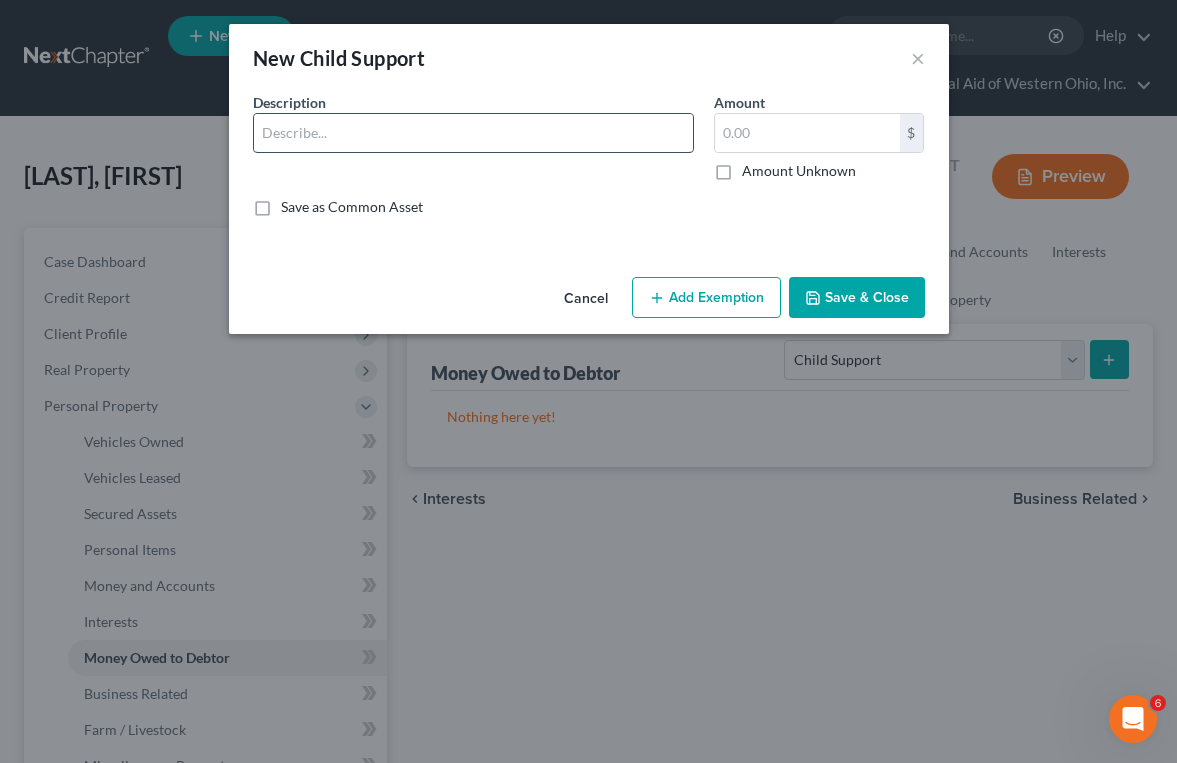 click at bounding box center [473, 133] 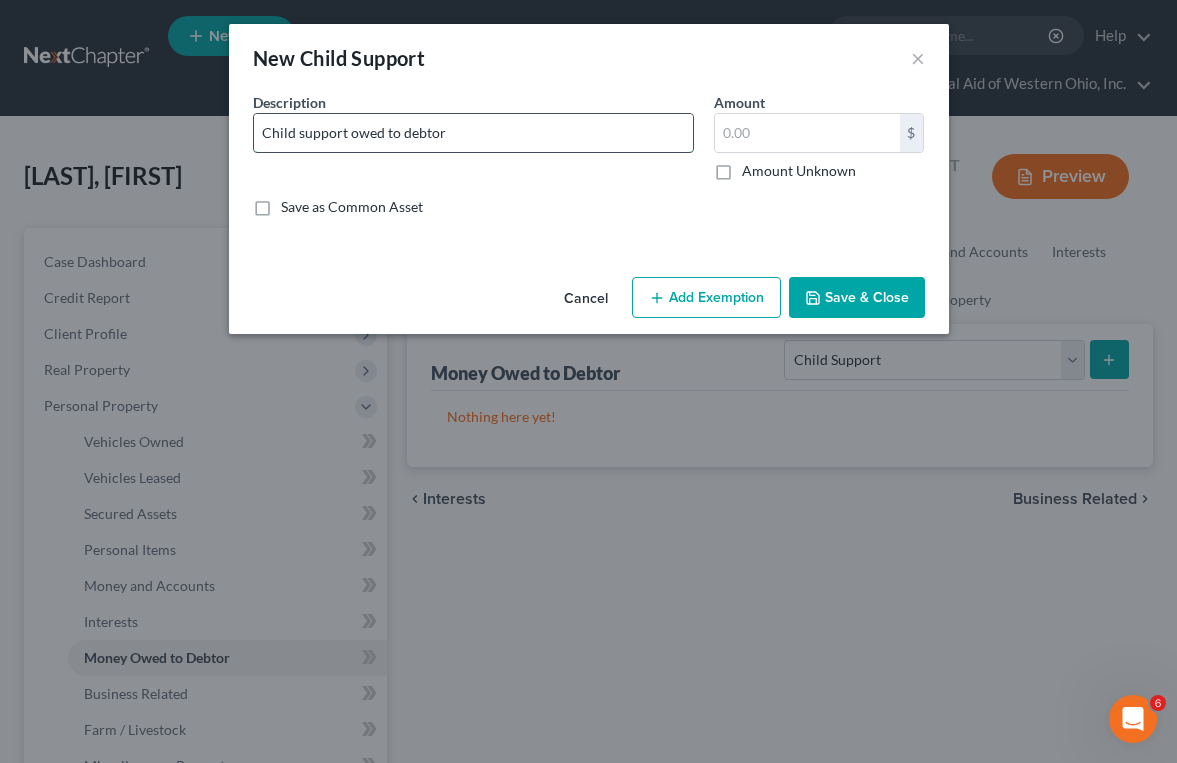 type on "Child support owed to debtor" 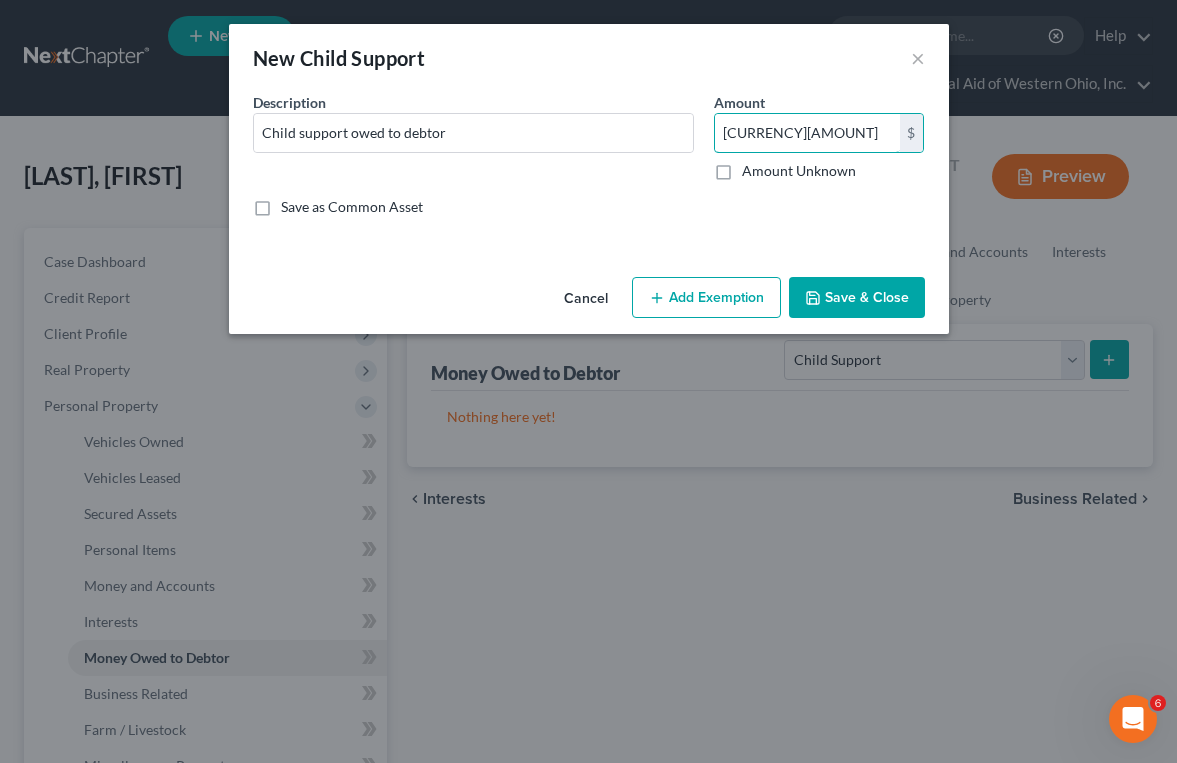 type on "[CURRENCY][AMOUNT]" 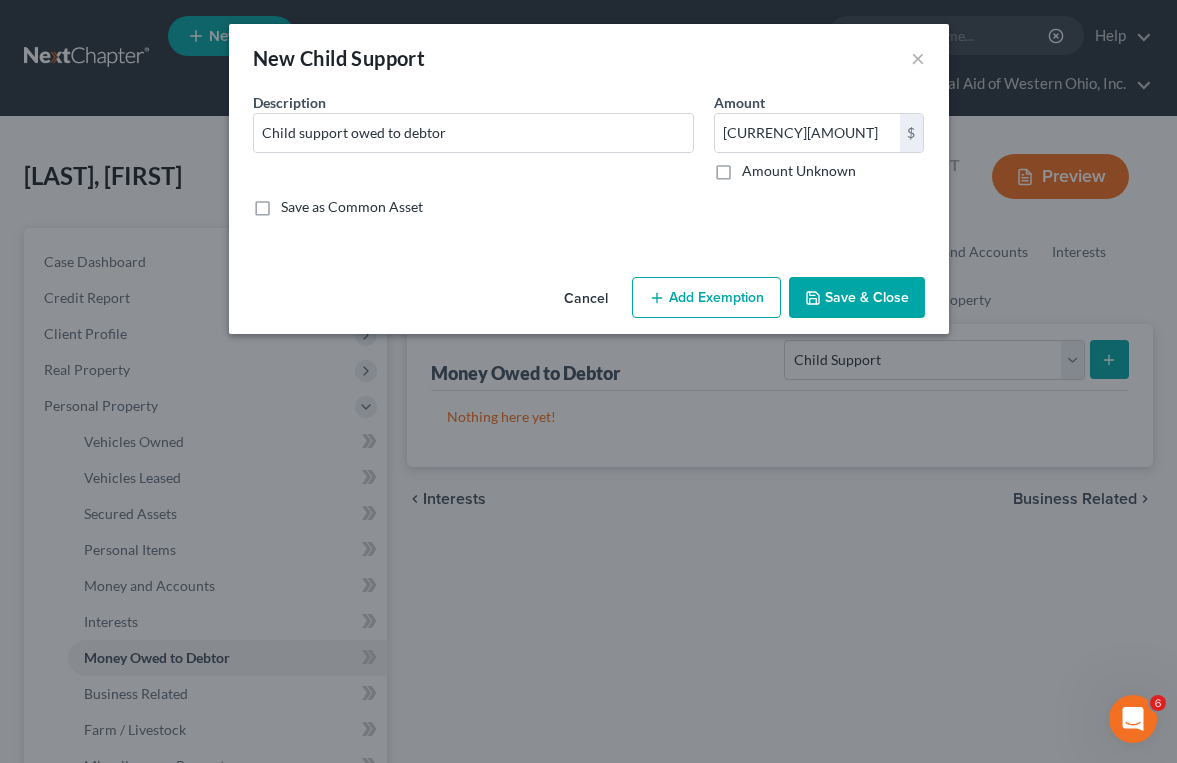 click on "Add Exemption" at bounding box center (706, 298) 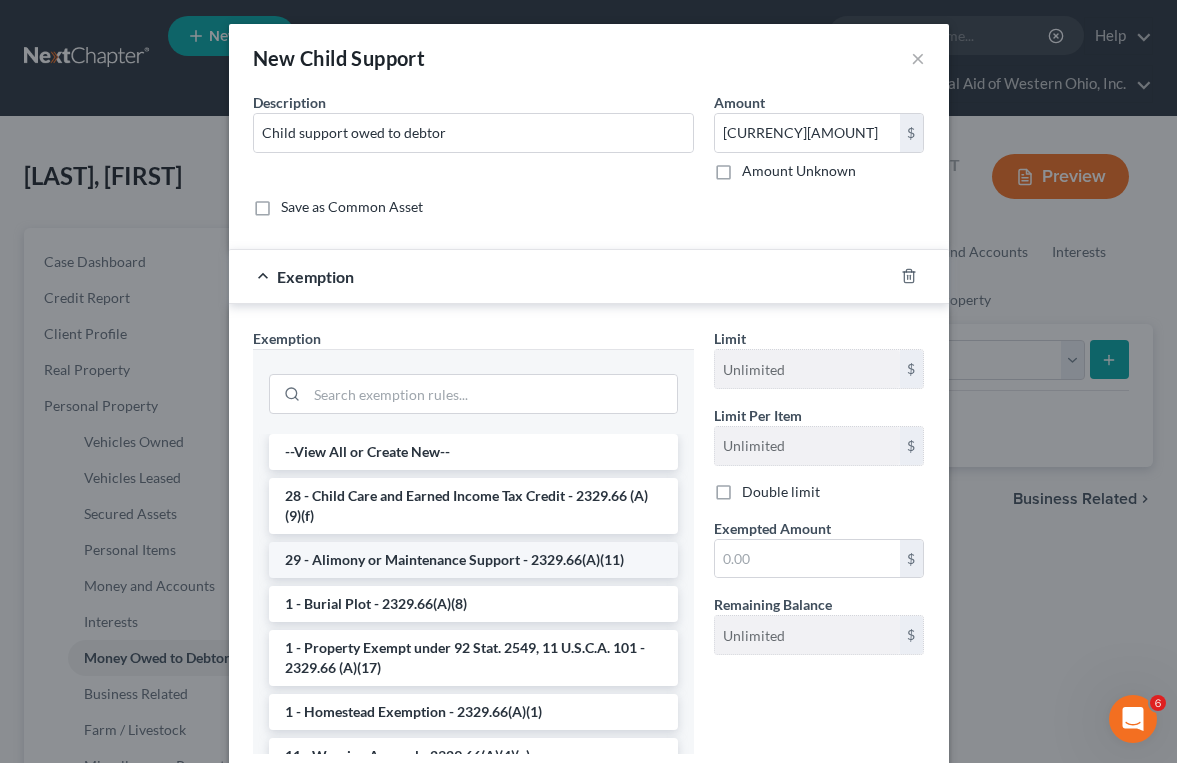 click on "29 - Alimony or Maintenance Support - 2329.66(A)(11)" at bounding box center [473, 560] 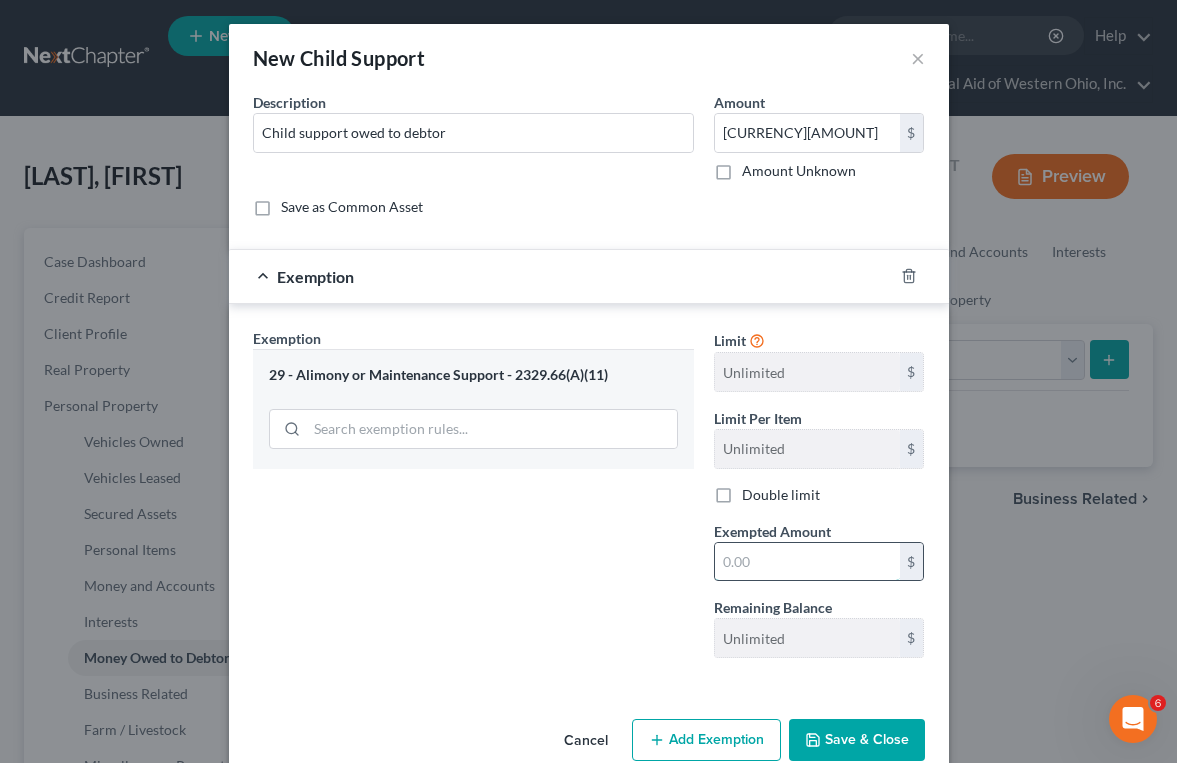 click at bounding box center (807, 562) 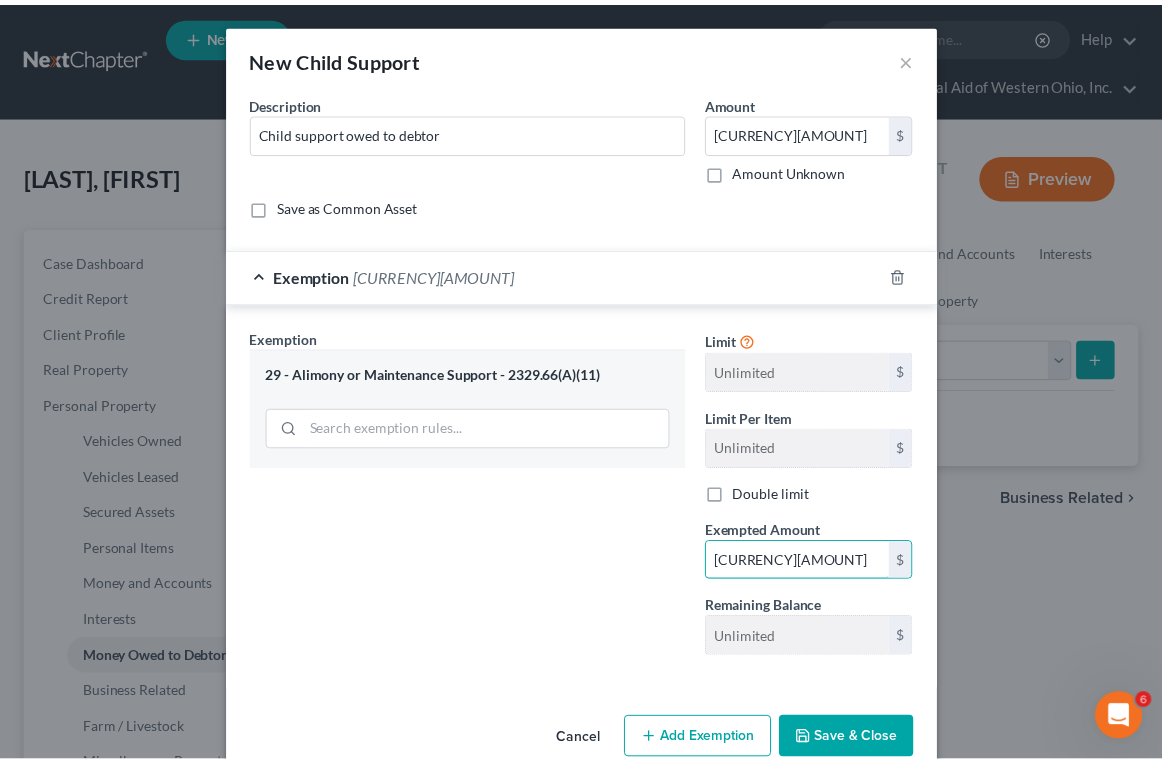 scroll, scrollTop: 38, scrollLeft: 0, axis: vertical 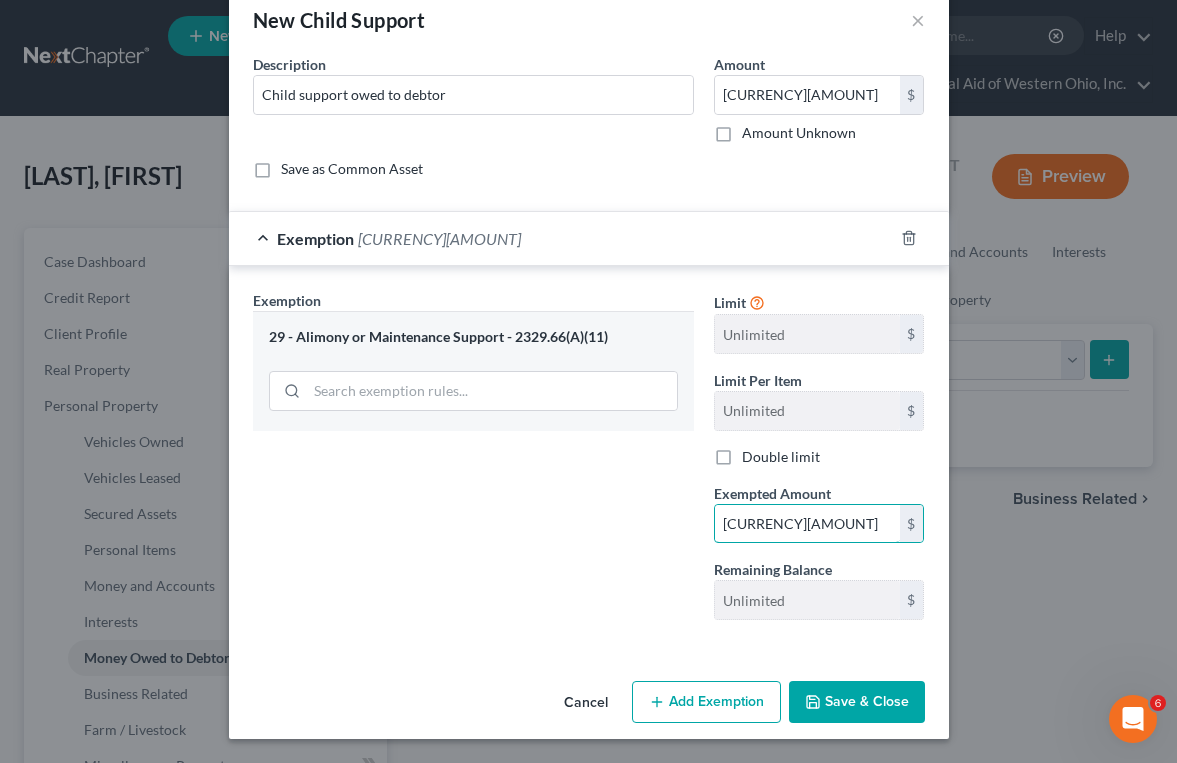 type on "[CURRENCY][AMOUNT]" 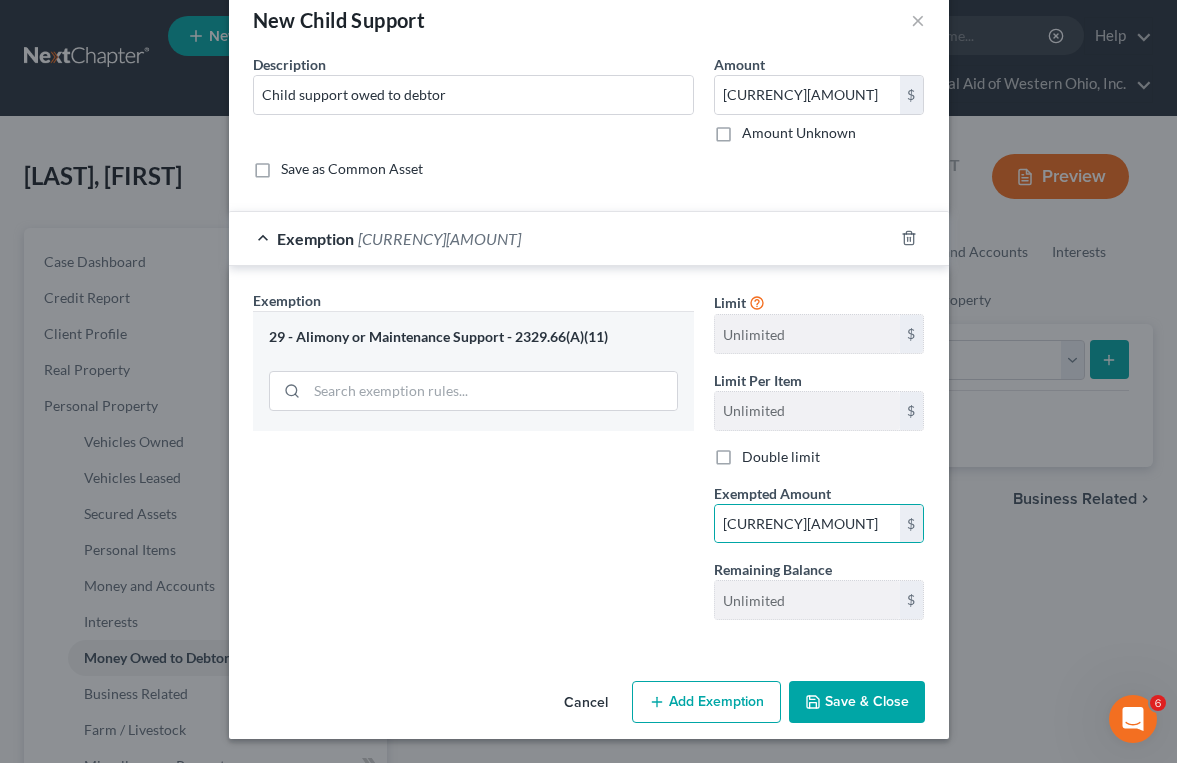 click on "Save & Close" at bounding box center (857, 702) 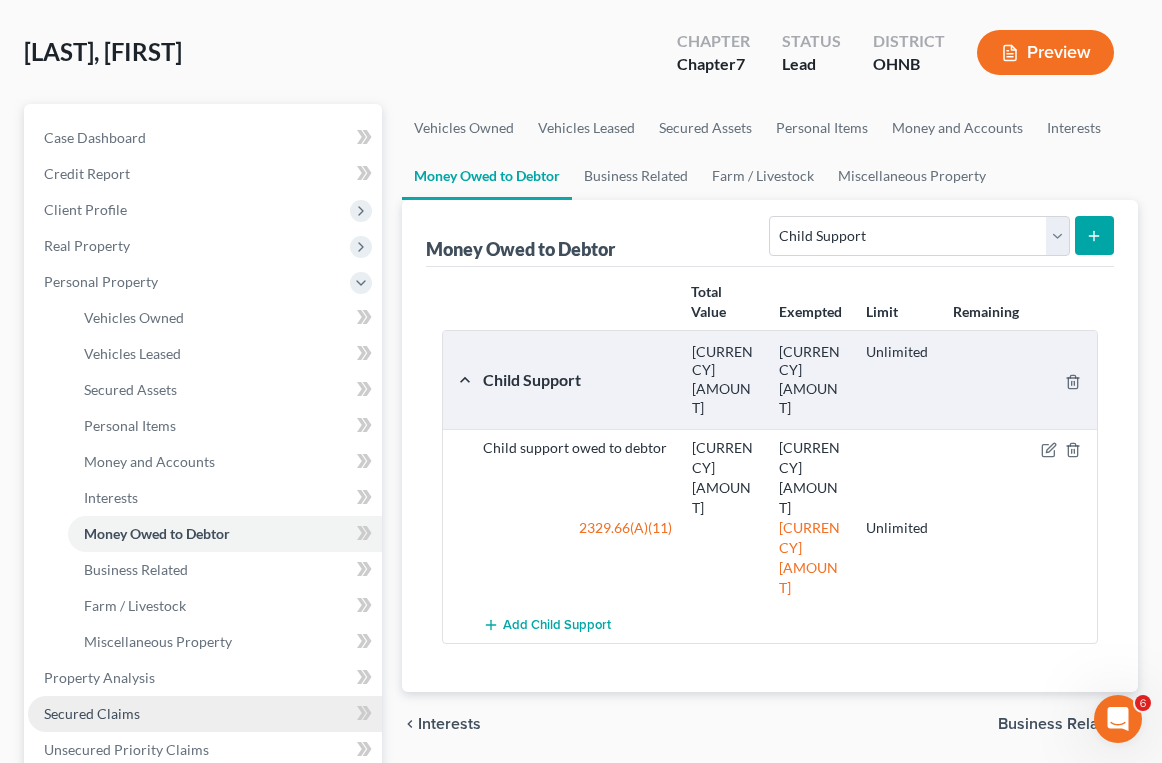 scroll, scrollTop: 100, scrollLeft: 0, axis: vertical 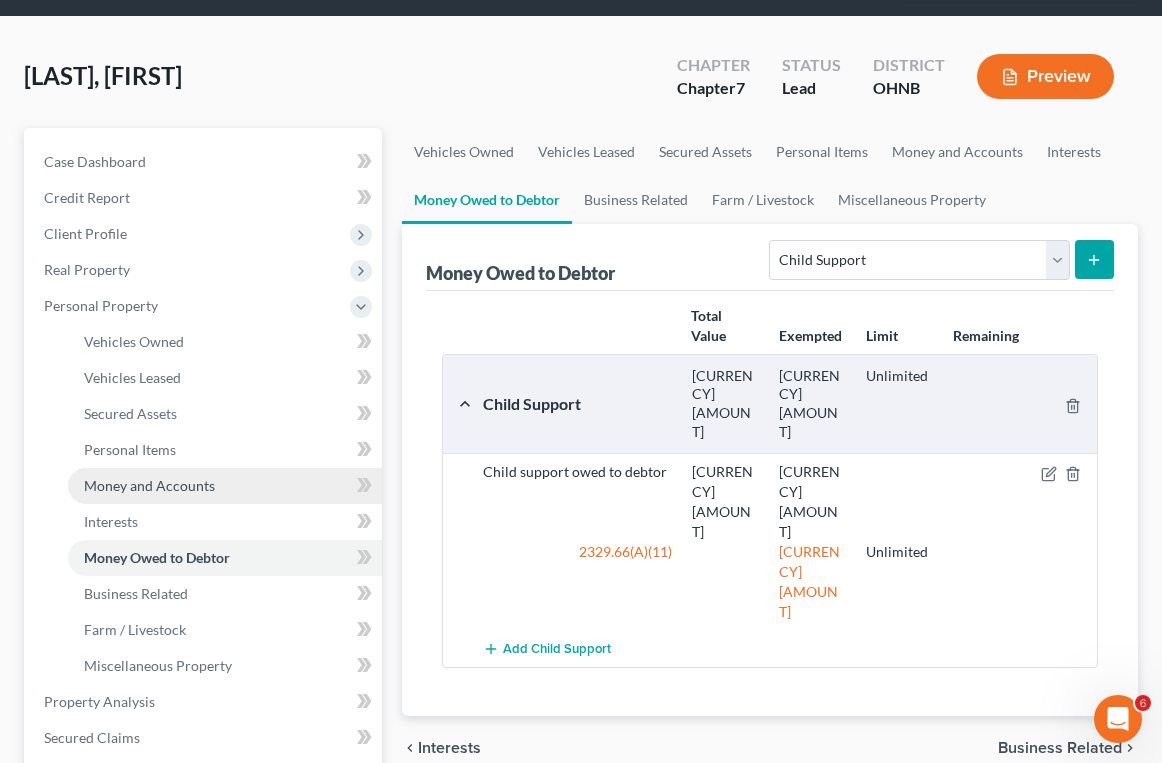 click on "Money and Accounts" at bounding box center [149, 485] 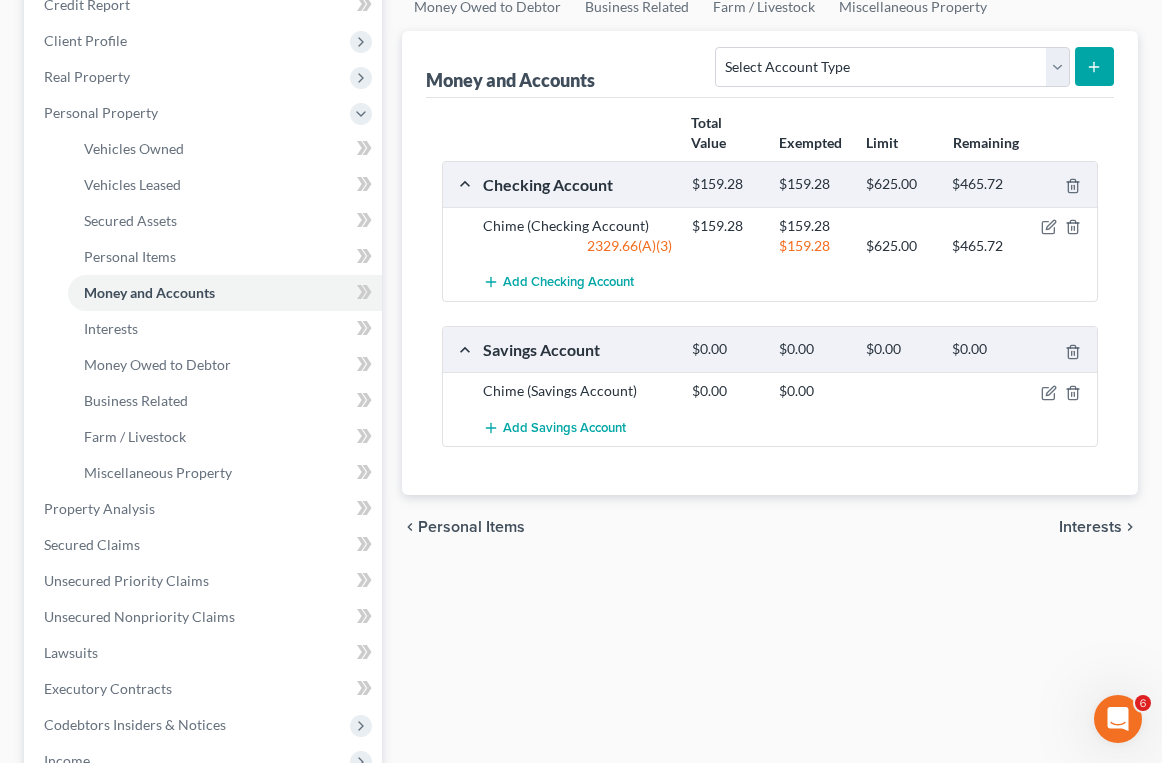 scroll, scrollTop: 300, scrollLeft: 0, axis: vertical 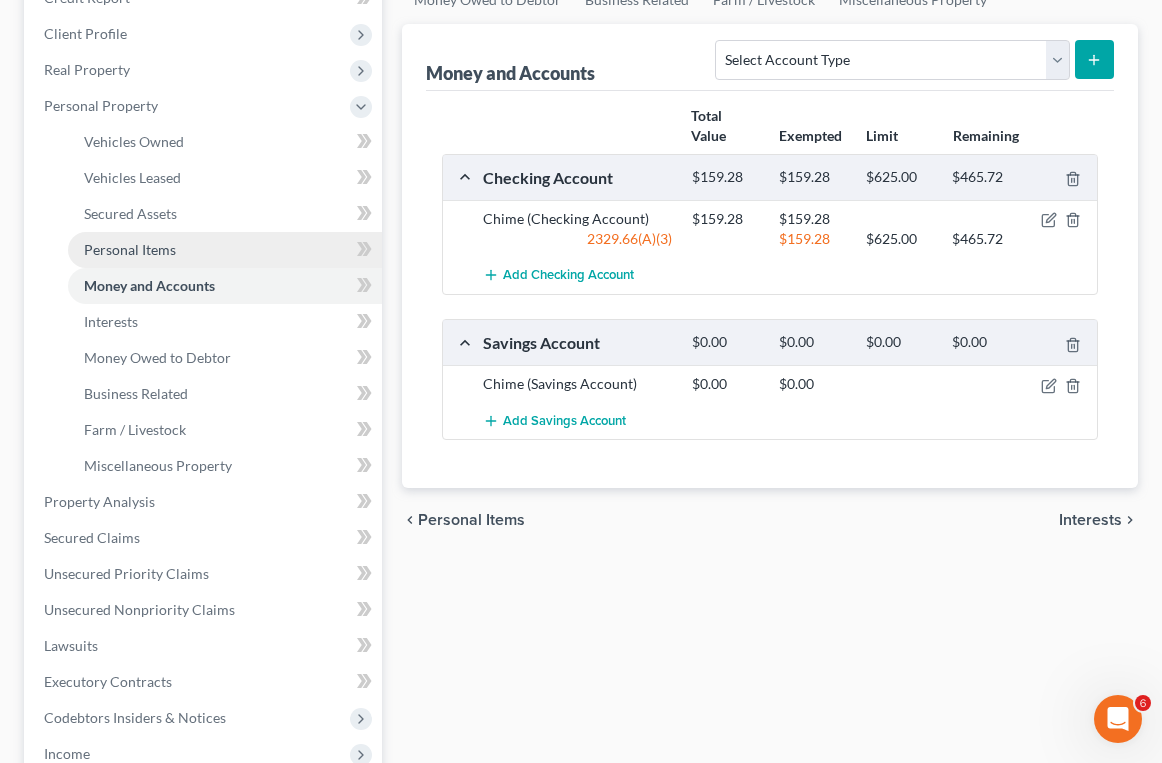 click on "Personal Items" at bounding box center [130, 249] 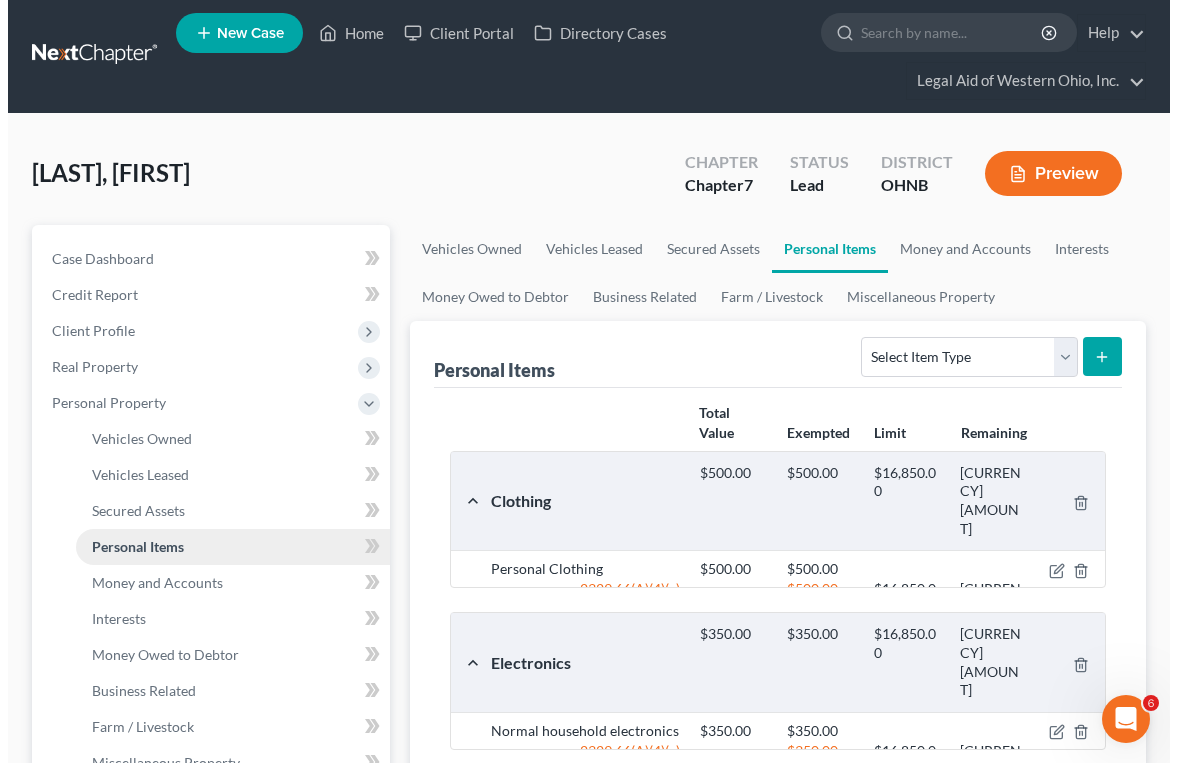 scroll, scrollTop: 0, scrollLeft: 0, axis: both 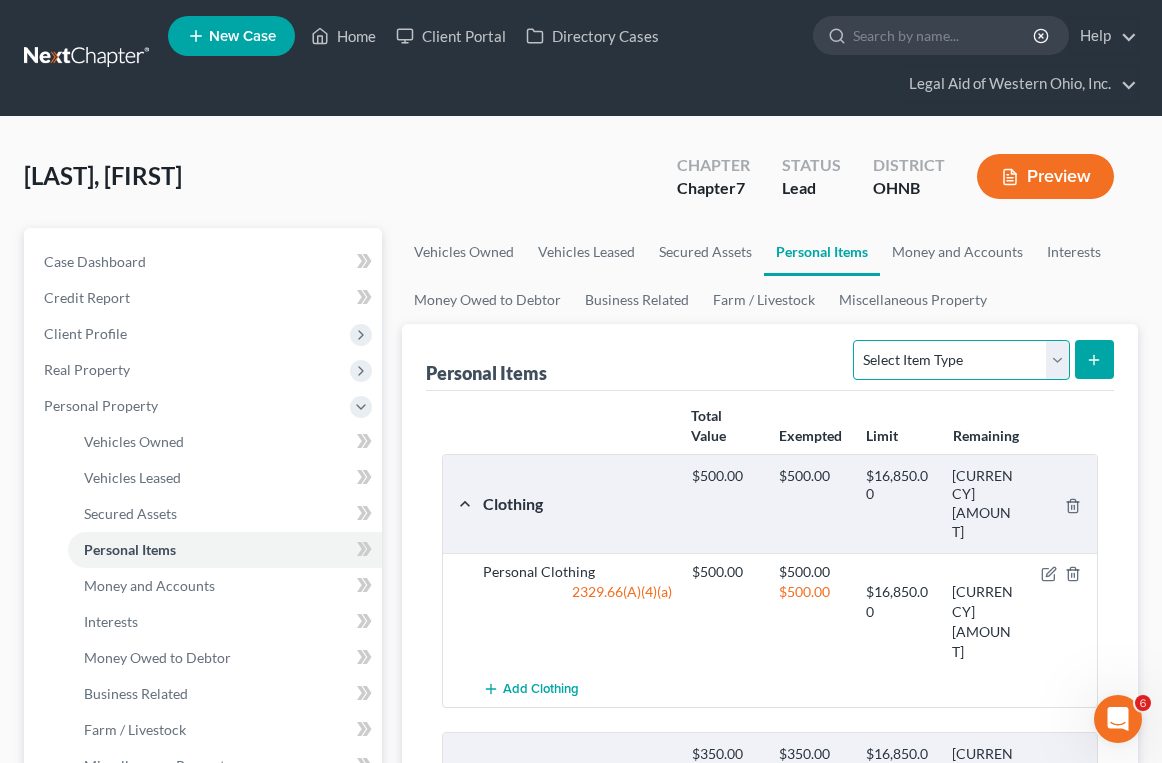 click on "Select Item Type Clothing Collectibles Of Value Electronics Firearms Household Goods Jewelry Other Pet(s) Sports & Hobby Equipment" at bounding box center [961, 360] 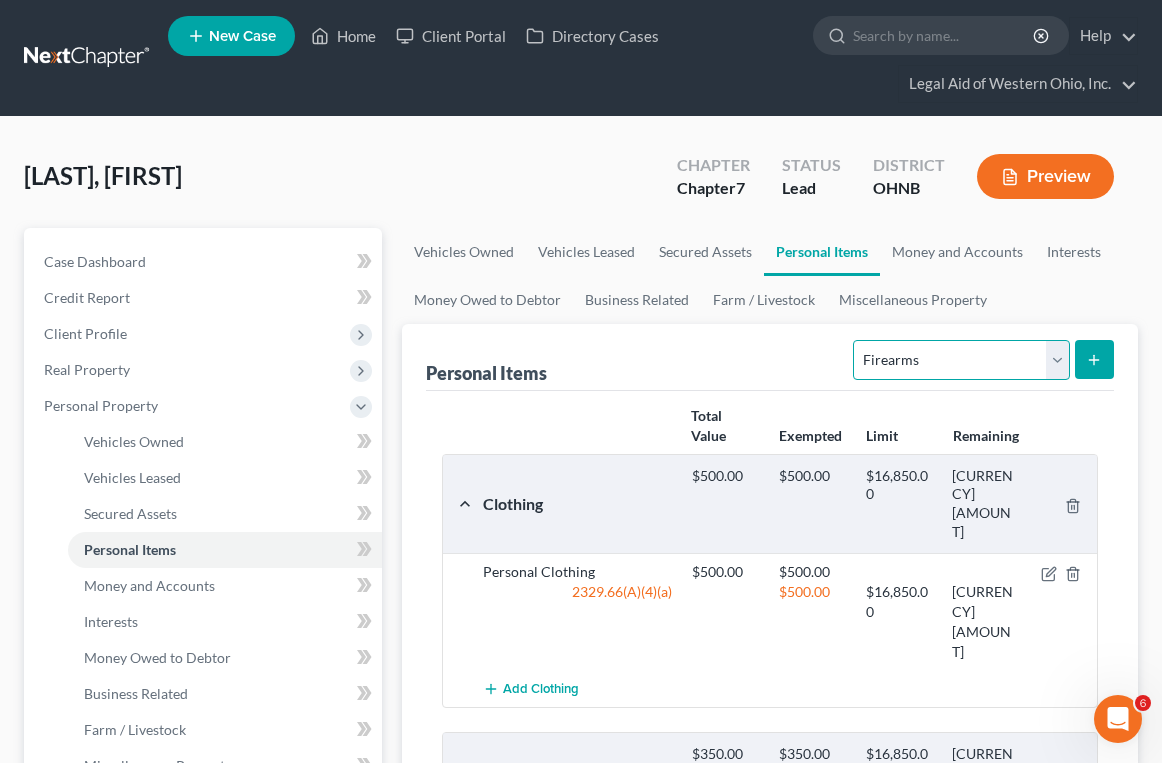 click on "Select Item Type Clothing Collectibles Of Value Electronics Firearms Household Goods Jewelry Other Pet(s) Sports & Hobby Equipment" at bounding box center [961, 360] 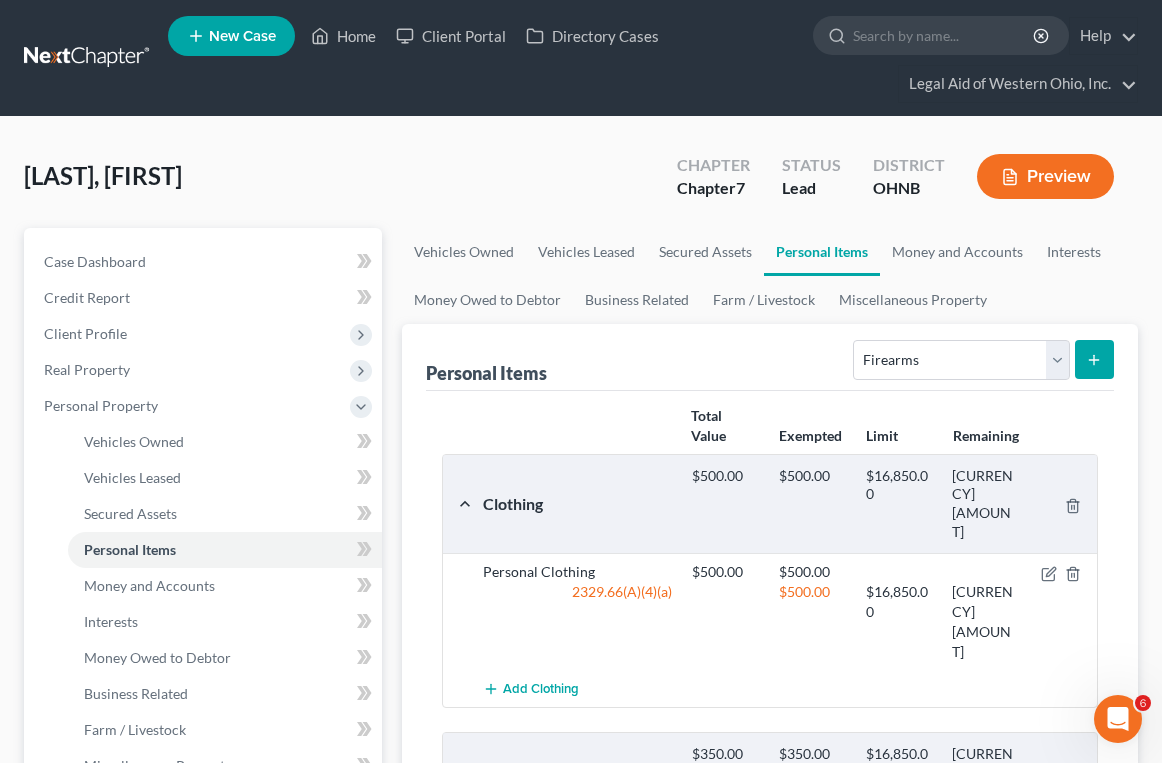 click 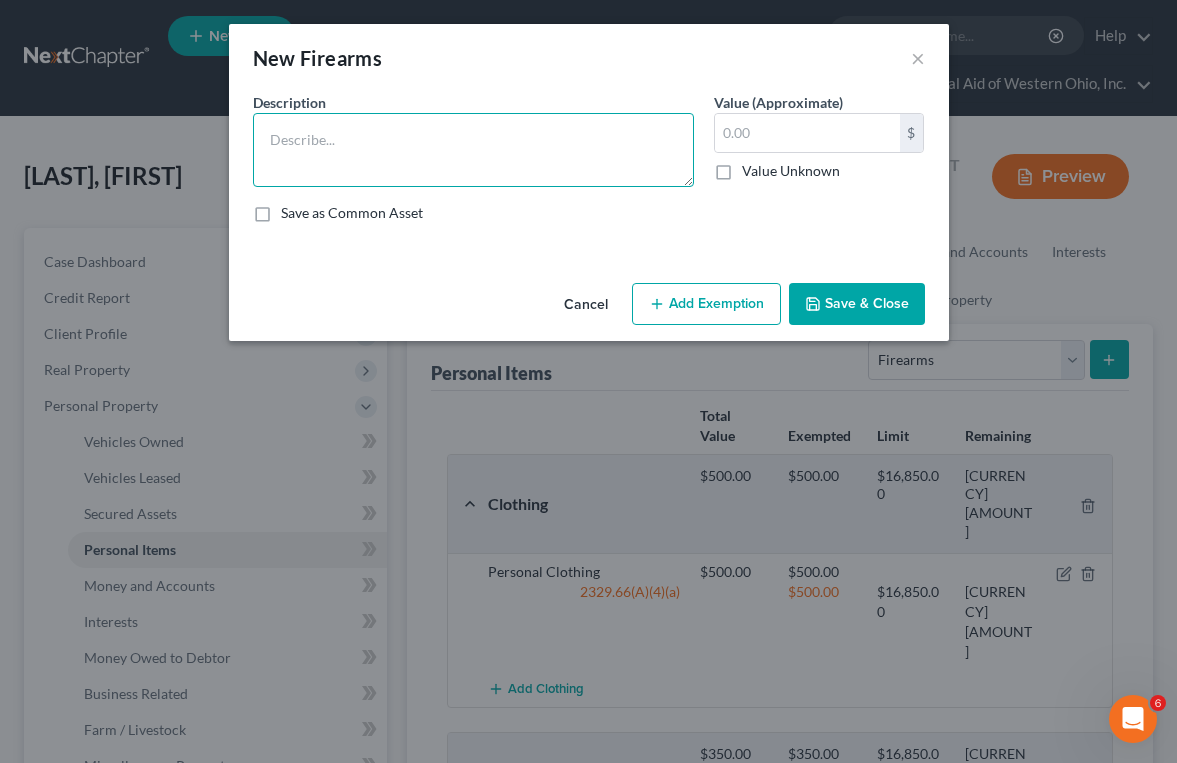 click at bounding box center (473, 150) 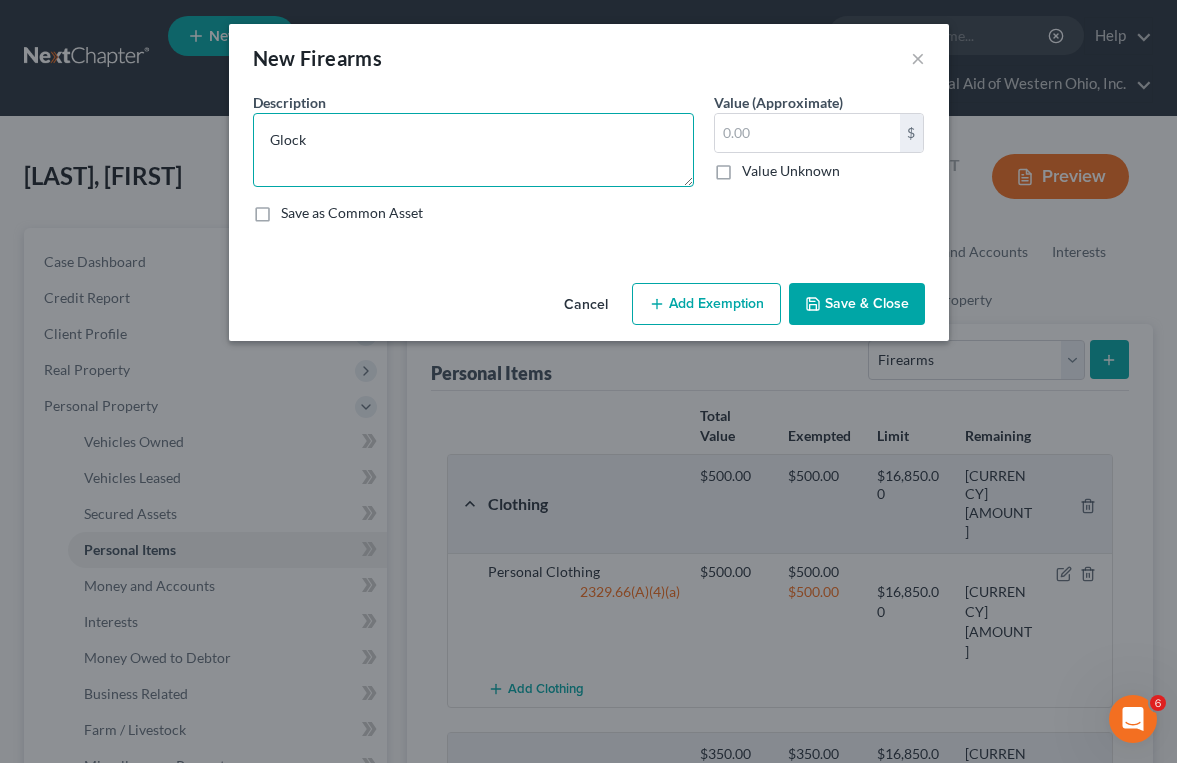 type on "Glock" 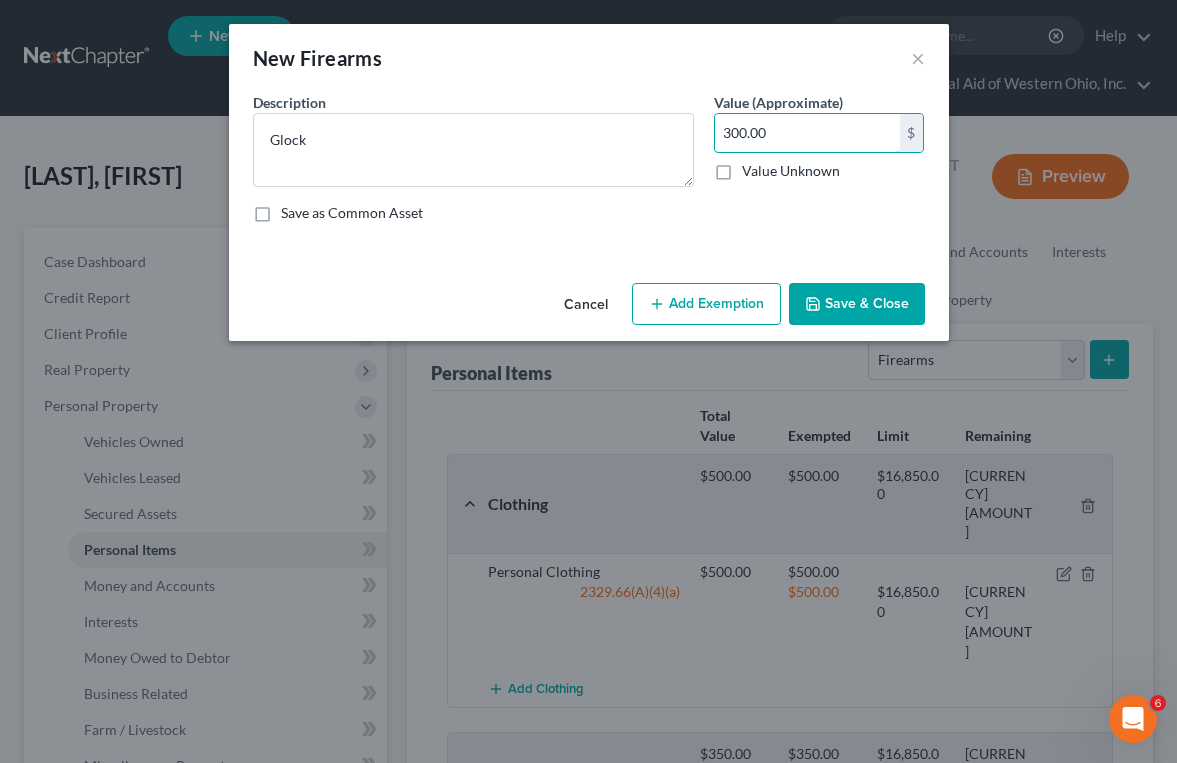 type on "300.00" 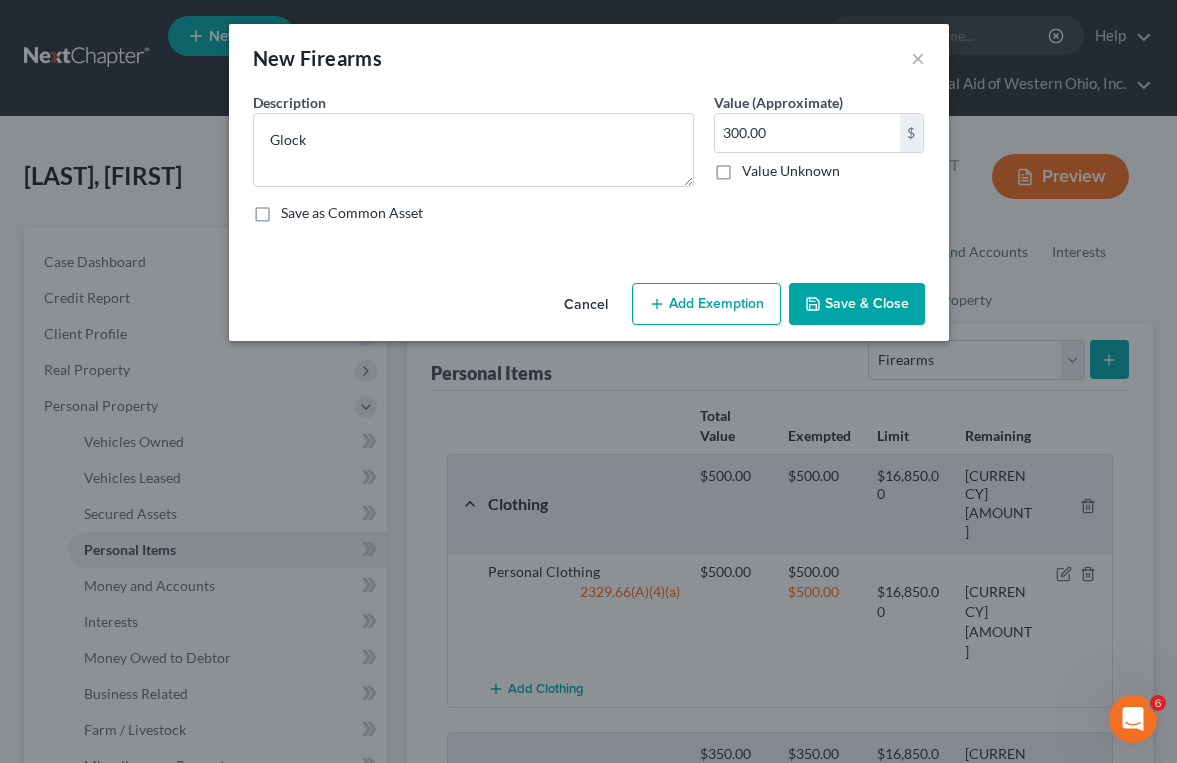 click on "Add Exemption" at bounding box center [706, 304] 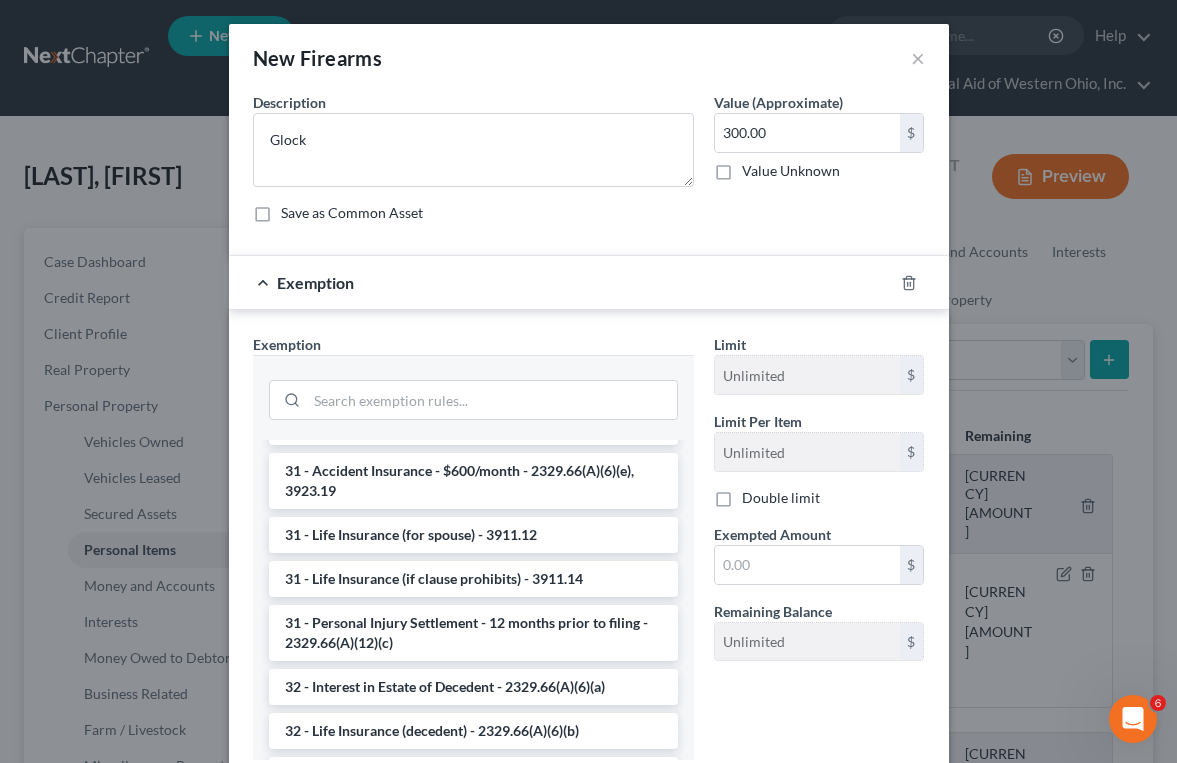scroll, scrollTop: 2200, scrollLeft: 0, axis: vertical 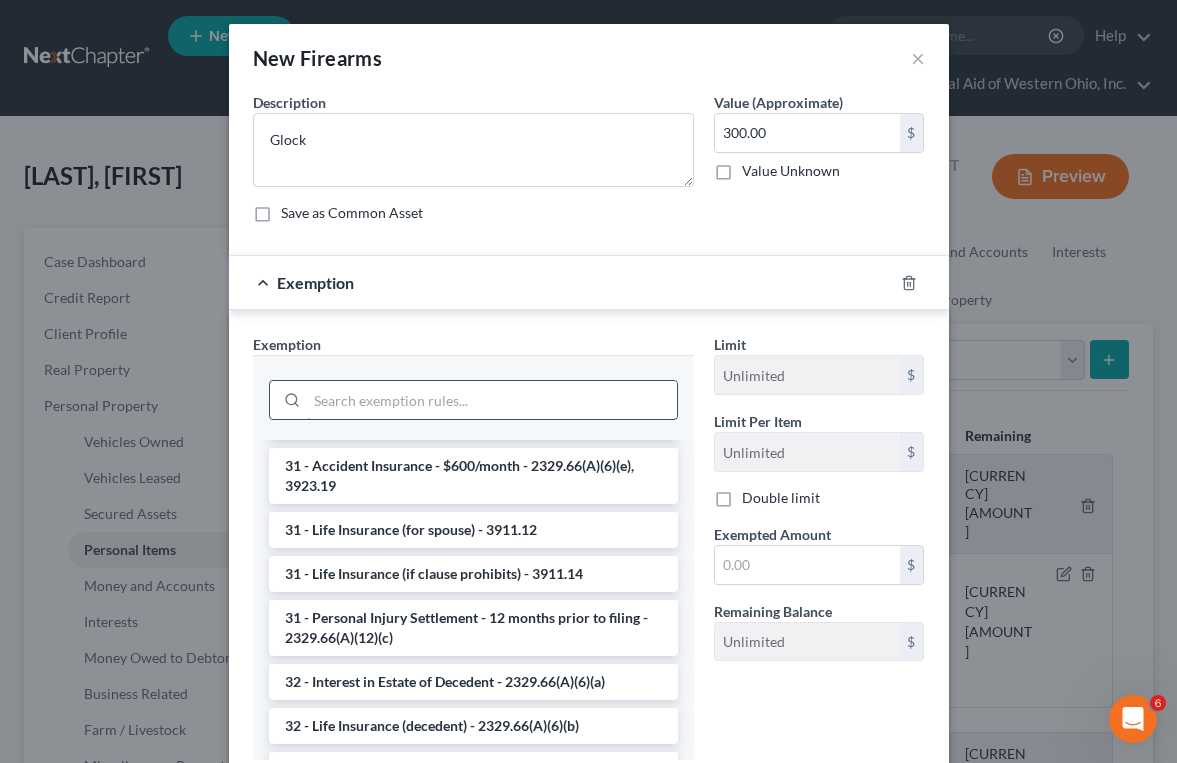 click at bounding box center [492, 400] 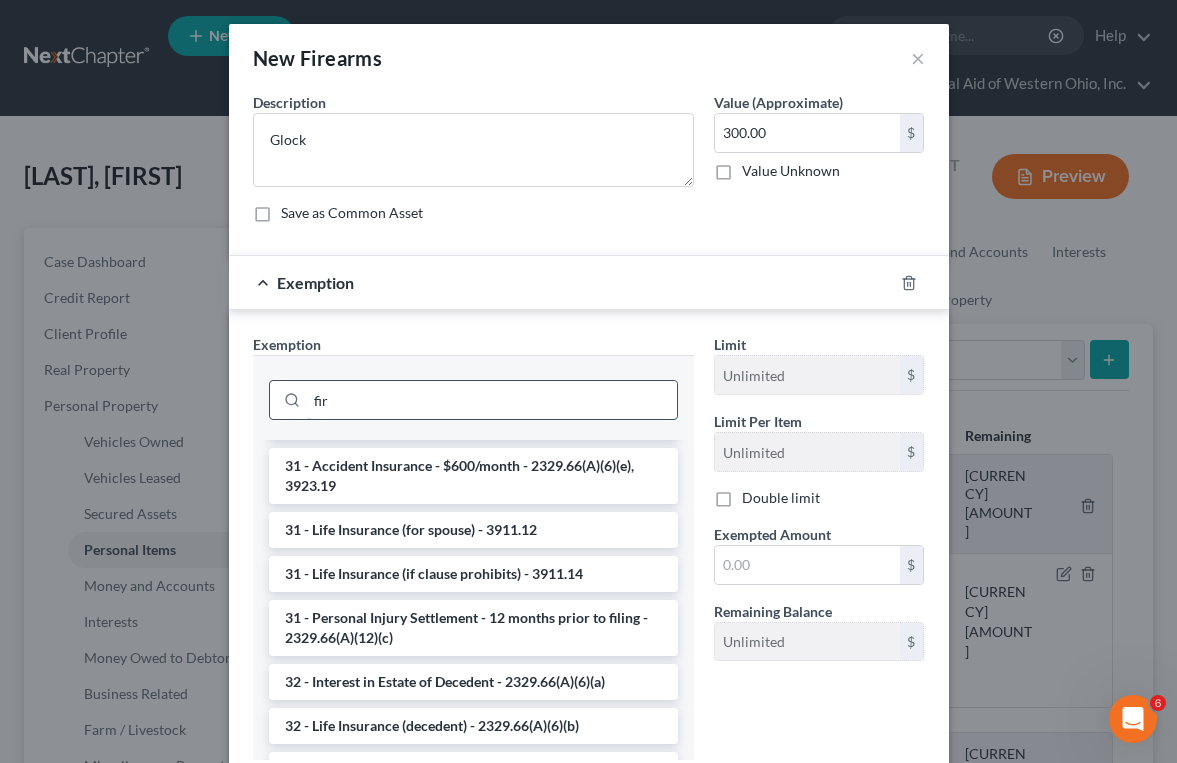 scroll, scrollTop: 0, scrollLeft: 0, axis: both 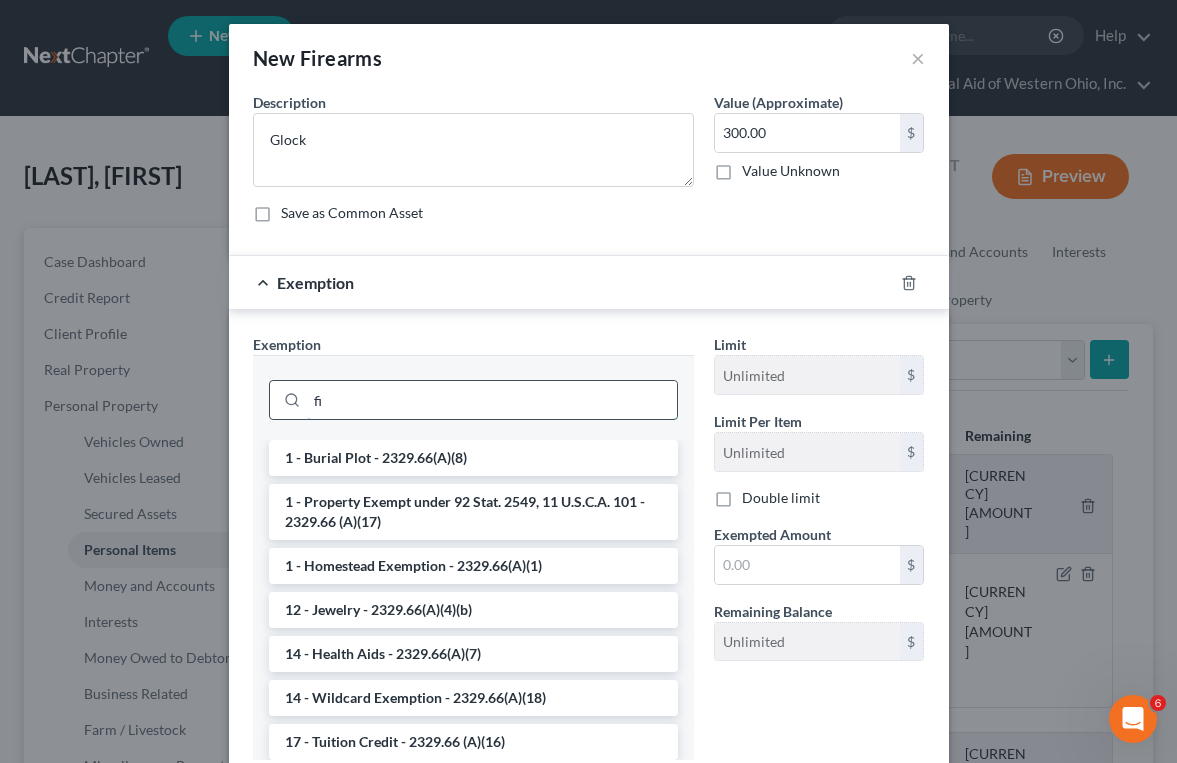 type on "f" 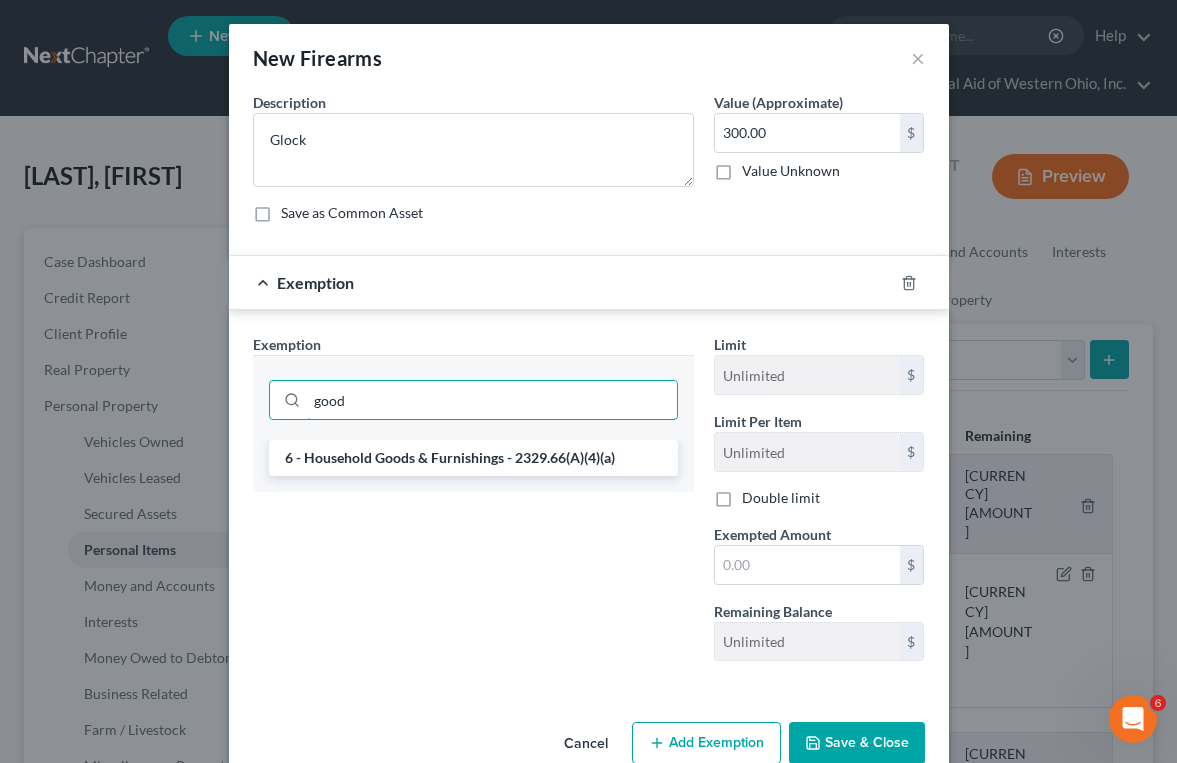 drag, startPoint x: 455, startPoint y: 404, endPoint x: 246, endPoint y: 391, distance: 209.40392 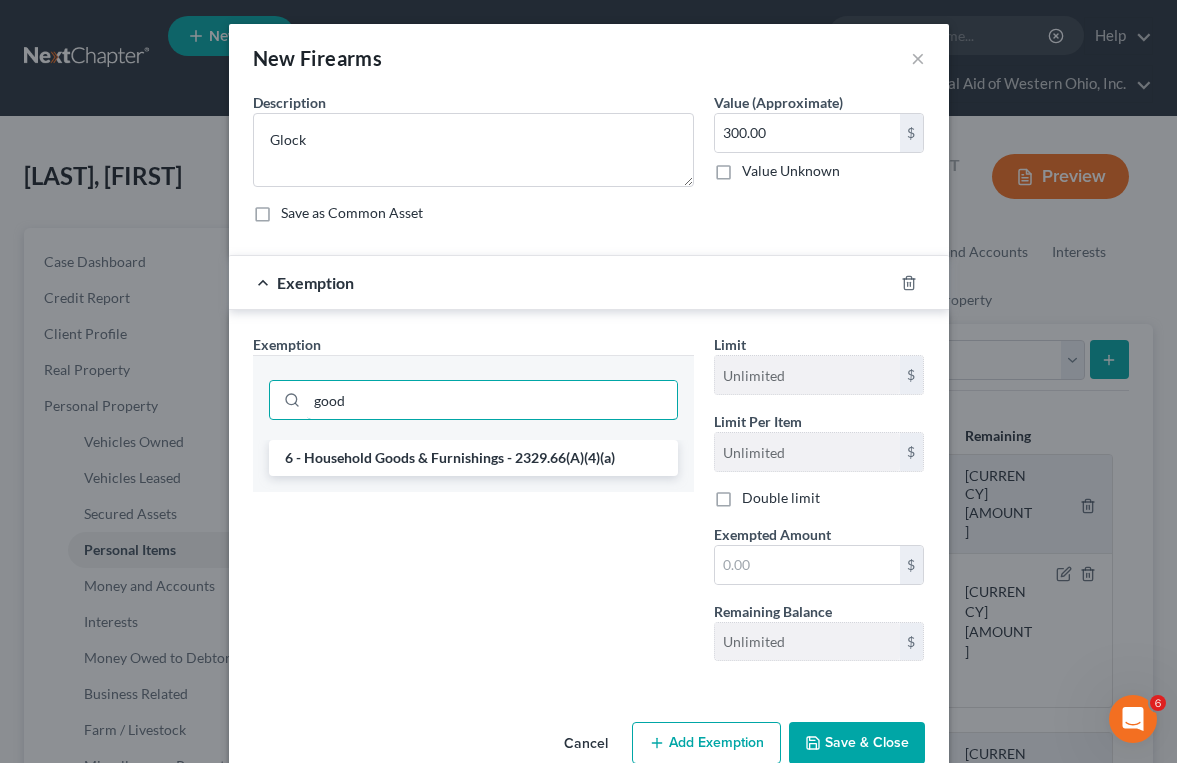 click on "good" at bounding box center (473, 397) 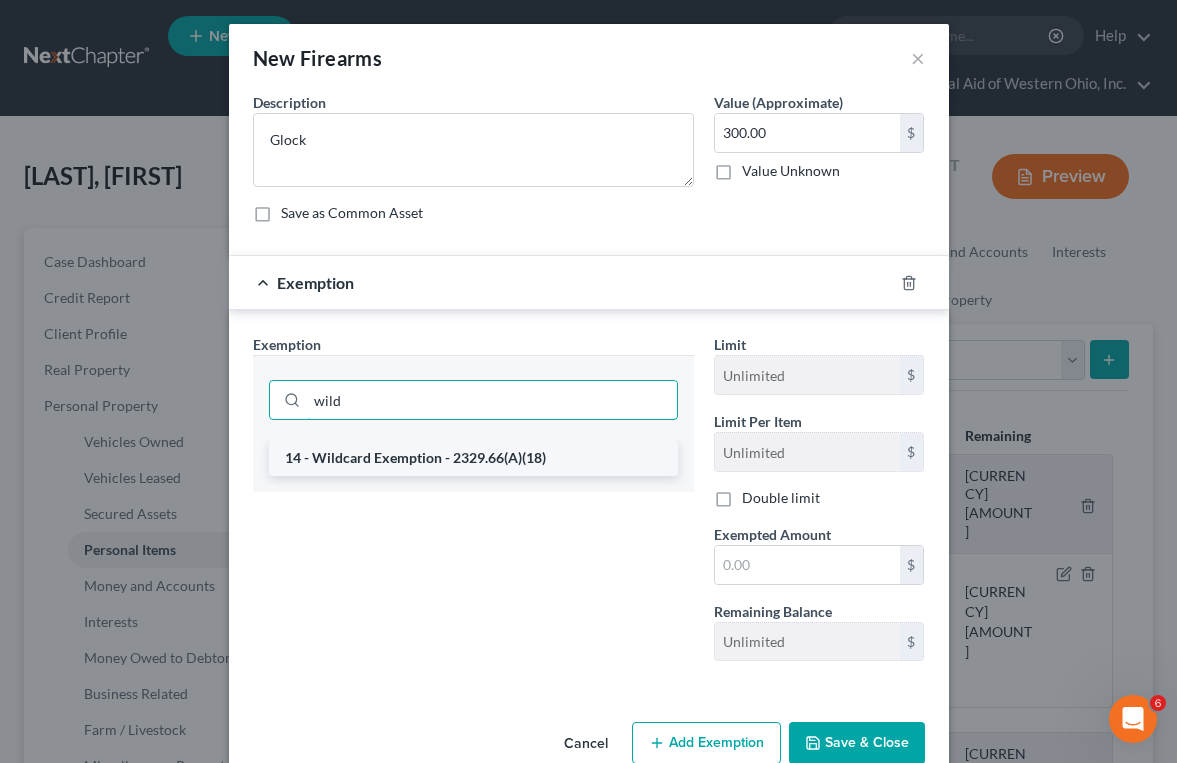 type on "wild" 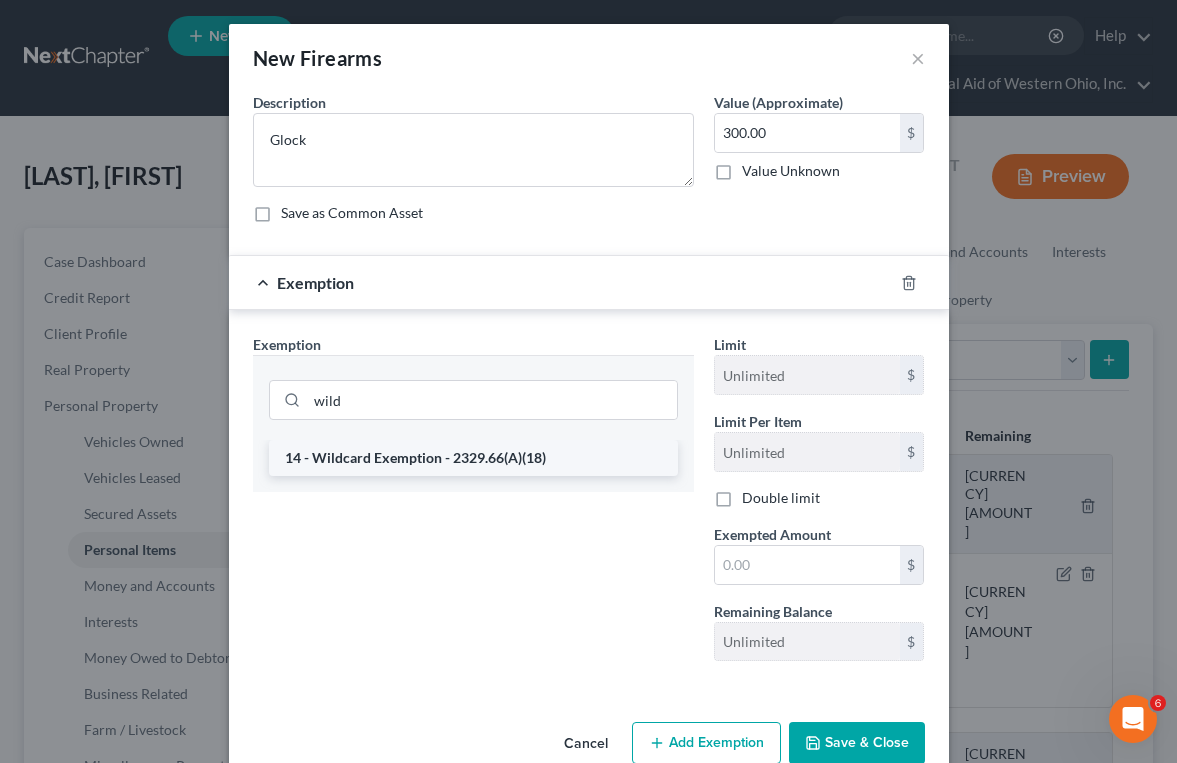 click on "14 - Wildcard Exemption  - 2329.66(A)(18)" at bounding box center [473, 458] 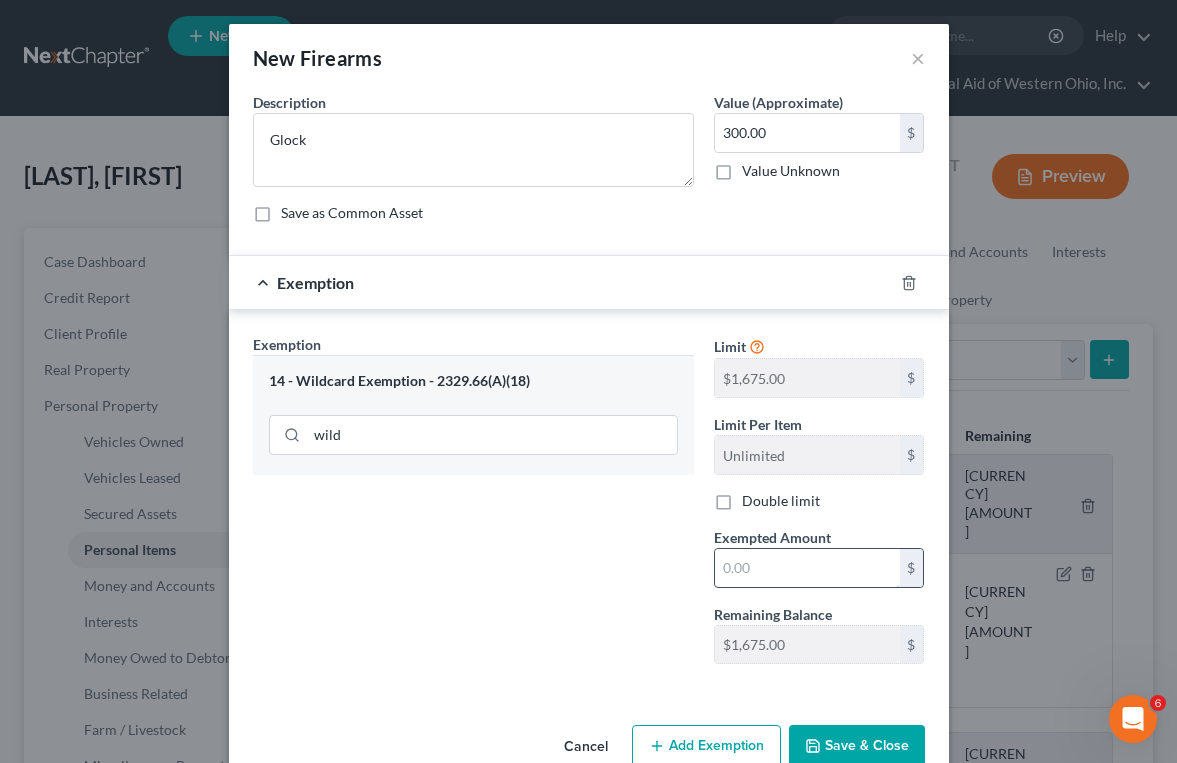 click at bounding box center [807, 568] 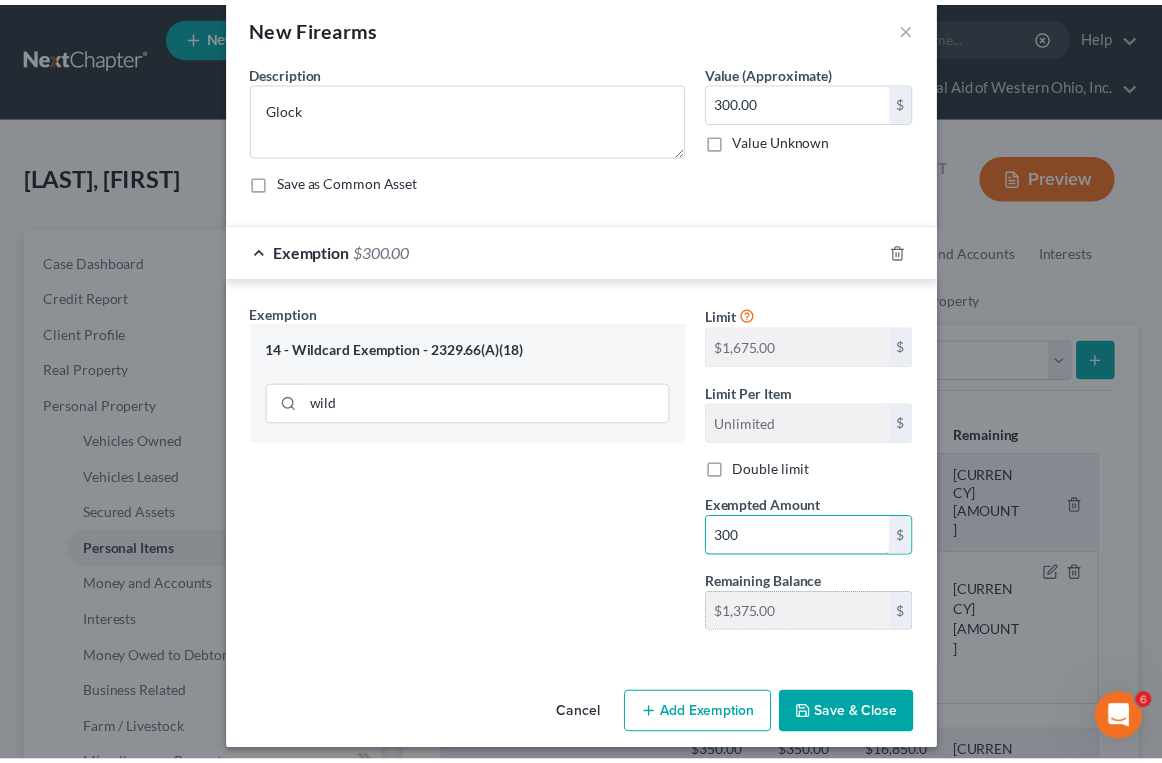 scroll, scrollTop: 44, scrollLeft: 0, axis: vertical 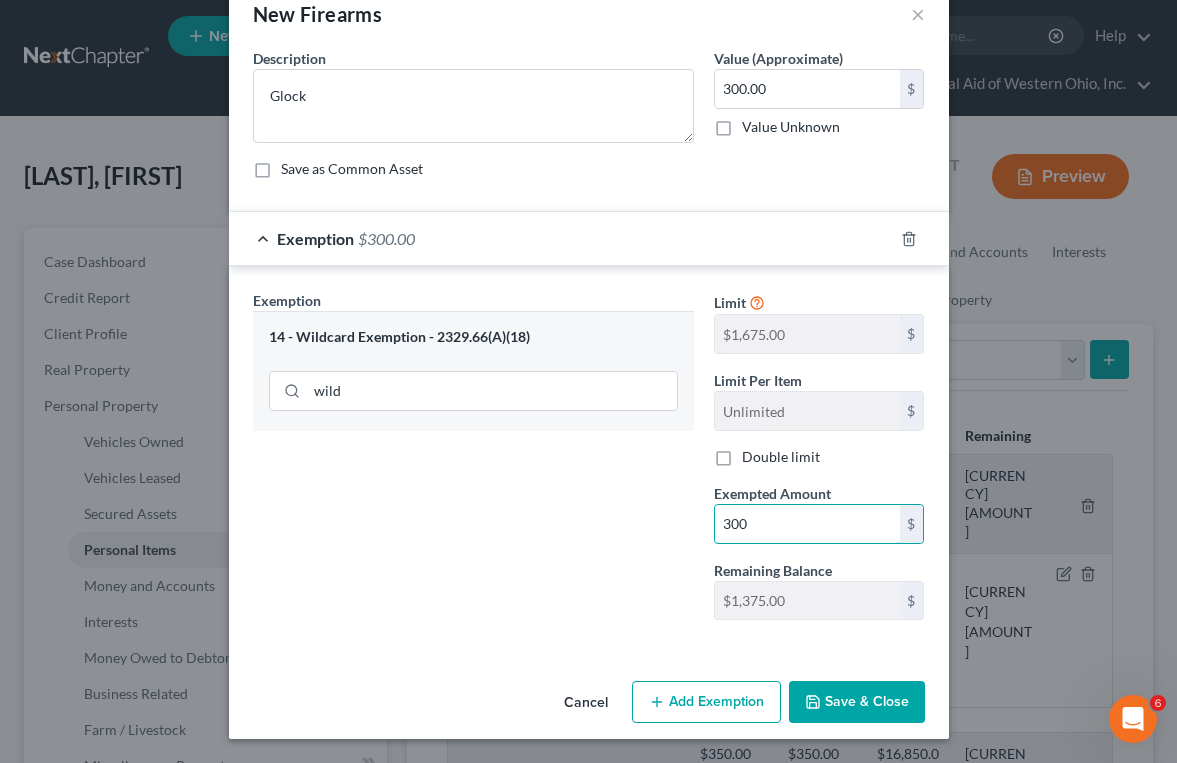 type on "300" 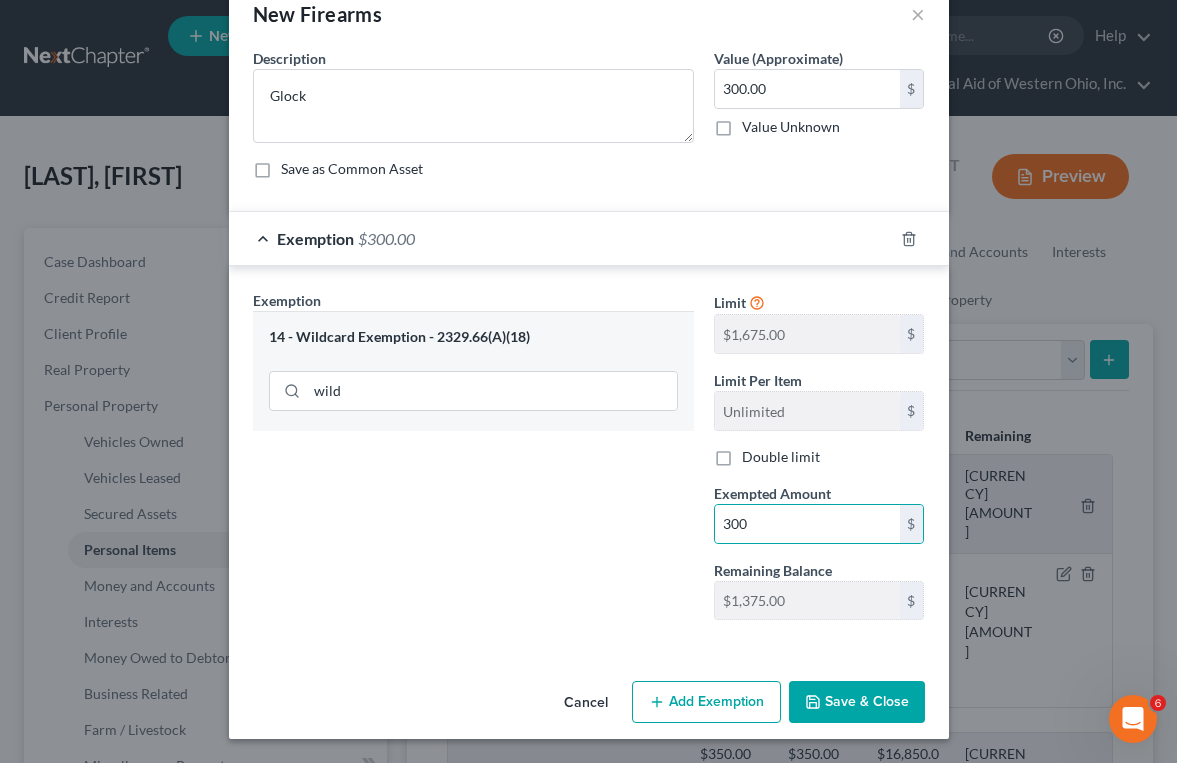 click on "Save & Close" at bounding box center [857, 702] 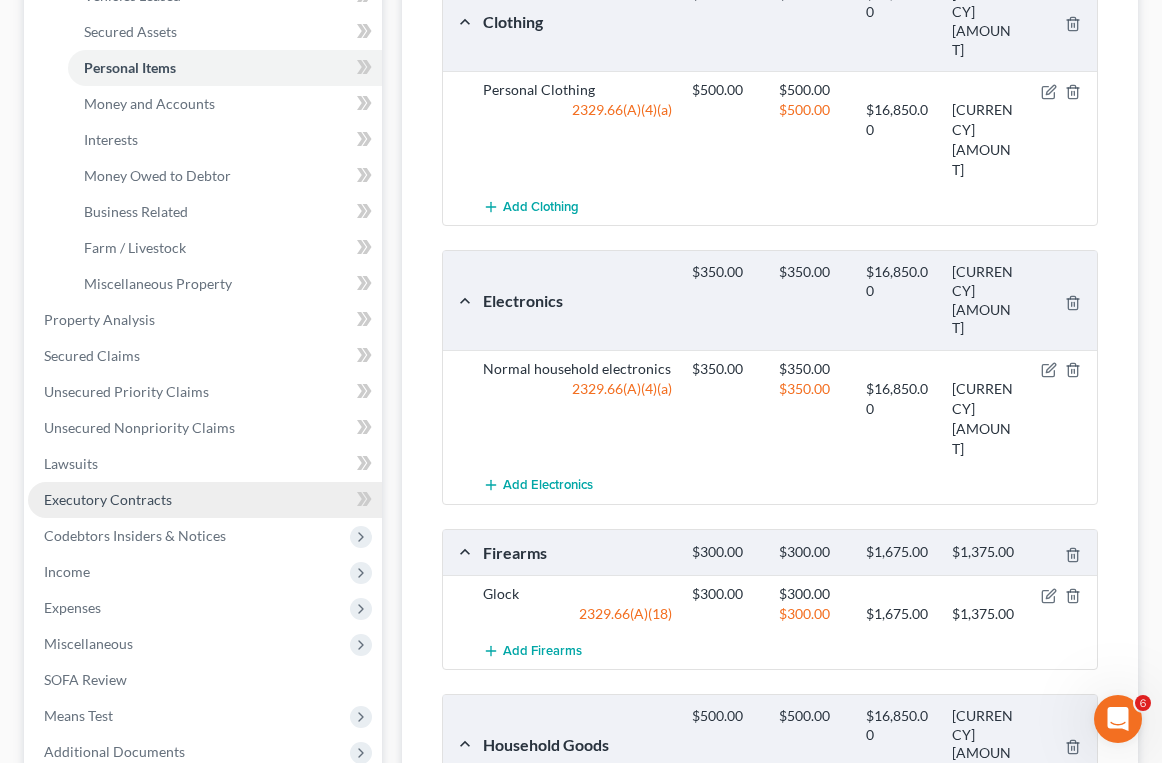 scroll, scrollTop: 500, scrollLeft: 0, axis: vertical 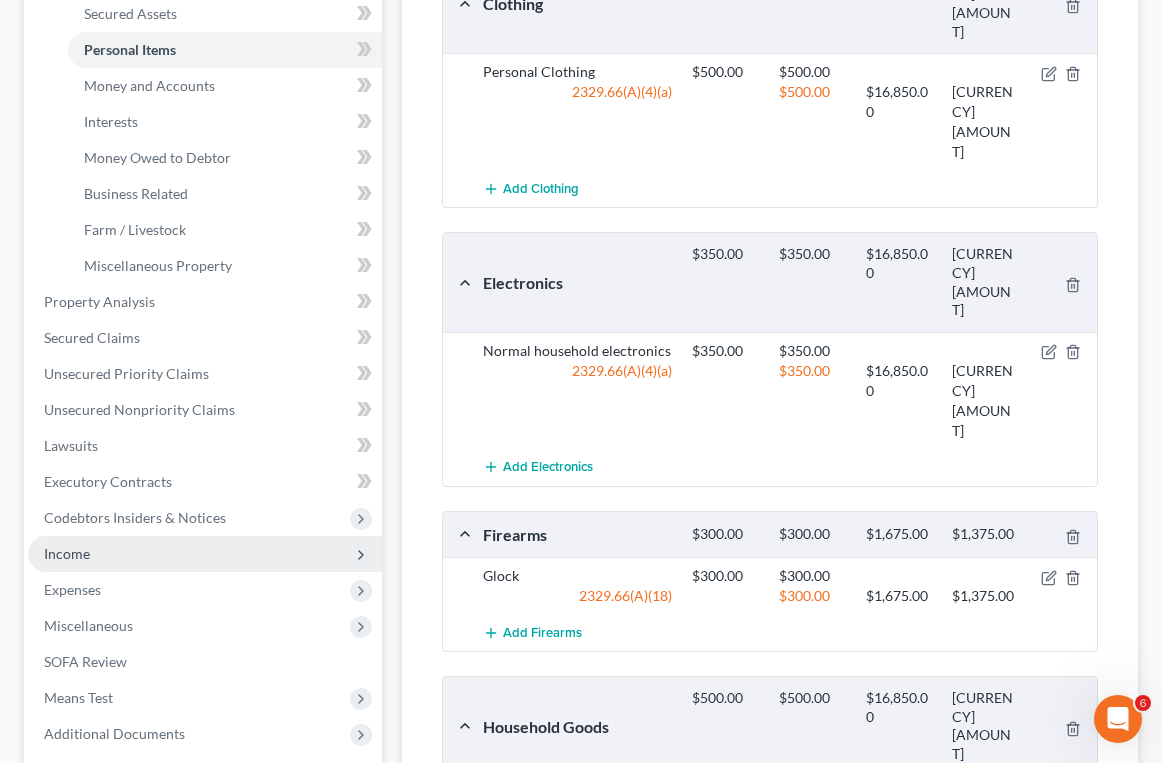 click on "Income" at bounding box center [205, 554] 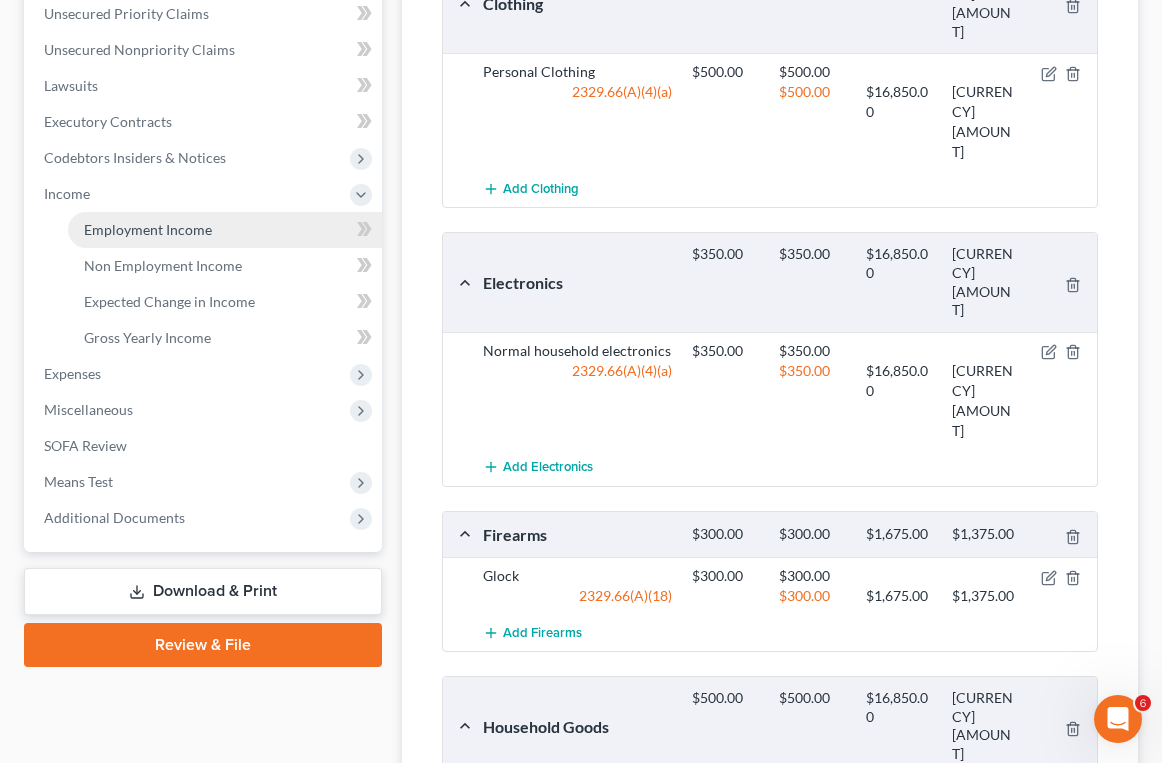 click on "Employment Income" at bounding box center [148, 229] 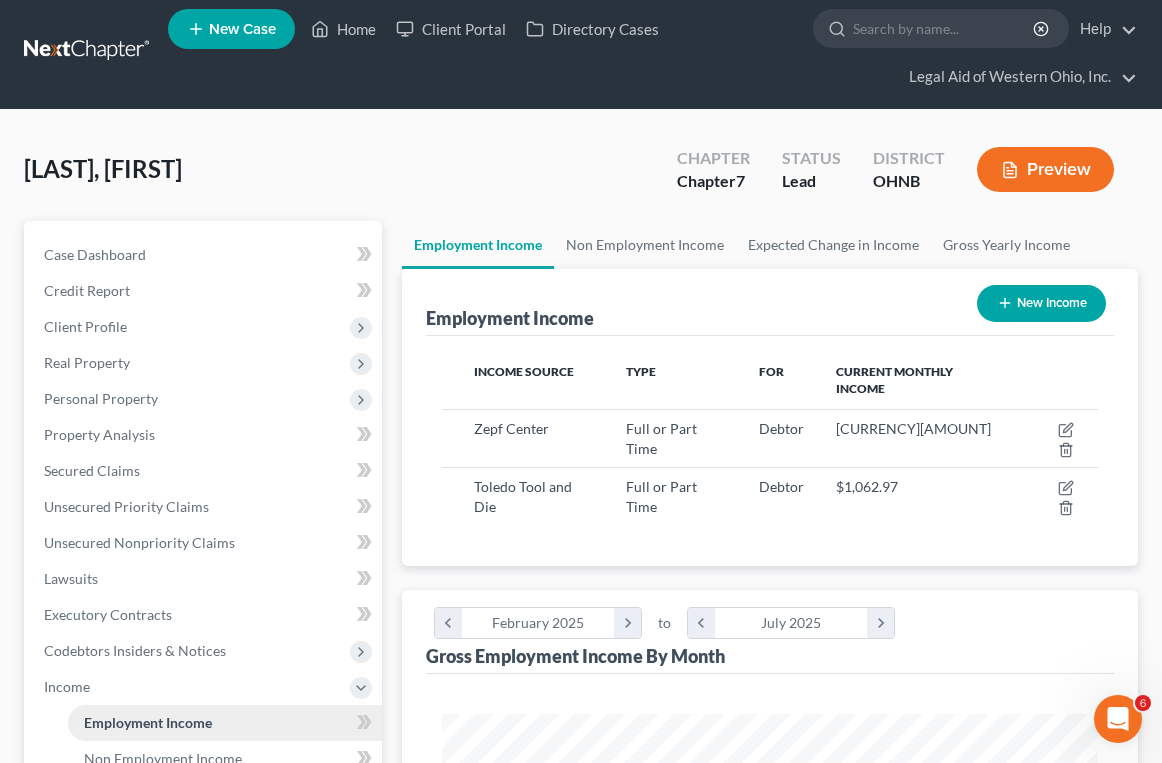 scroll, scrollTop: 0, scrollLeft: 0, axis: both 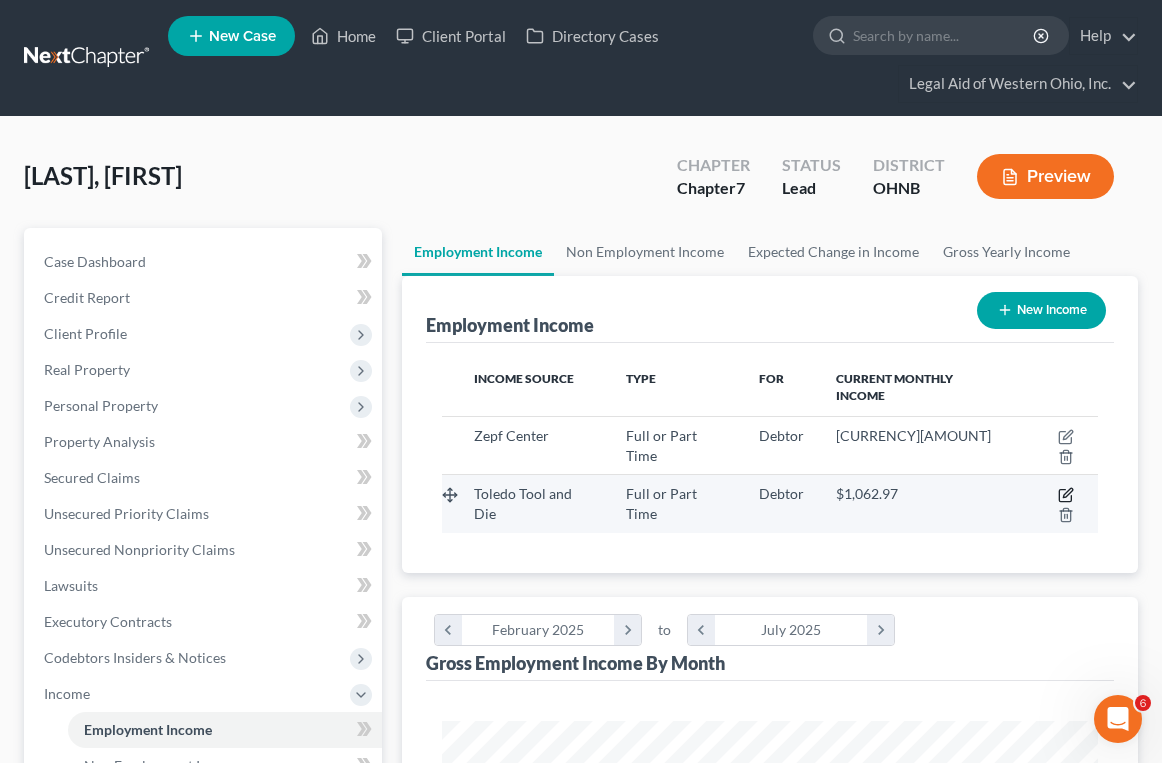 click 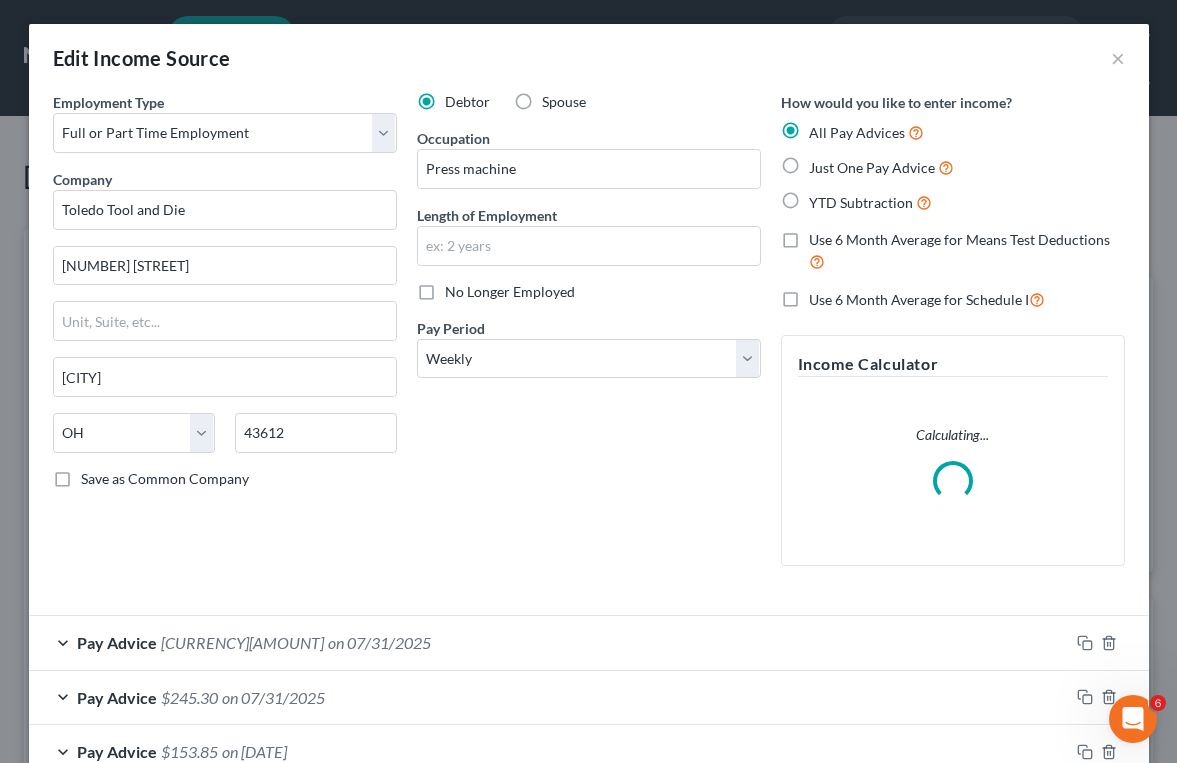 scroll, scrollTop: 999667, scrollLeft: 999294, axis: both 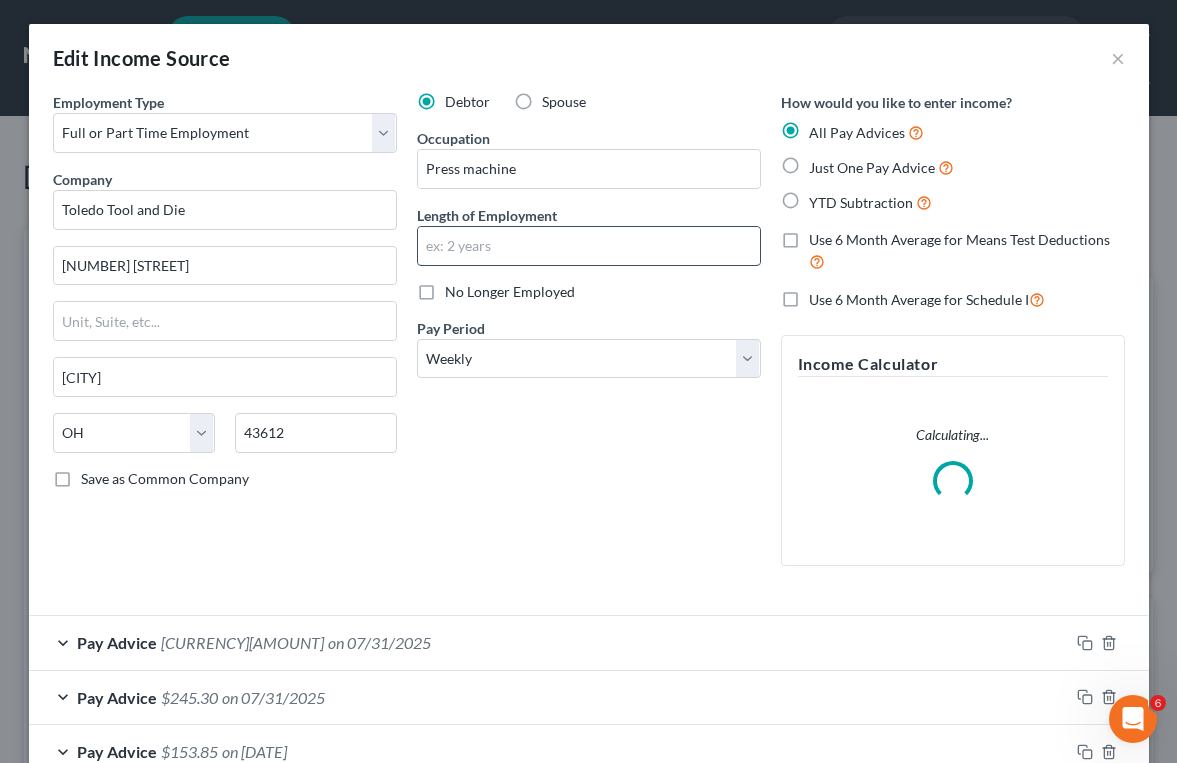 click at bounding box center [589, 246] 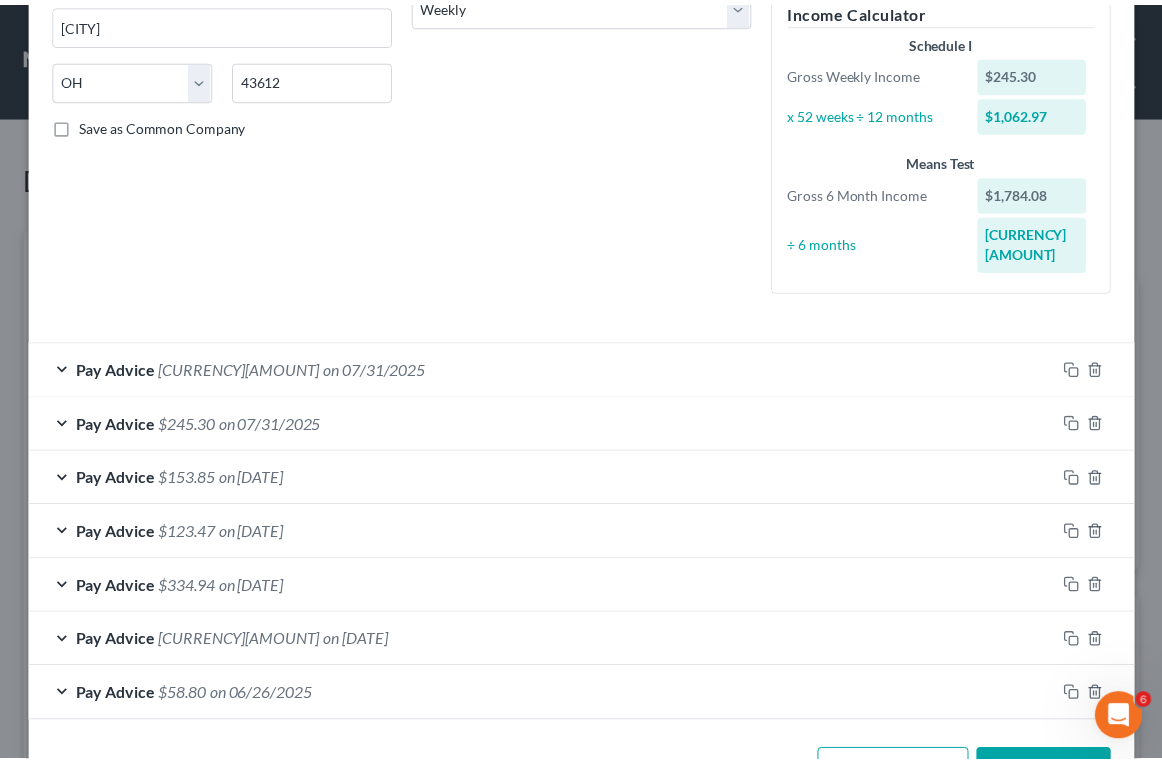 scroll, scrollTop: 403, scrollLeft: 0, axis: vertical 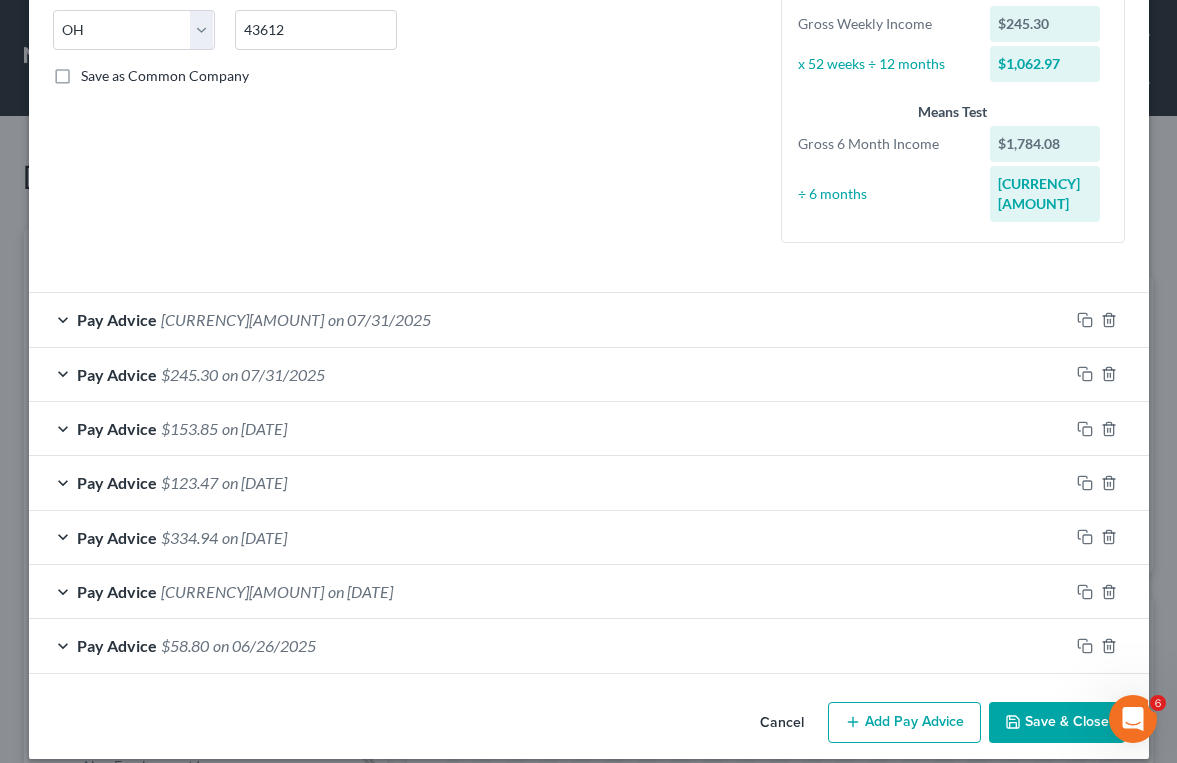 type on "2 mos" 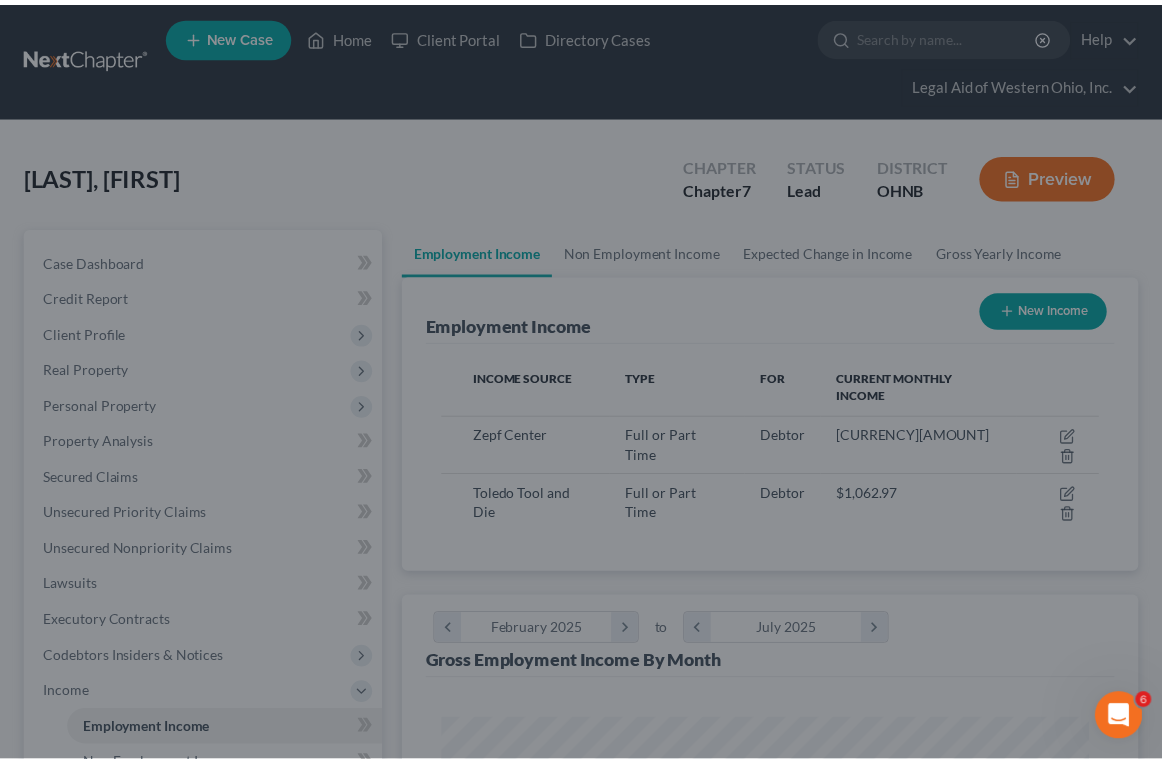 scroll, scrollTop: 328, scrollLeft: 696, axis: both 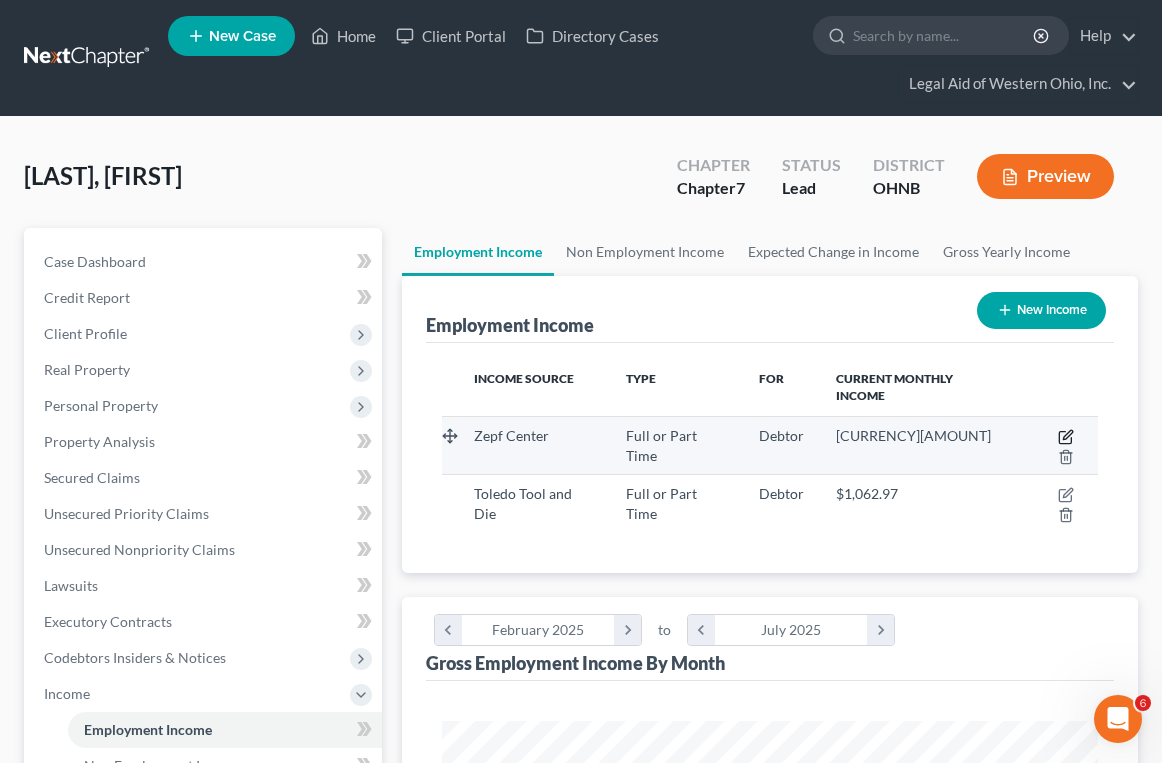 click 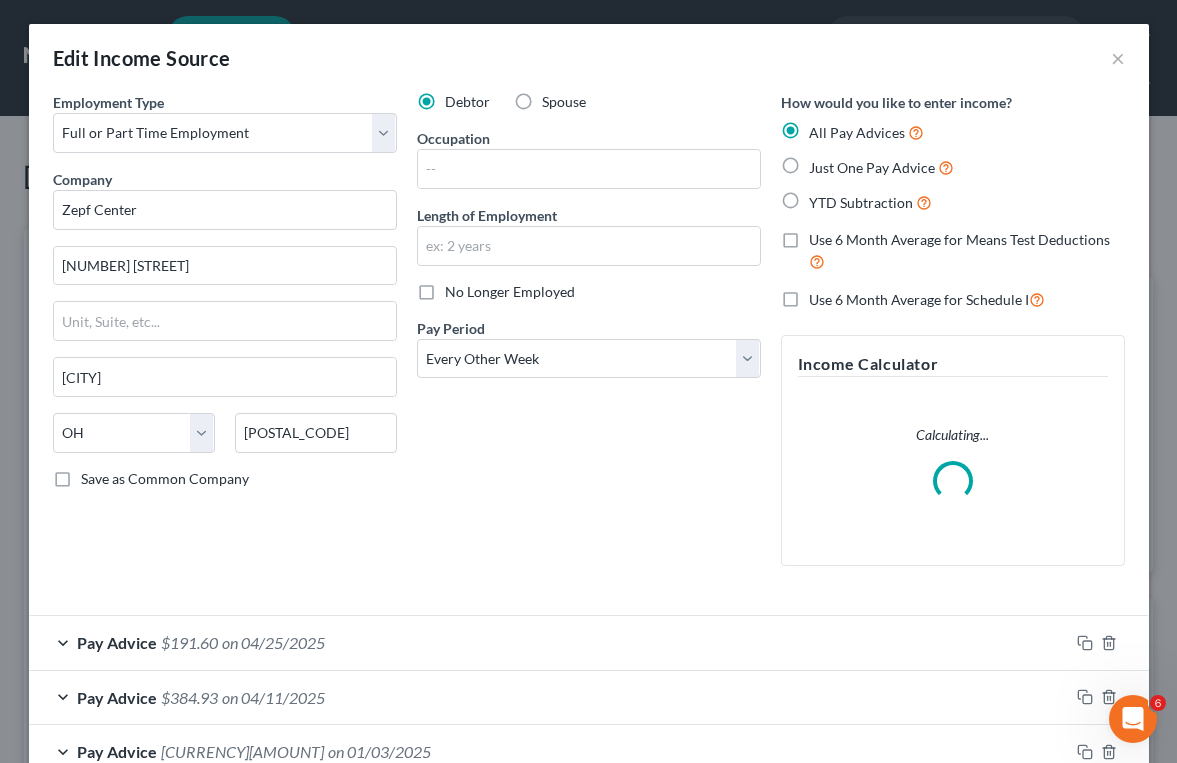 scroll, scrollTop: 999667, scrollLeft: 999294, axis: both 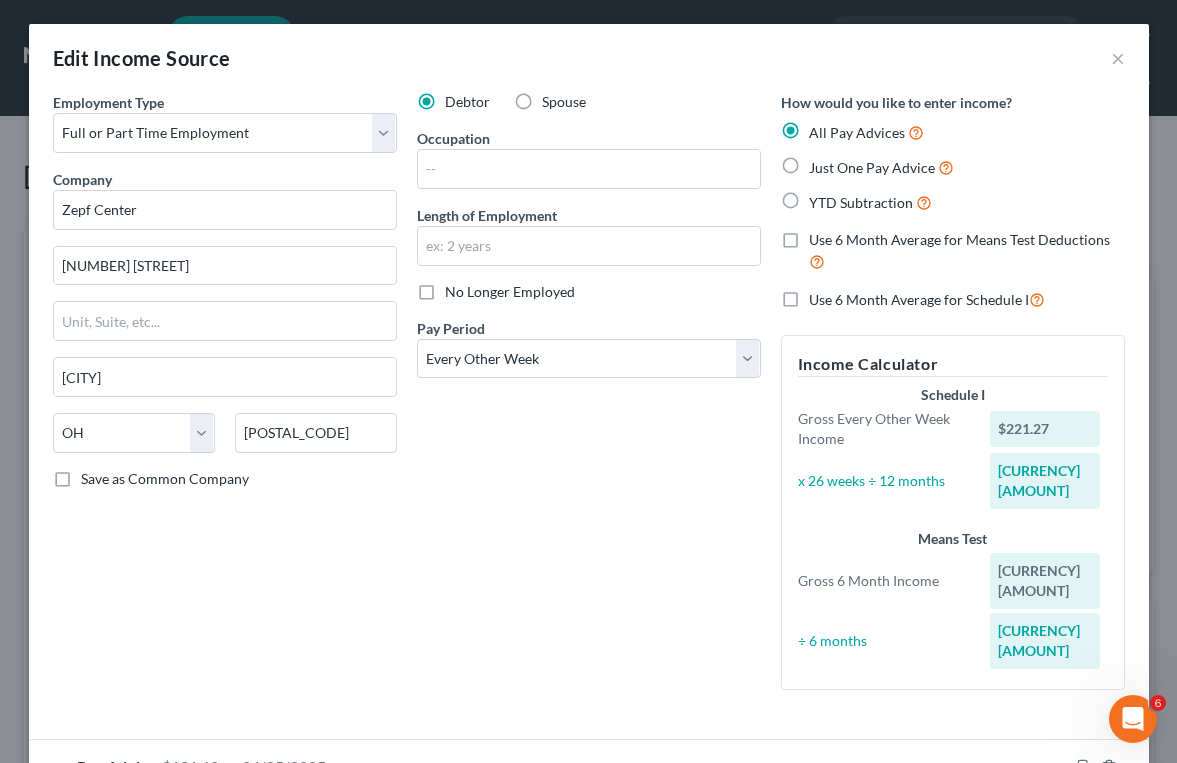 click on "No Longer Employed" at bounding box center (510, 292) 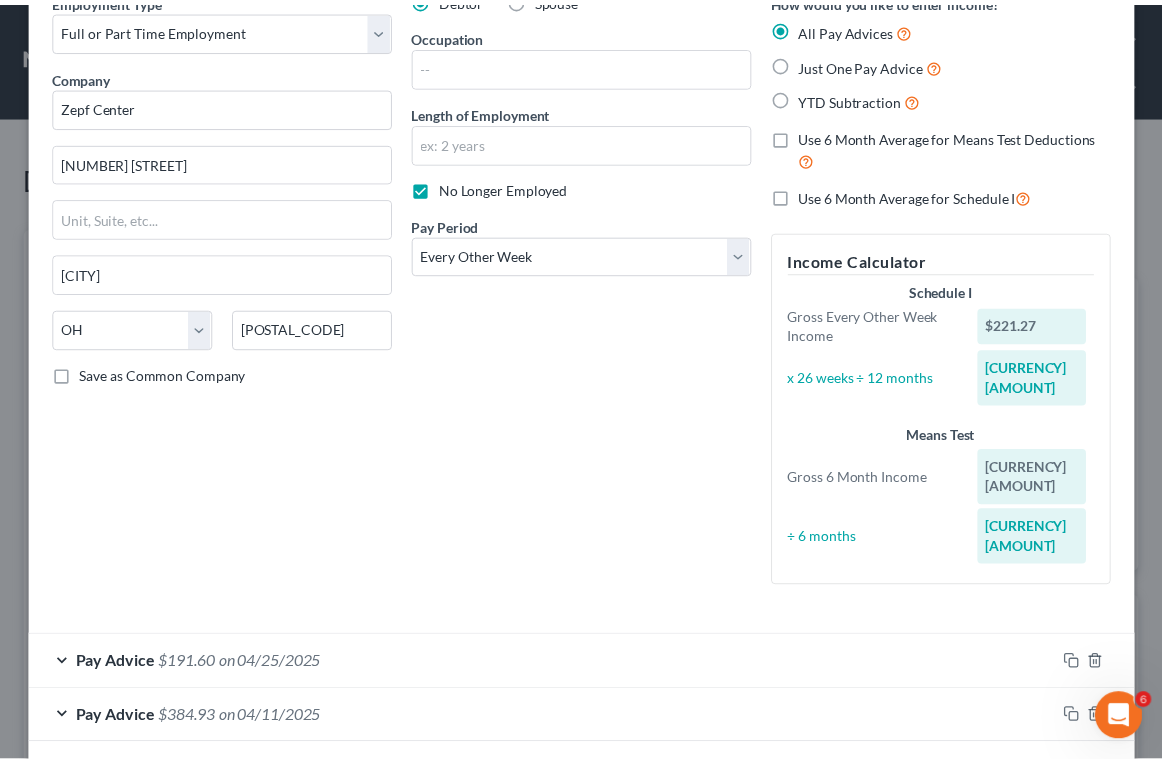 scroll, scrollTop: 190, scrollLeft: 0, axis: vertical 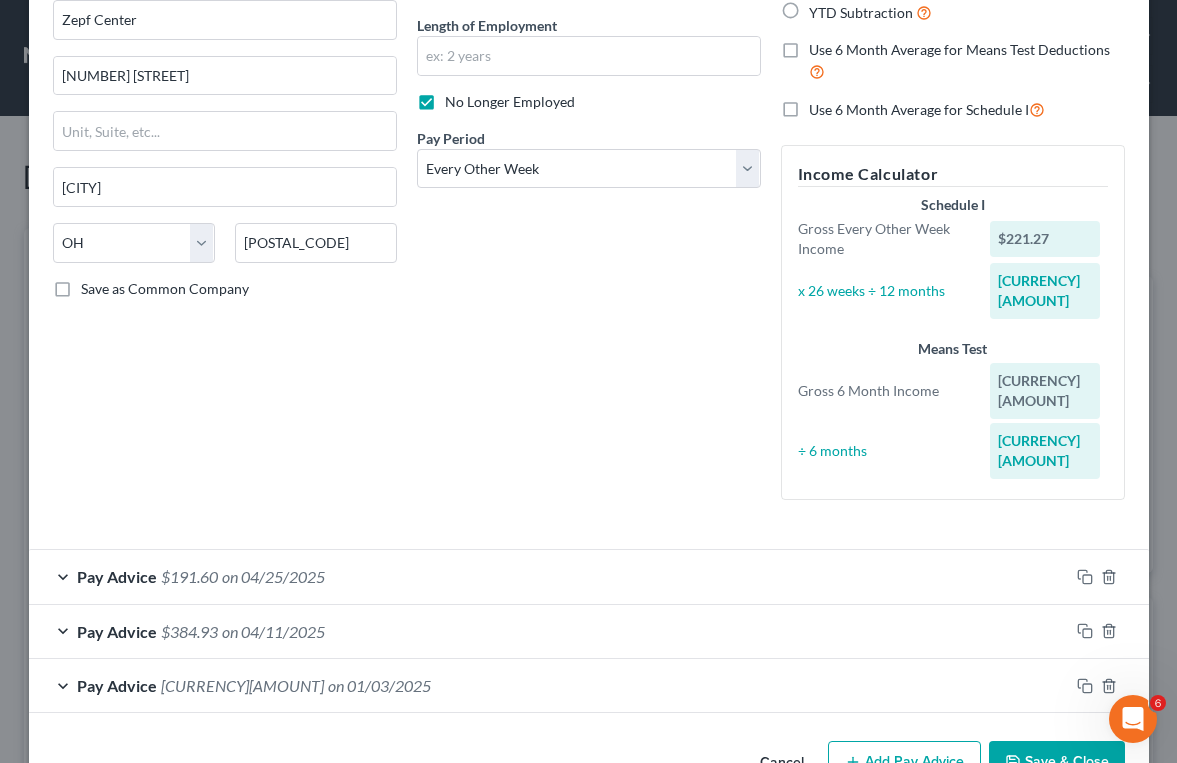 click on "Save & Close" at bounding box center [1057, 762] 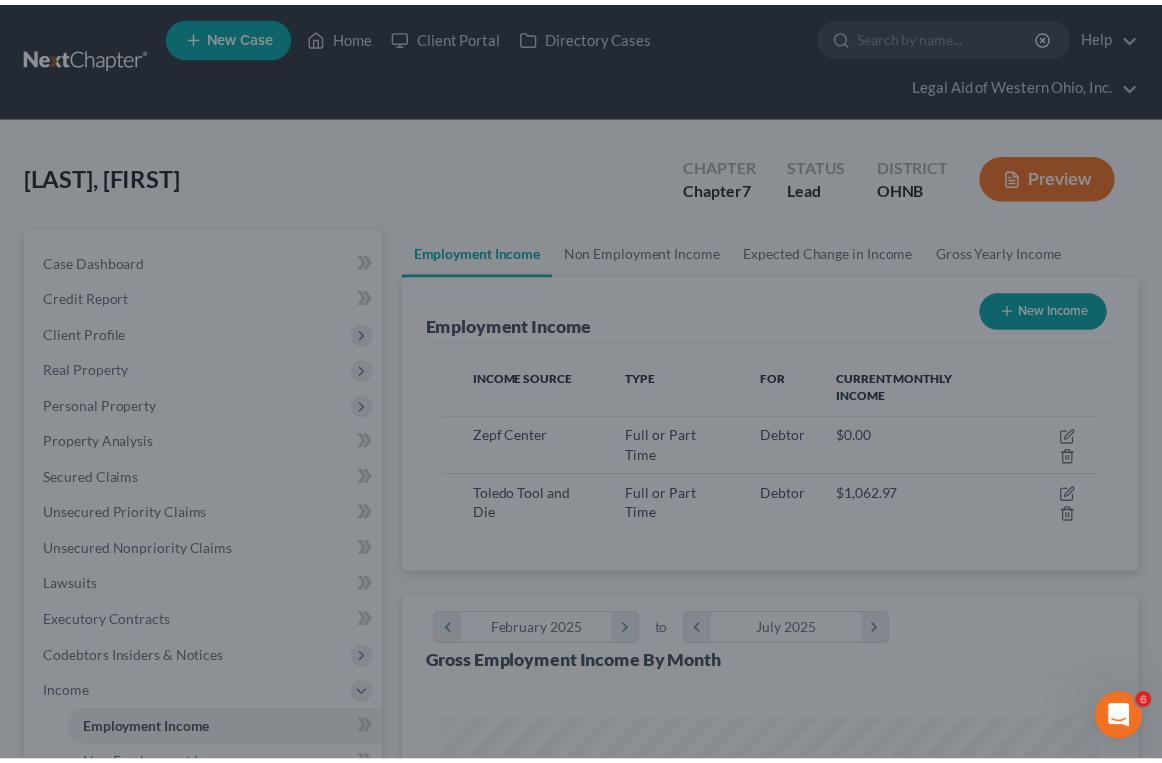 scroll, scrollTop: 328, scrollLeft: 696, axis: both 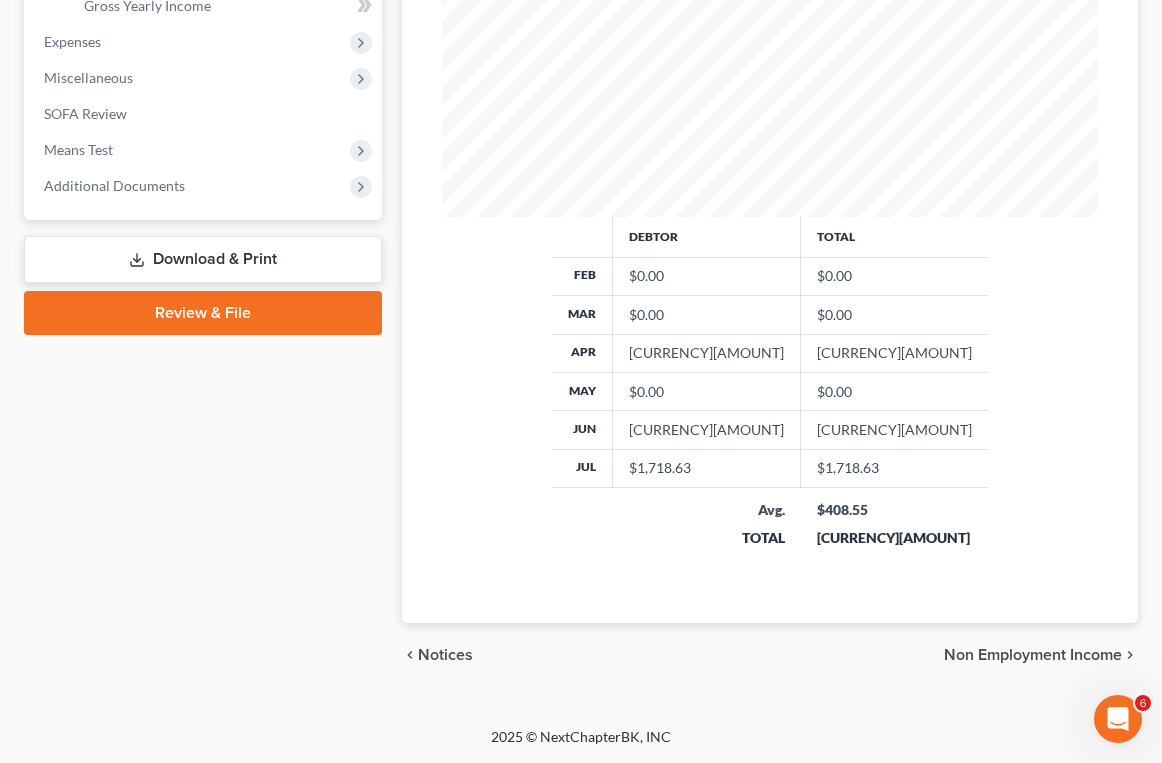 click on "Non Employment Income" at bounding box center [1033, 655] 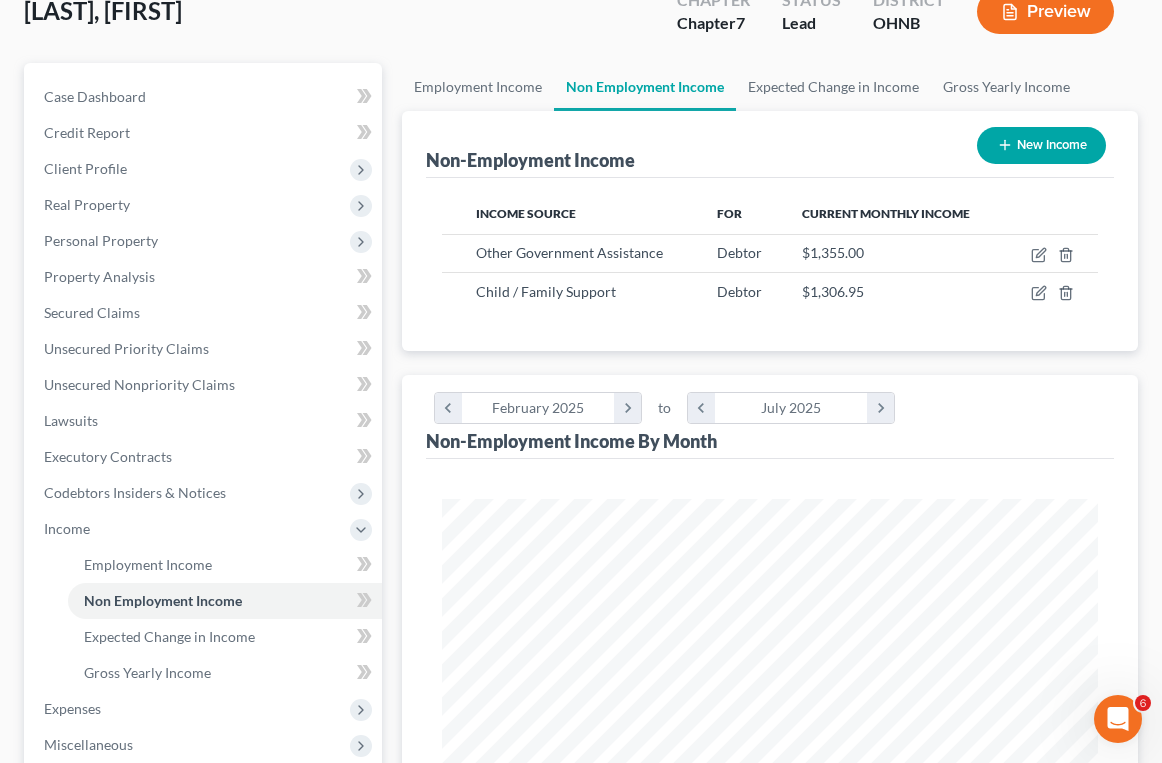 scroll, scrollTop: 0, scrollLeft: 0, axis: both 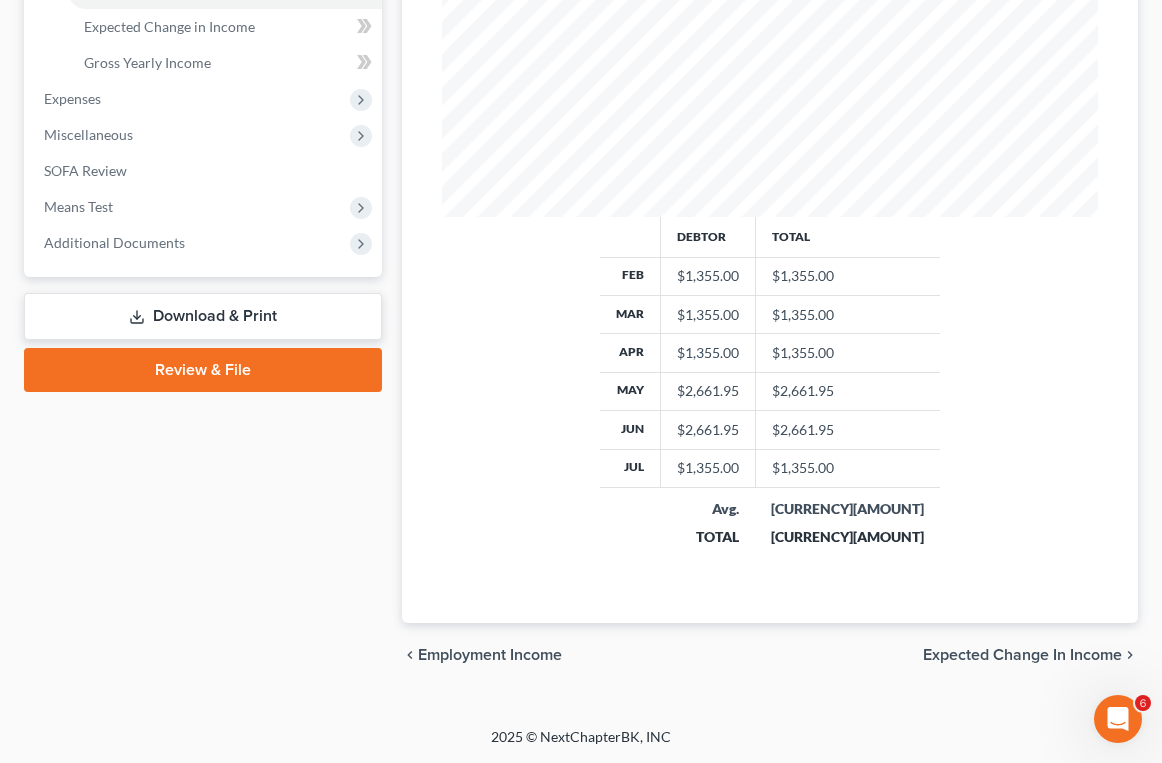 click on "Expected Change in Income" at bounding box center (1022, 655) 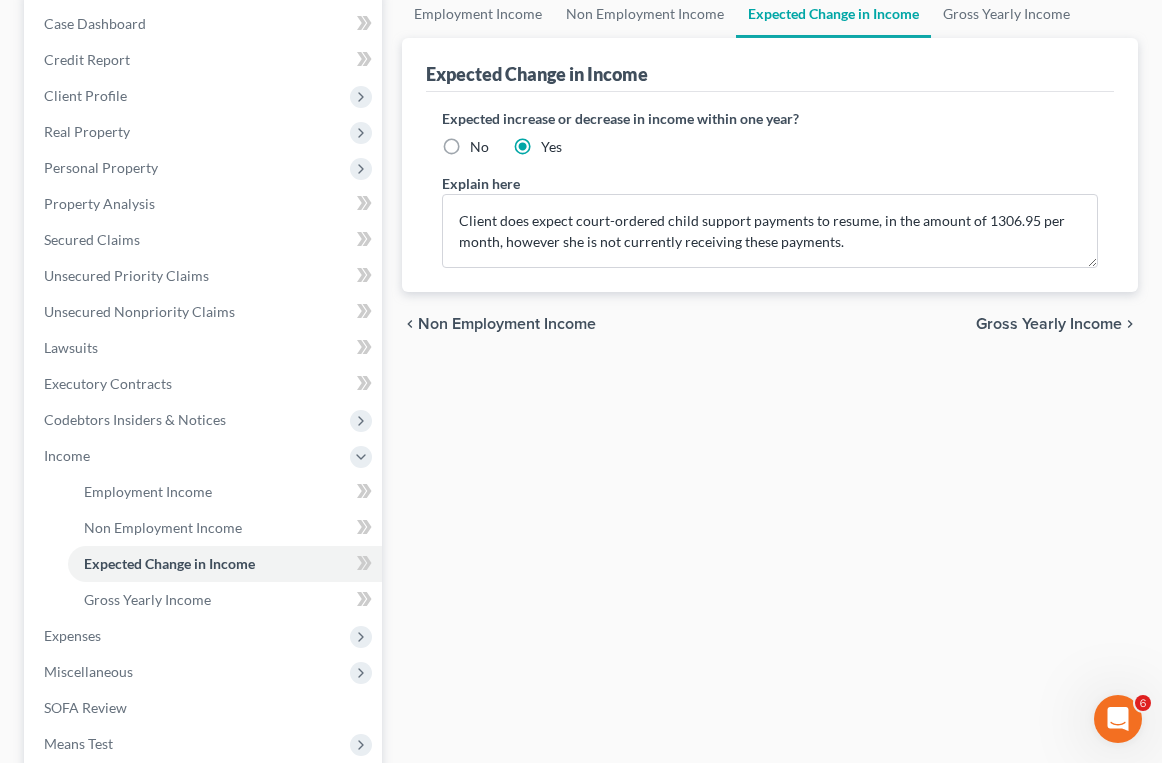 scroll, scrollTop: 0, scrollLeft: 0, axis: both 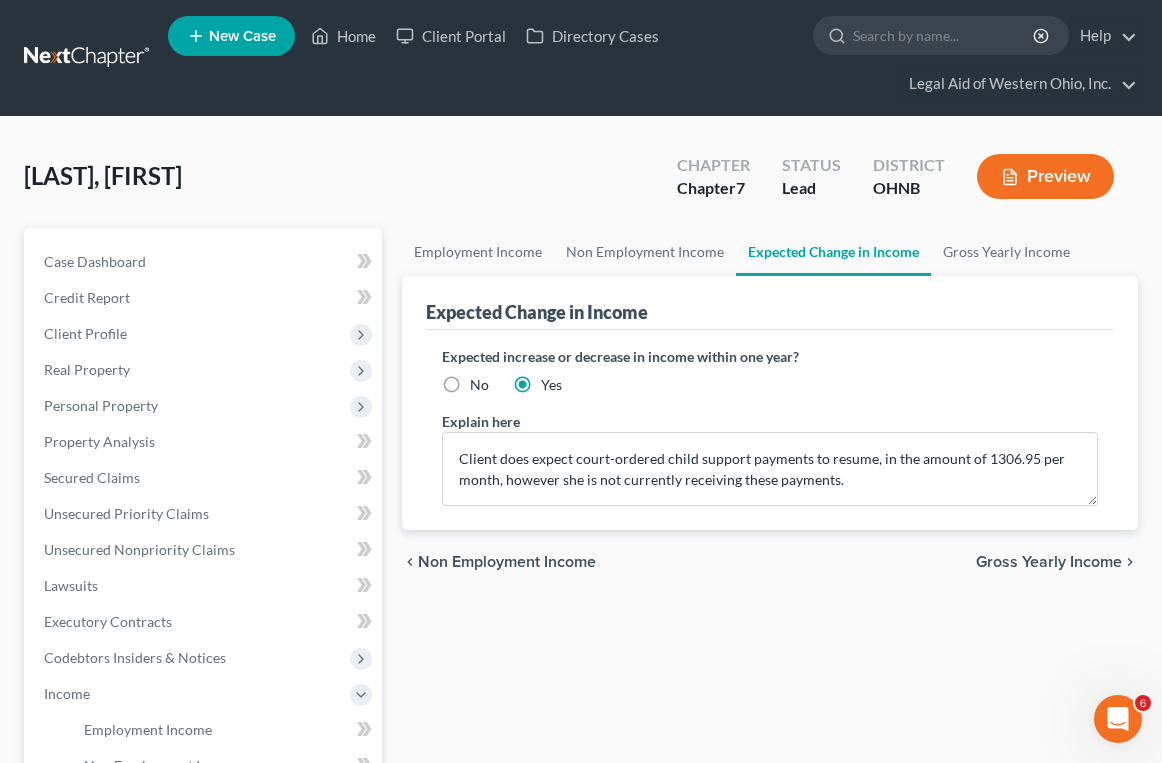 click on "Gross Yearly Income" at bounding box center (1049, 562) 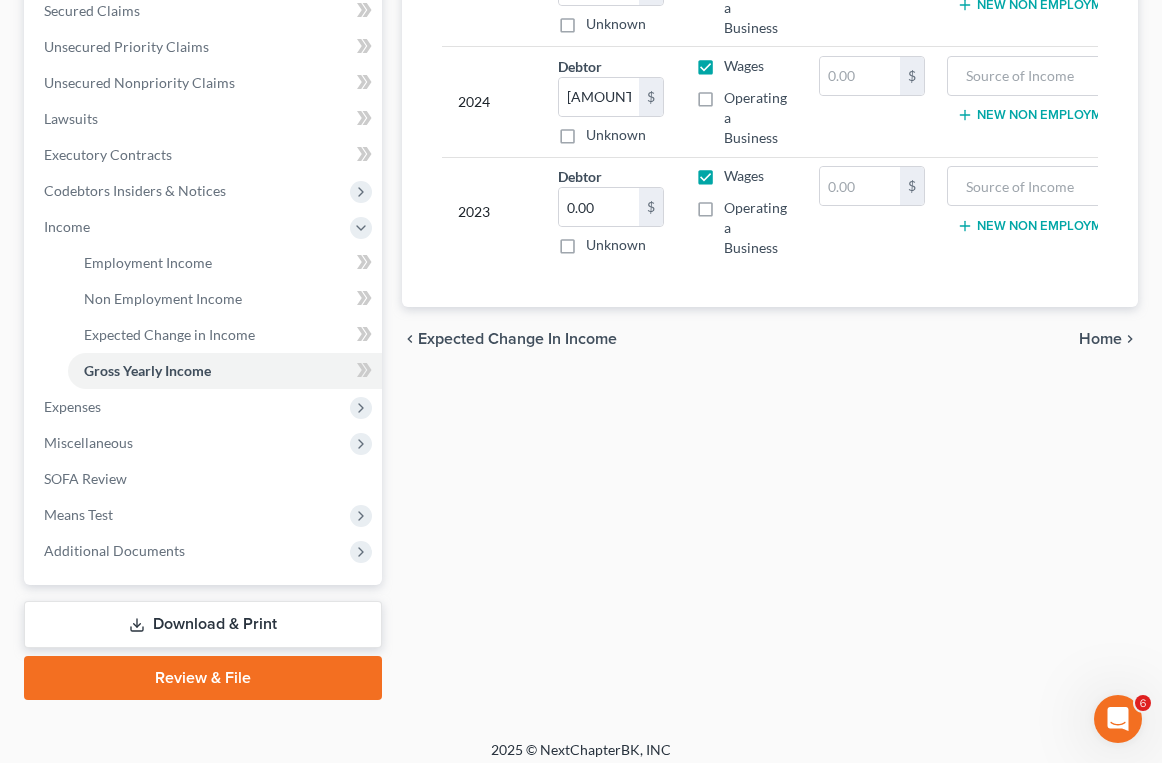 scroll, scrollTop: 480, scrollLeft: 0, axis: vertical 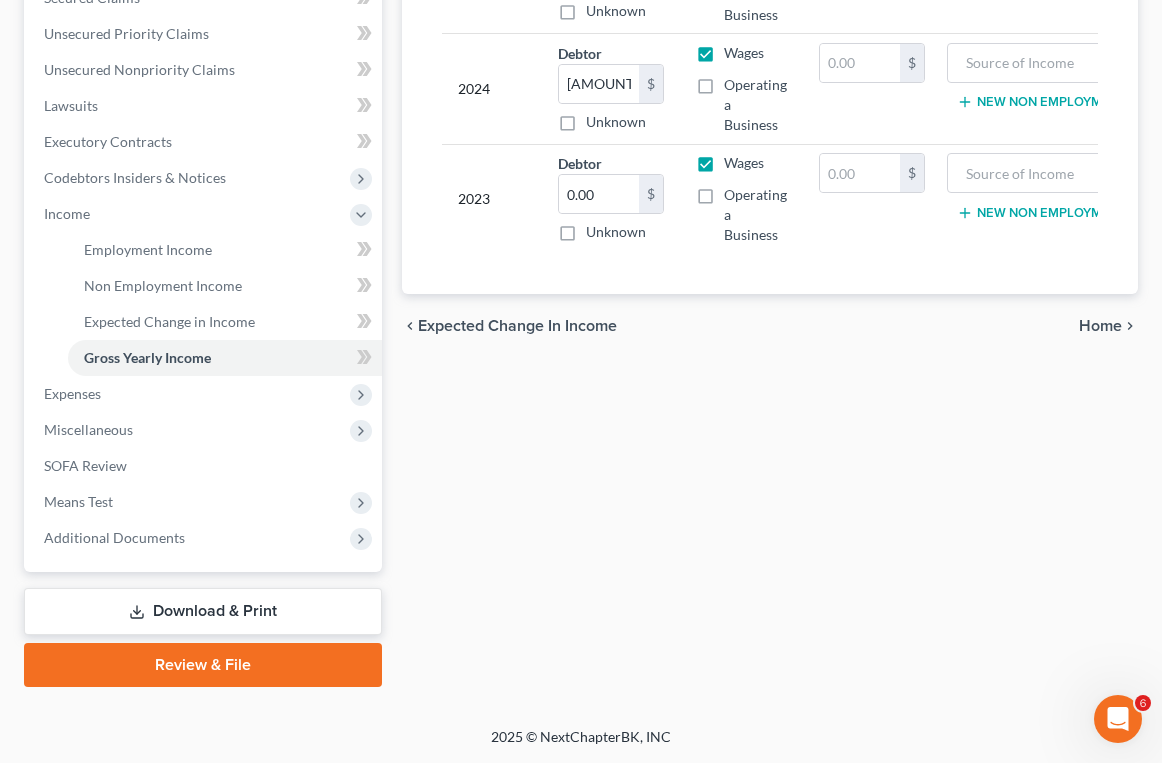 click on "Home" at bounding box center (1100, 326) 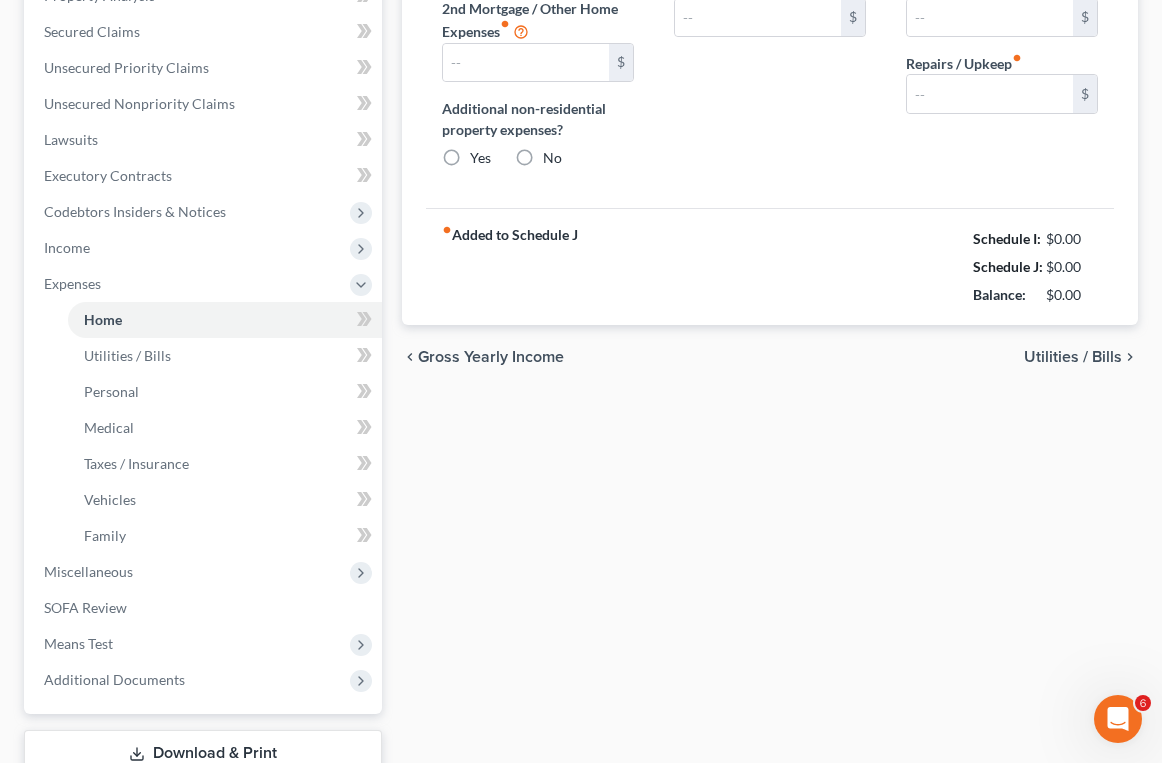 type on "1,150.00" 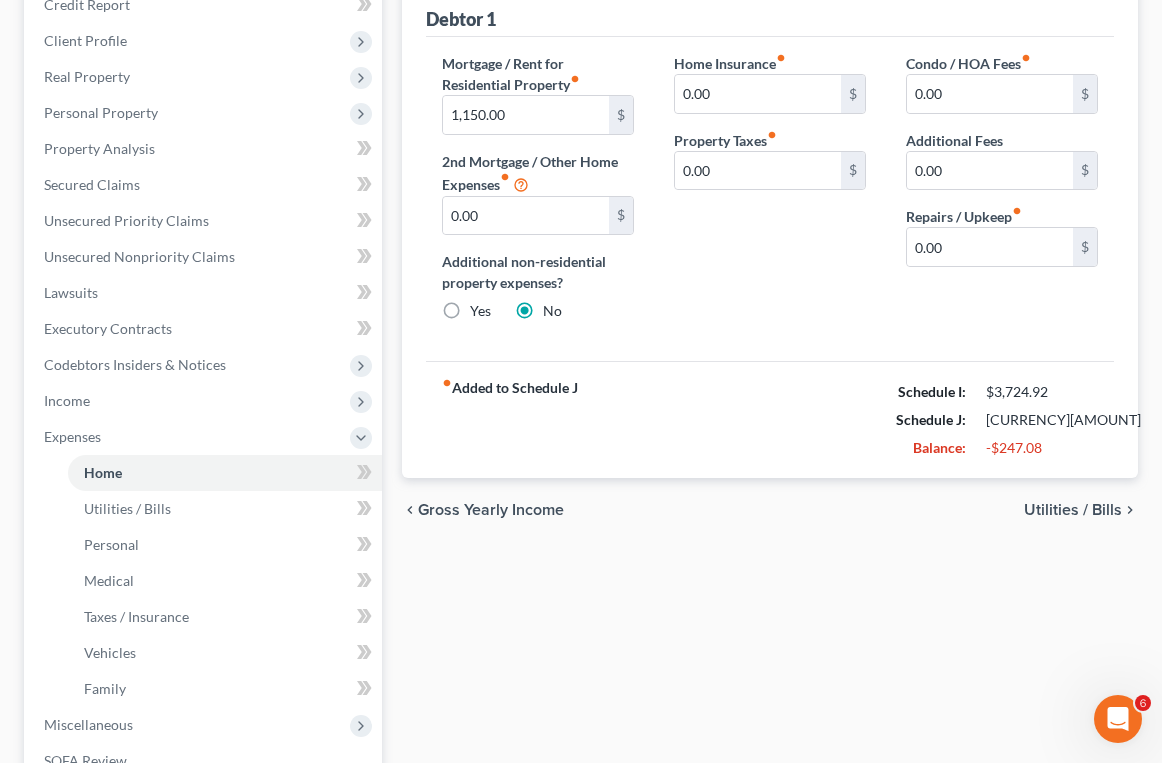scroll, scrollTop: 300, scrollLeft: 0, axis: vertical 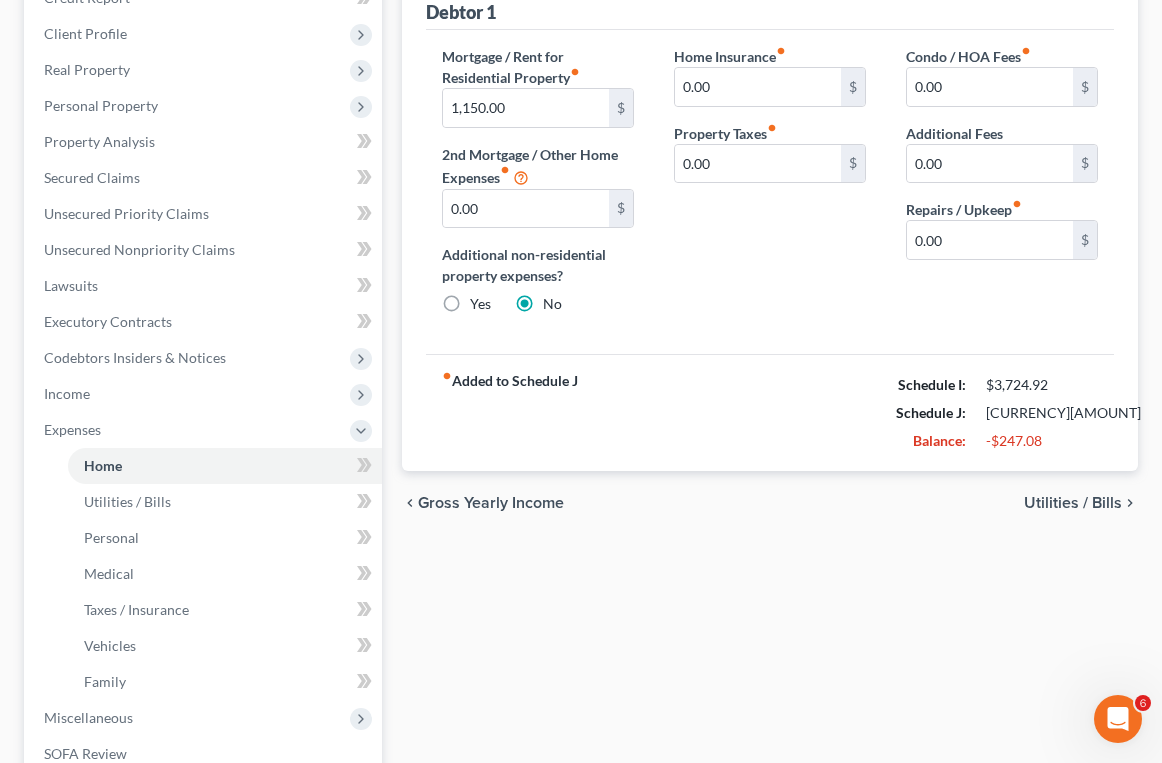 click on "Utilities / Bills" at bounding box center [1073, 503] 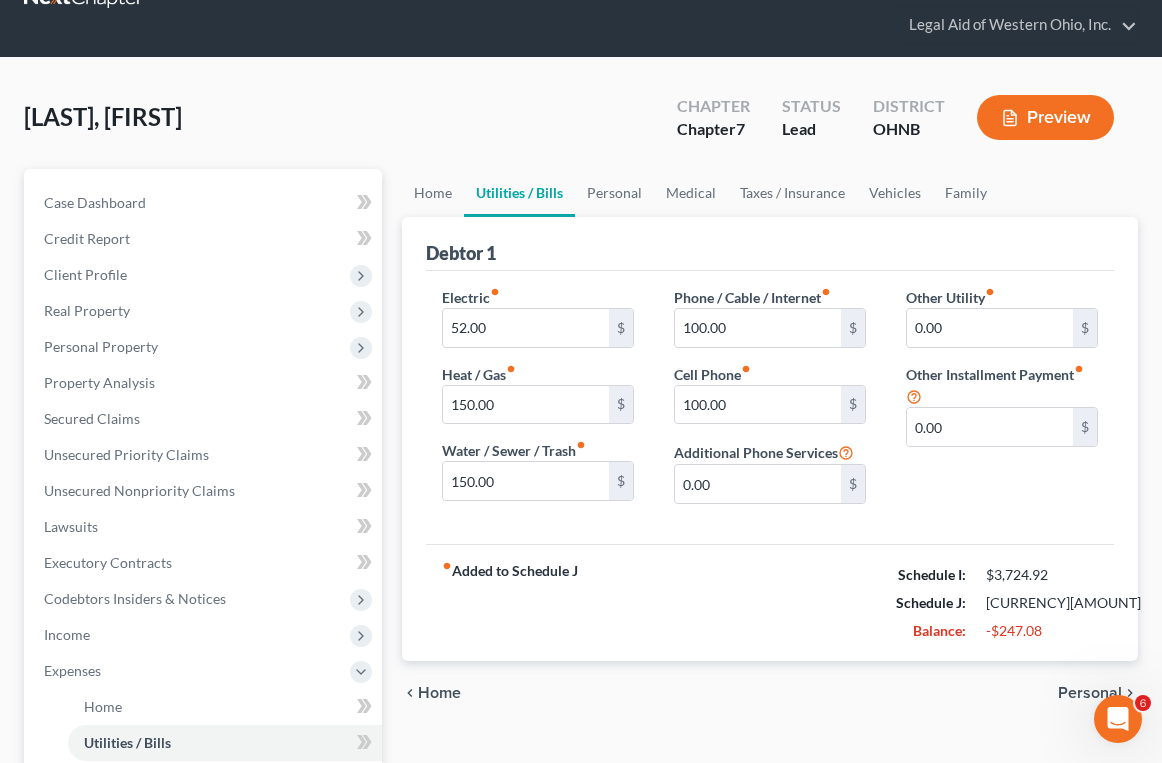 scroll, scrollTop: 0, scrollLeft: 0, axis: both 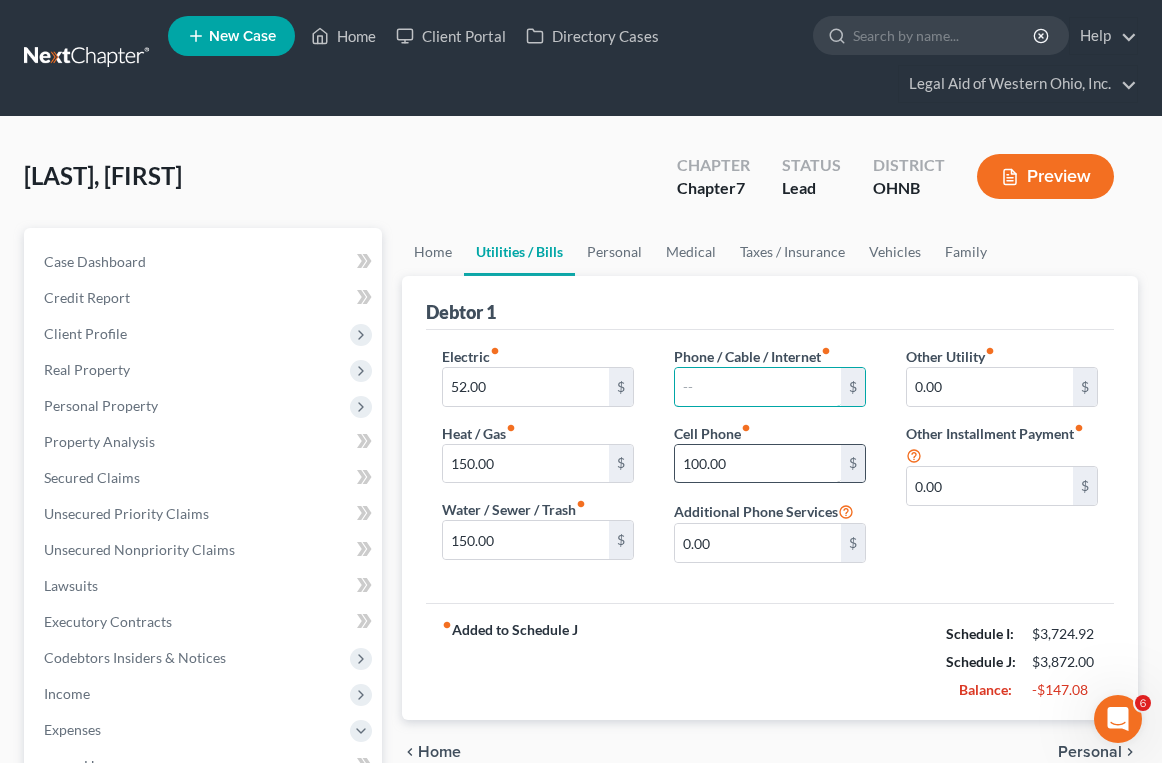 type 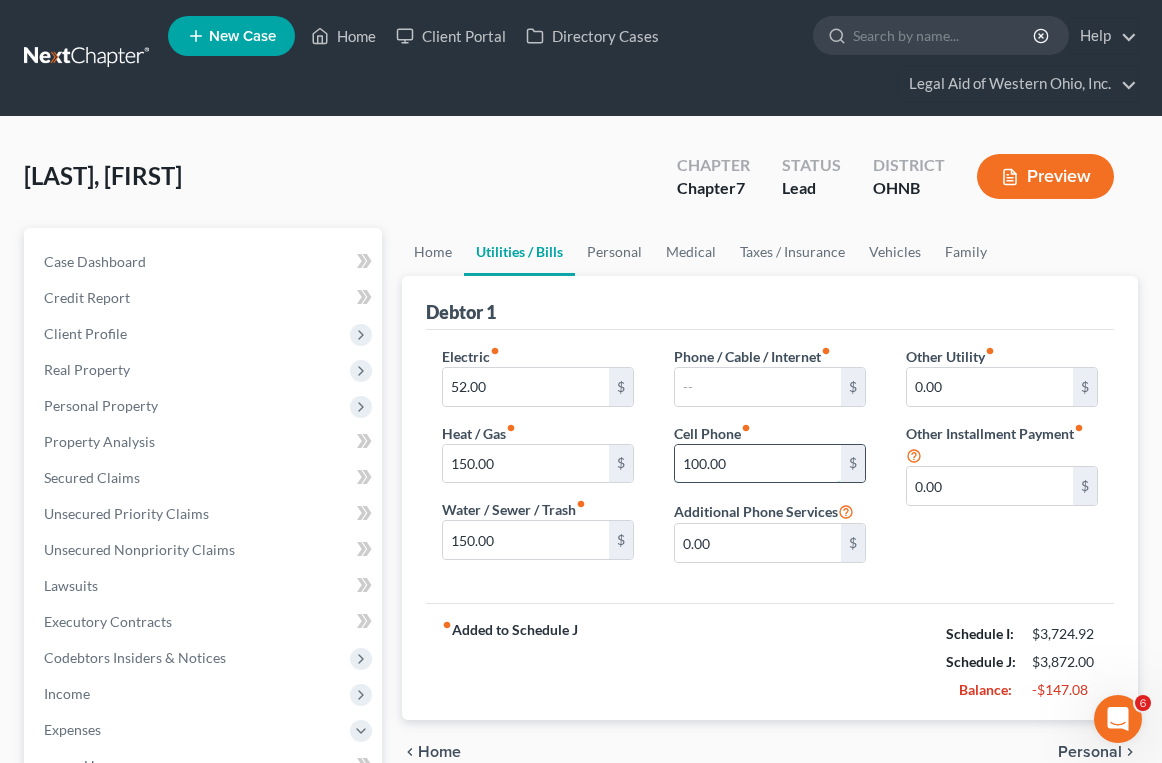 click on "100.00" at bounding box center (758, 464) 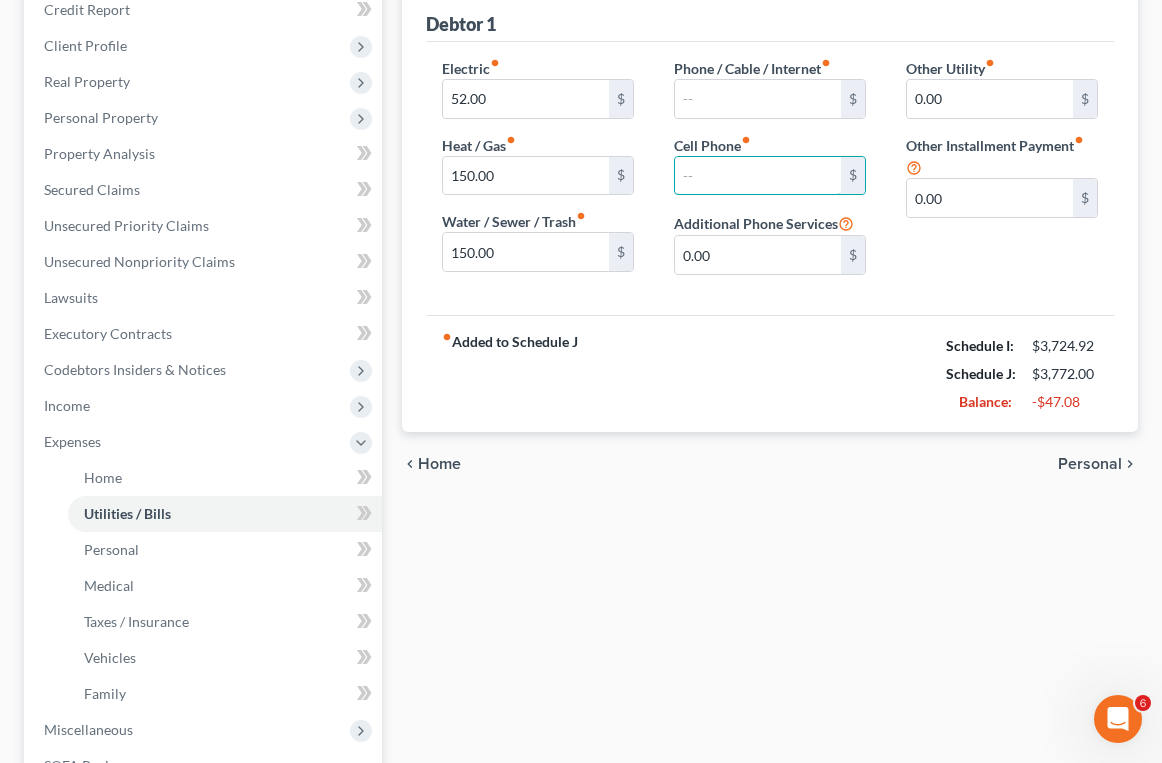 scroll 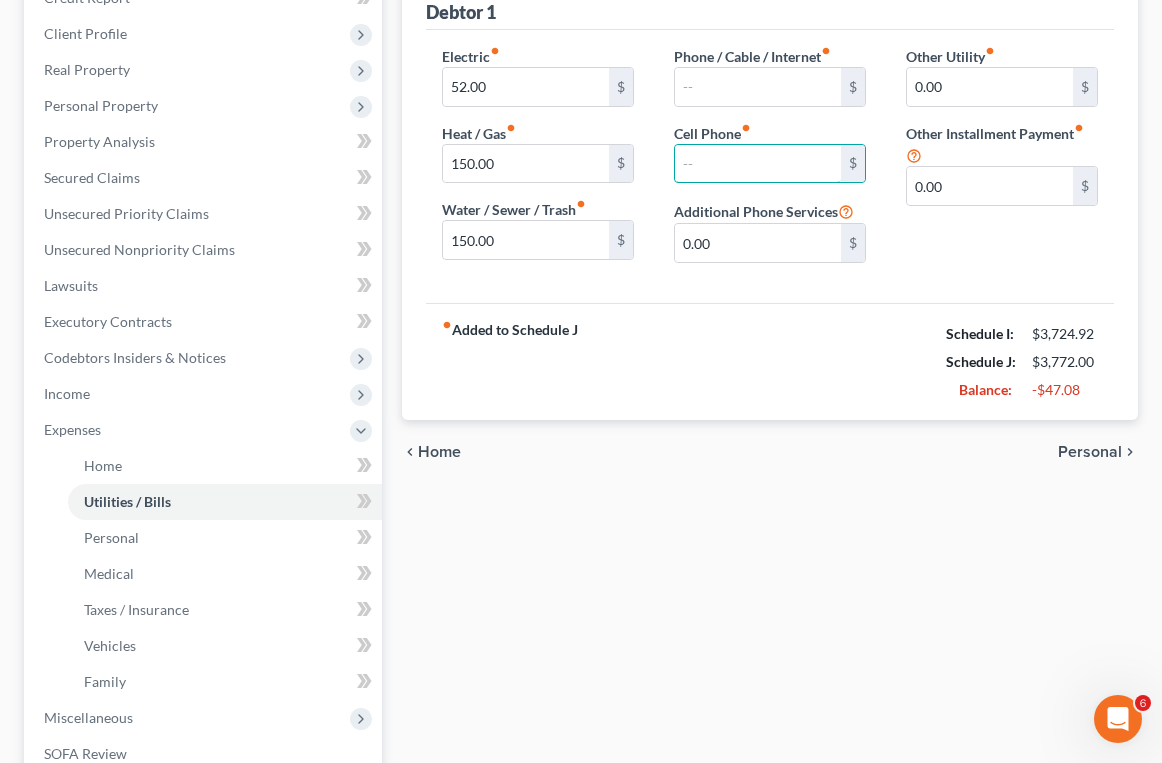 type 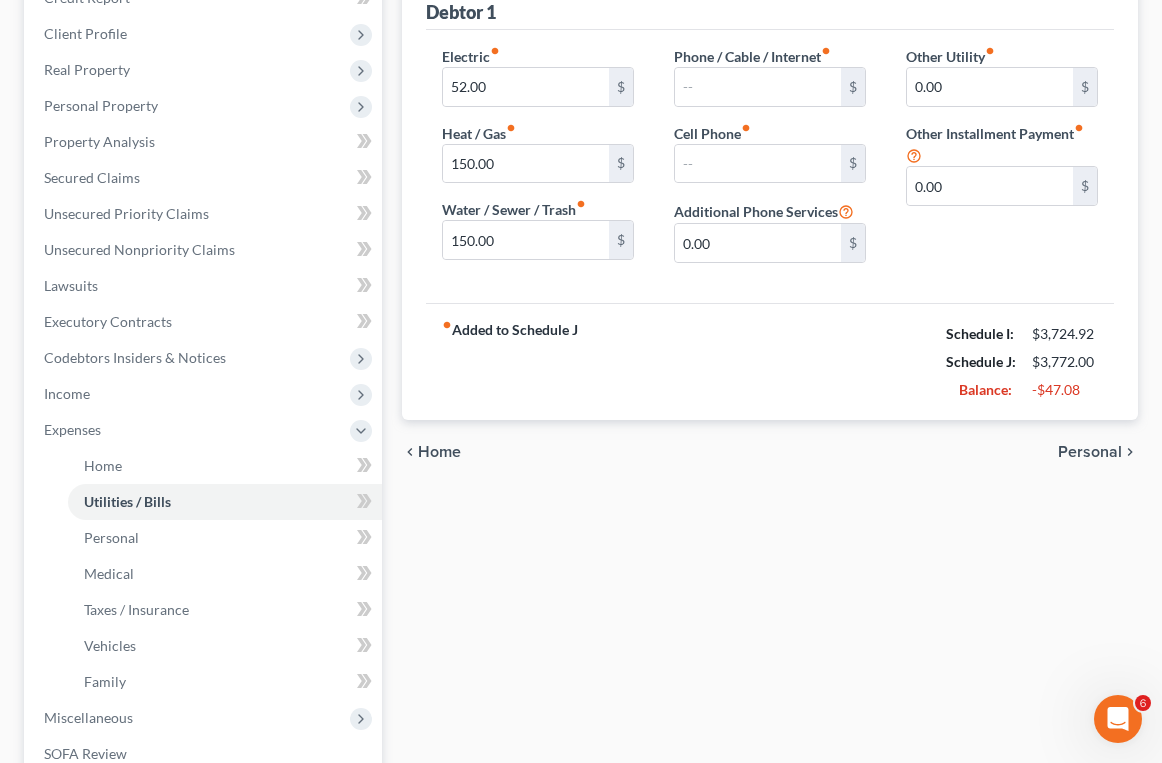 click on "Personal" at bounding box center [1090, 452] 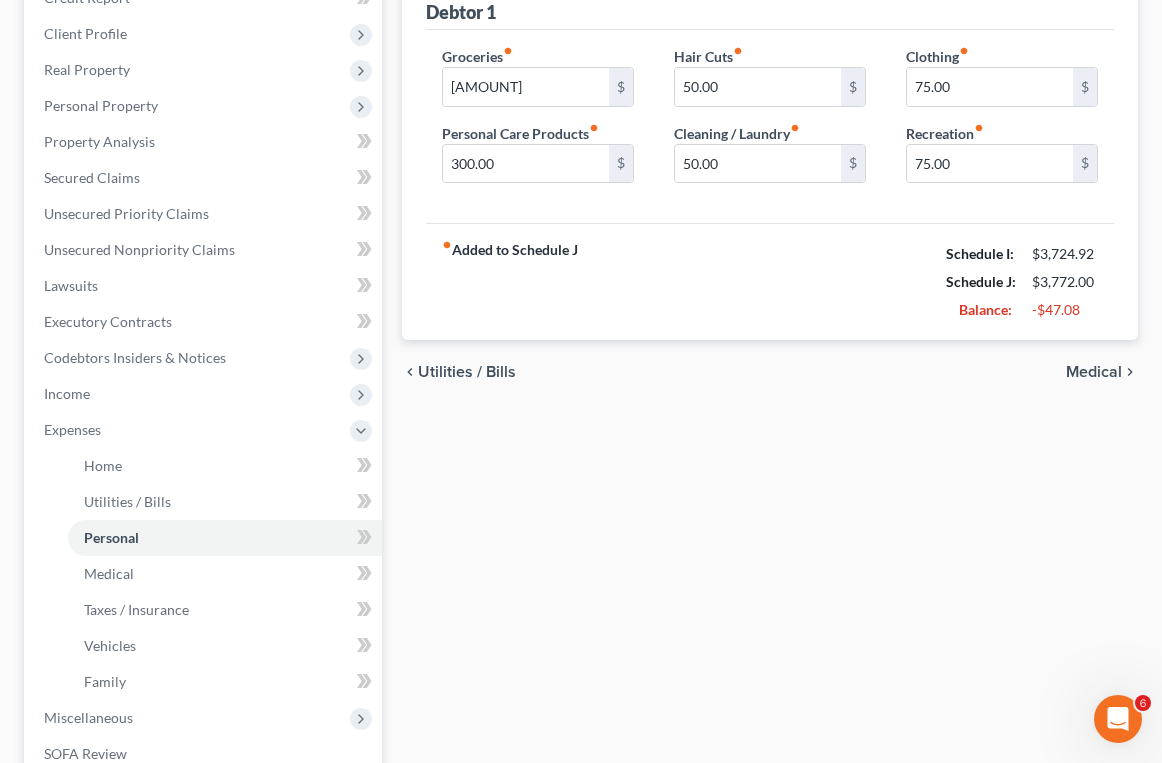 click on "Medical" at bounding box center (1094, 372) 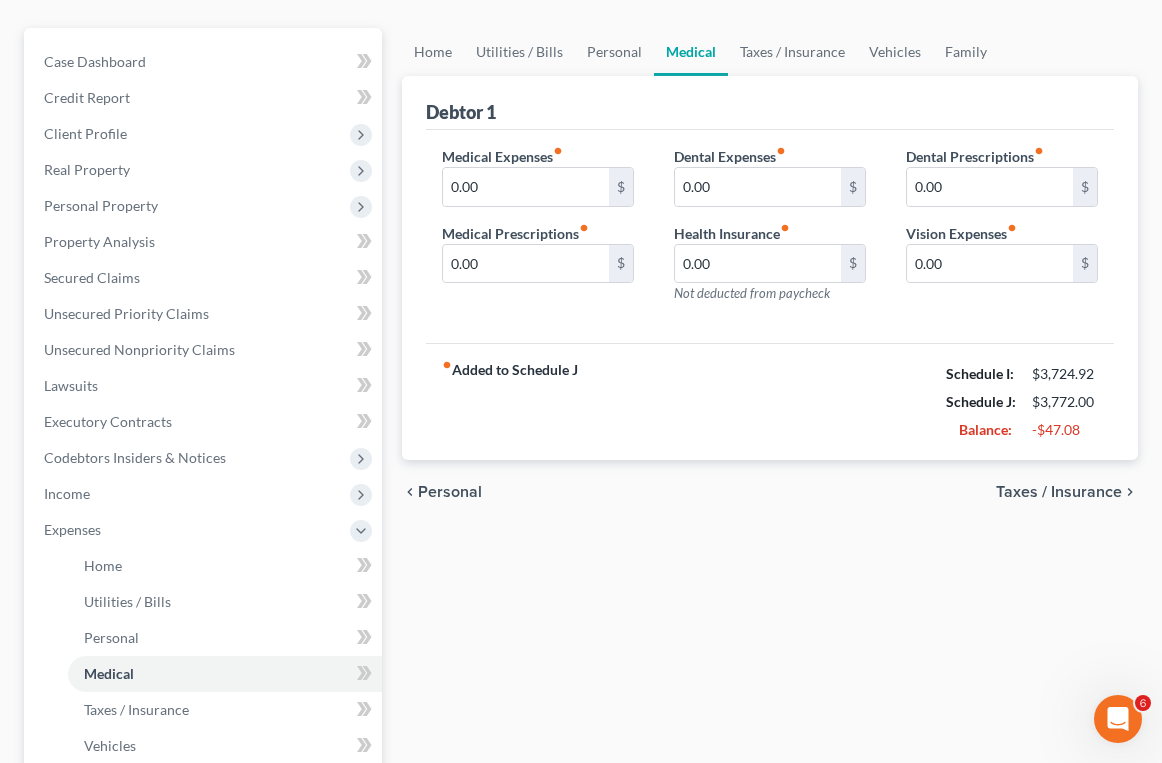 click on "Taxes / Insurance" at bounding box center [1059, 492] 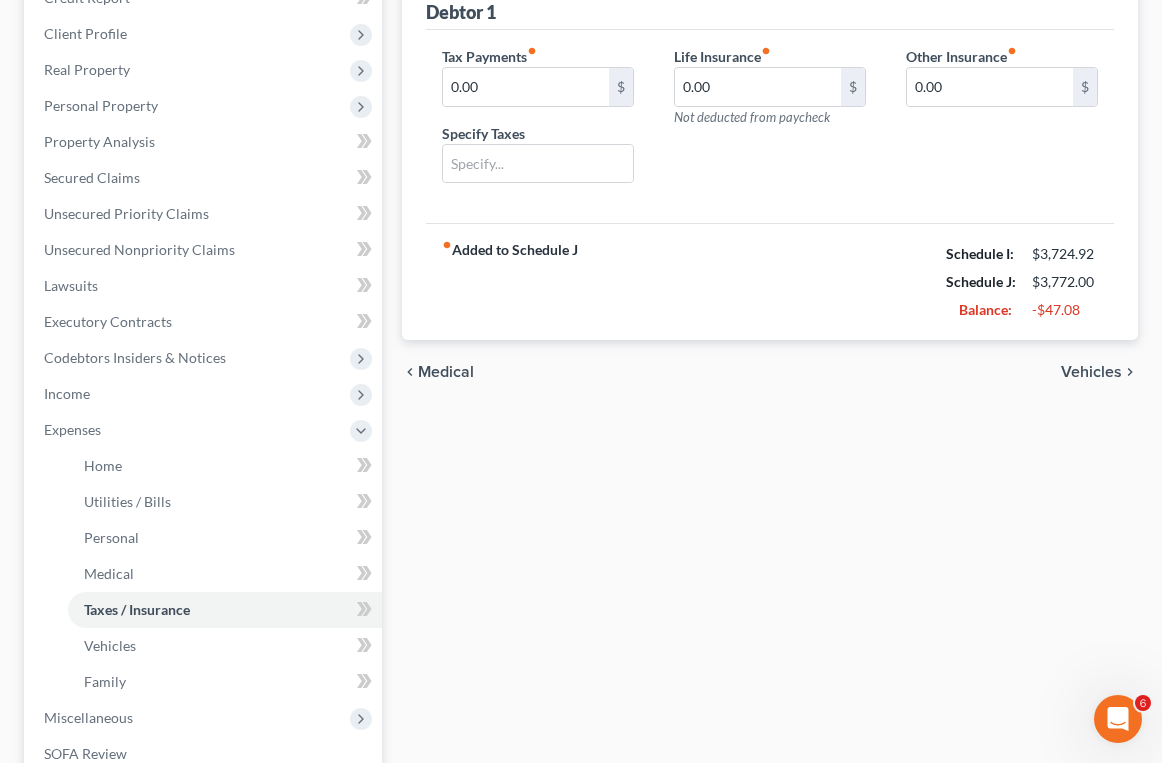 click on "Vehicles" at bounding box center (1091, 372) 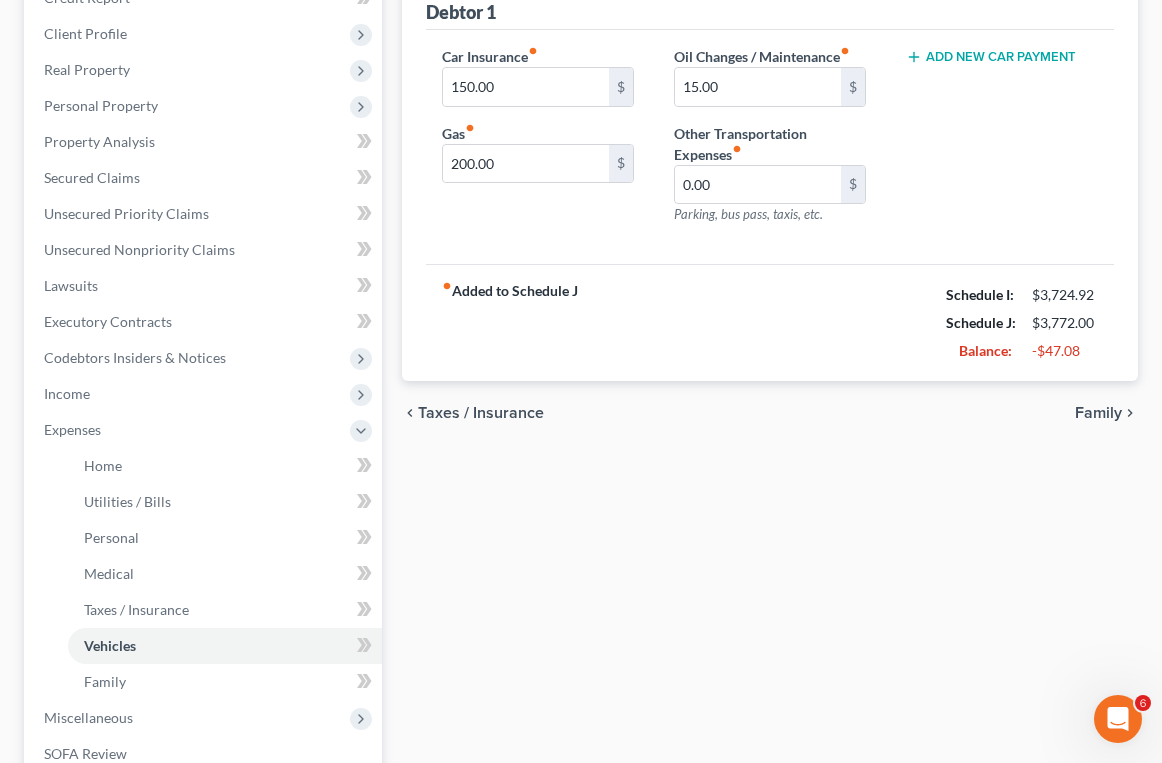 click on "chevron_left
Taxes / Insurance
Family
chevron_right" at bounding box center [770, 413] 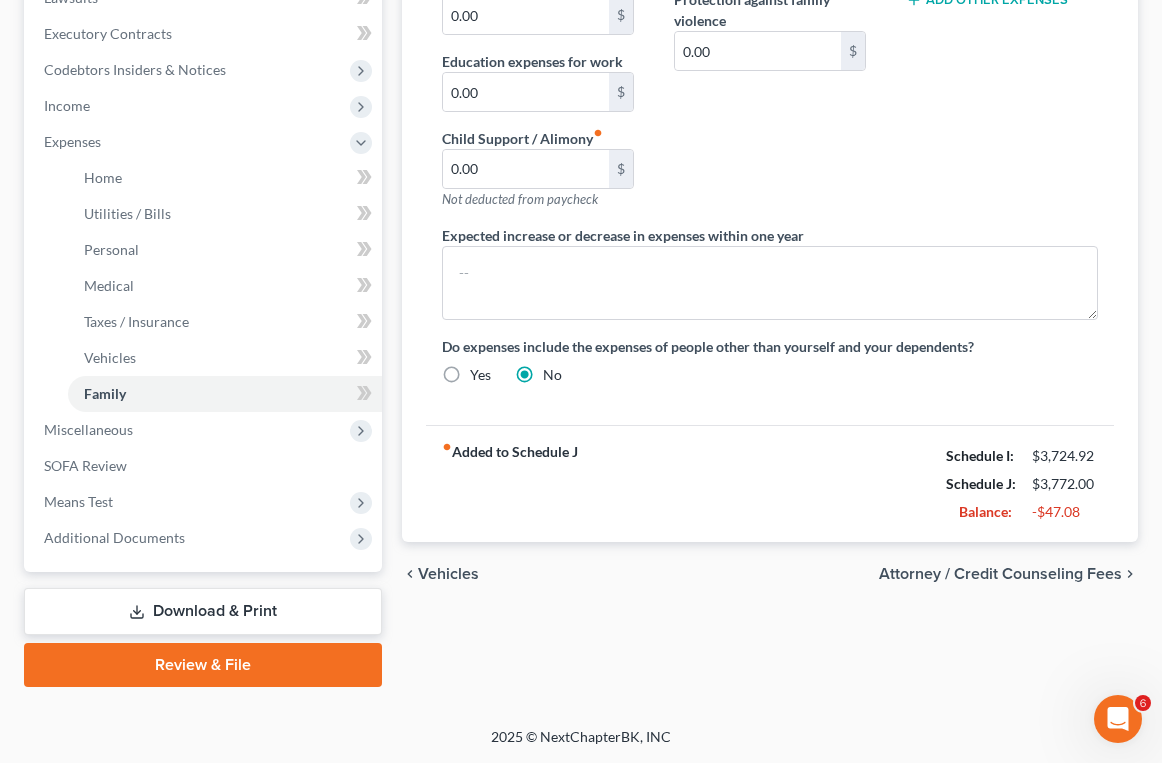 click on "Attorney / Credit Counseling Fees" at bounding box center [1000, 574] 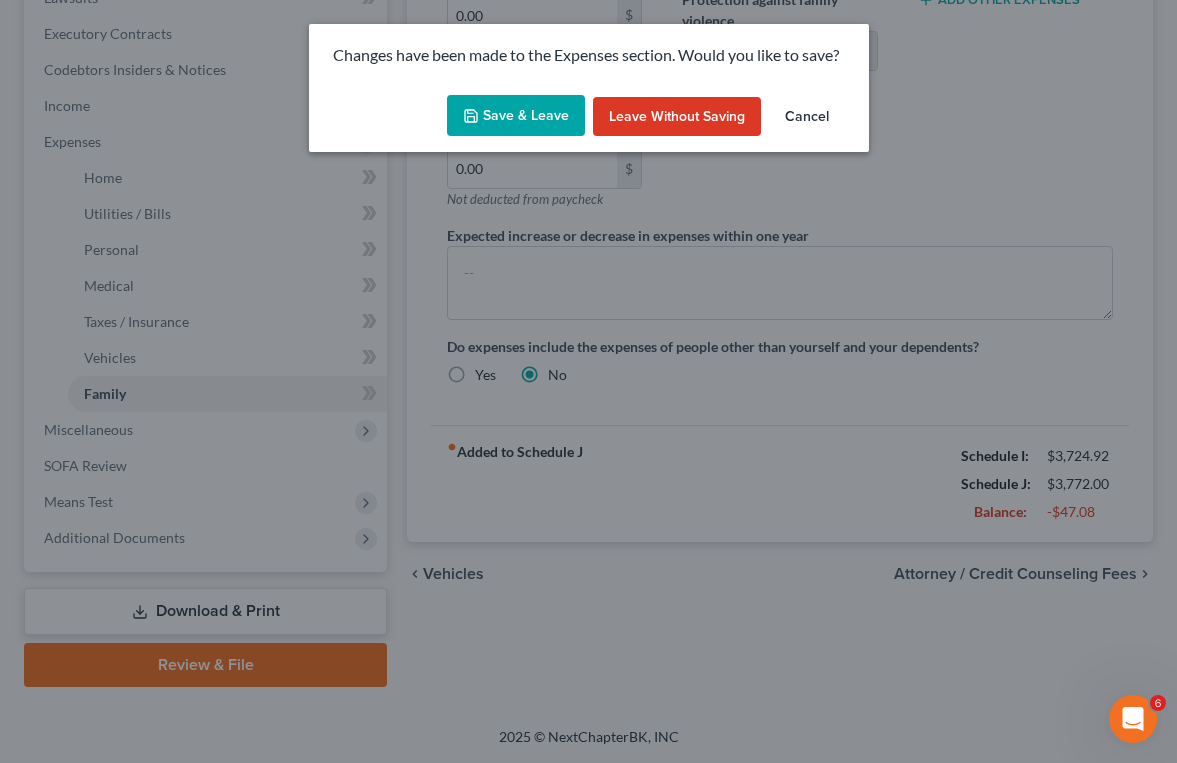 click on "Save & Leave" at bounding box center [516, 116] 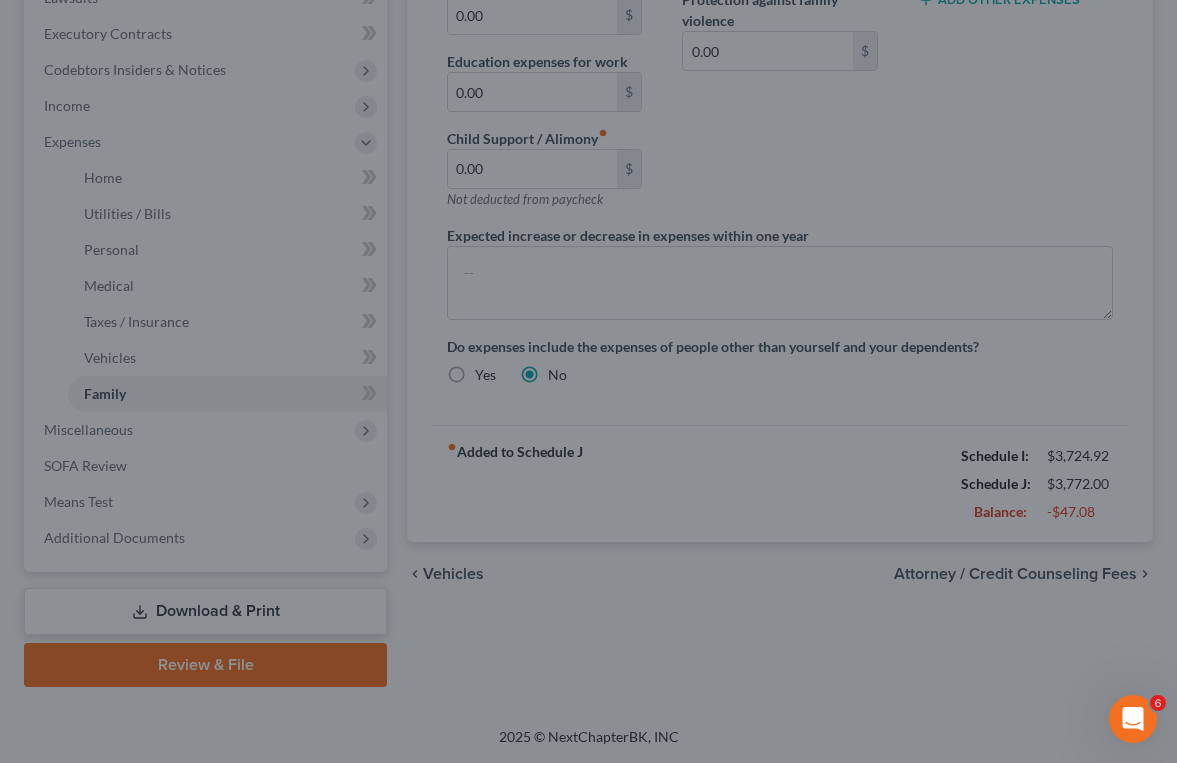 select on "0" 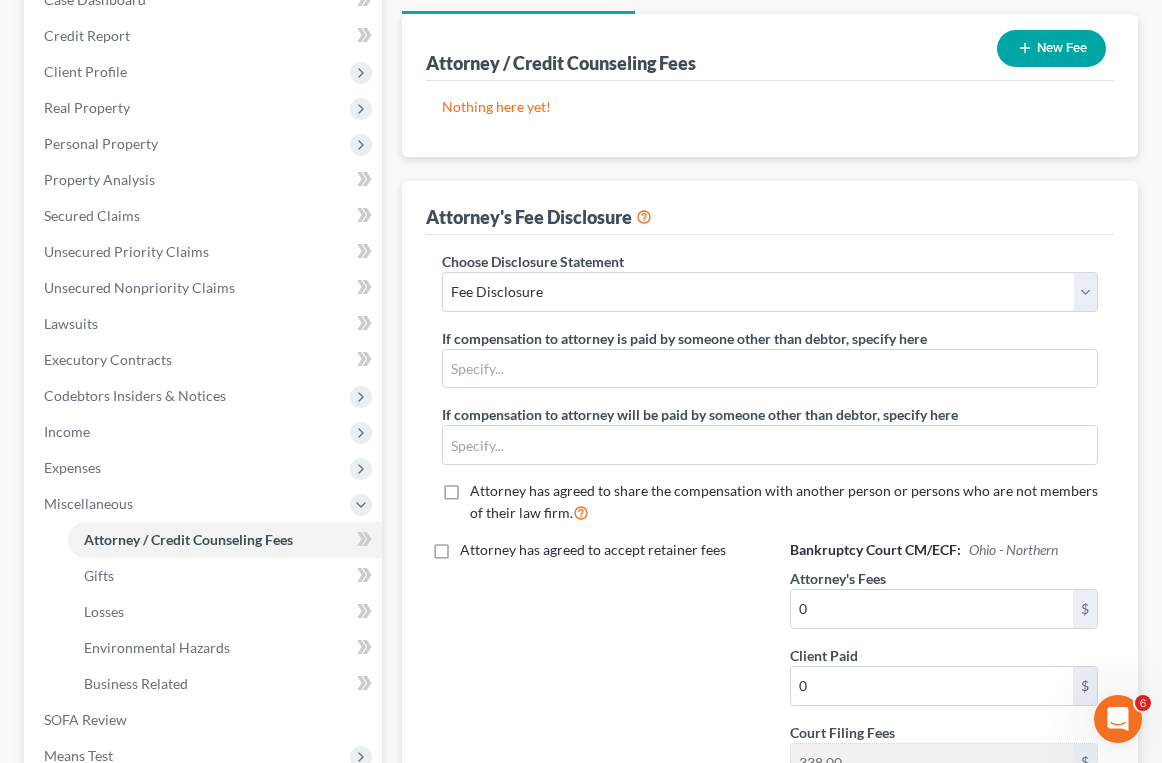scroll, scrollTop: 516, scrollLeft: 0, axis: vertical 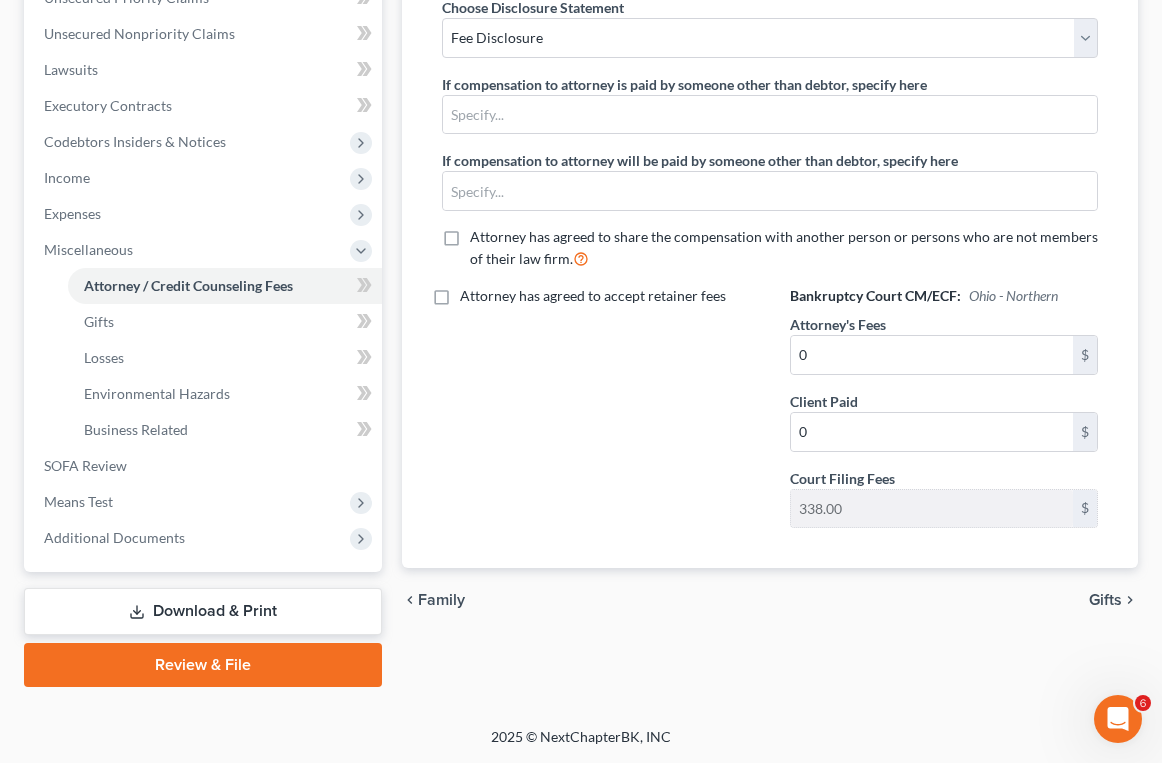 click on "Gifts" at bounding box center [1105, 600] 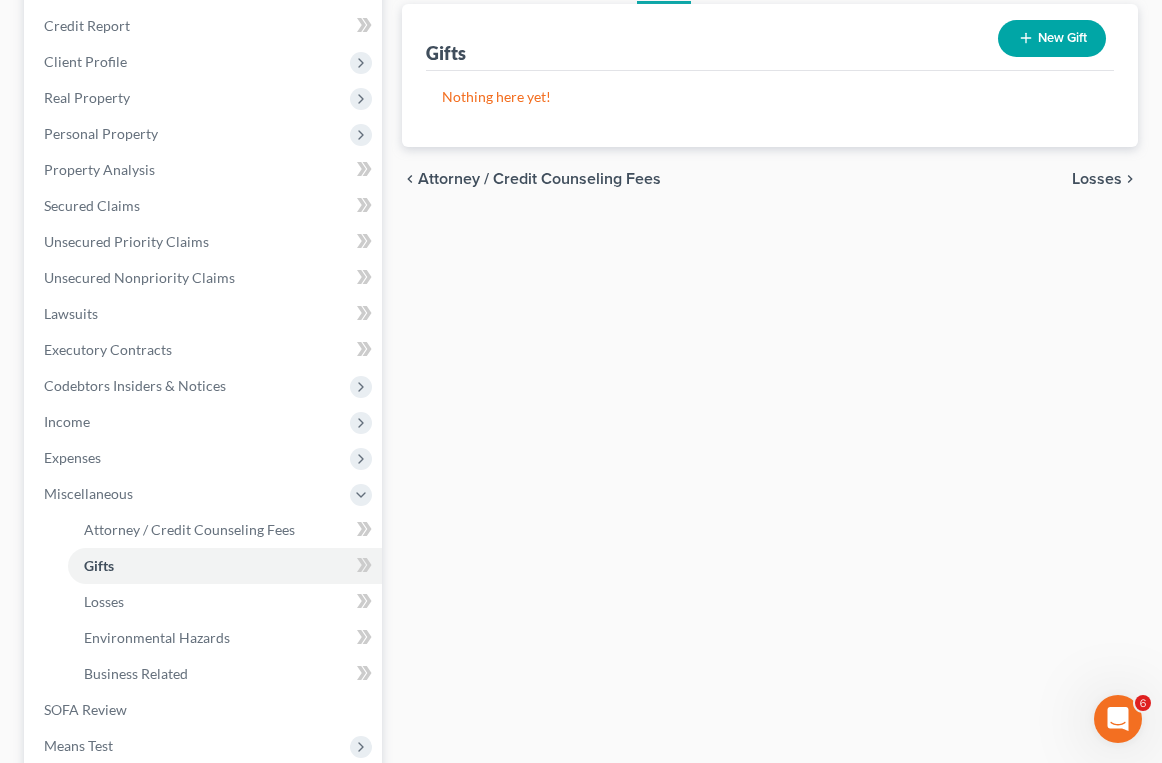 scroll, scrollTop: 0, scrollLeft: 0, axis: both 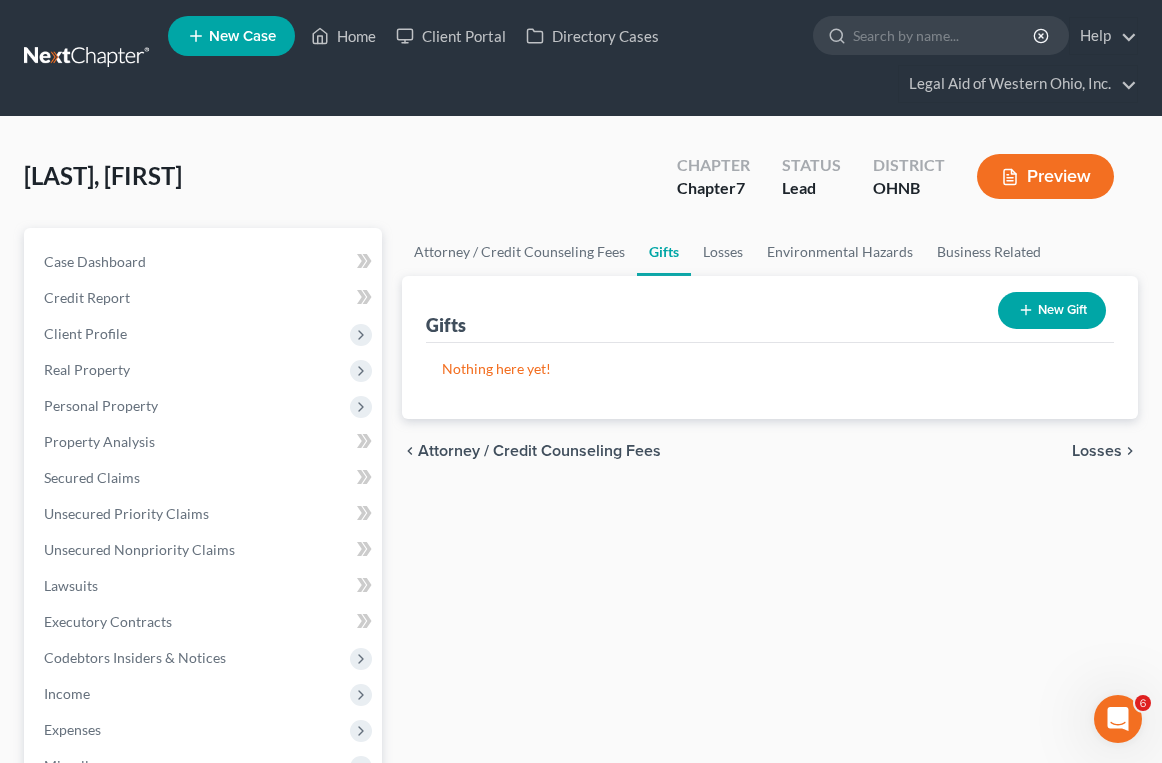 click on "Losses" at bounding box center (1097, 451) 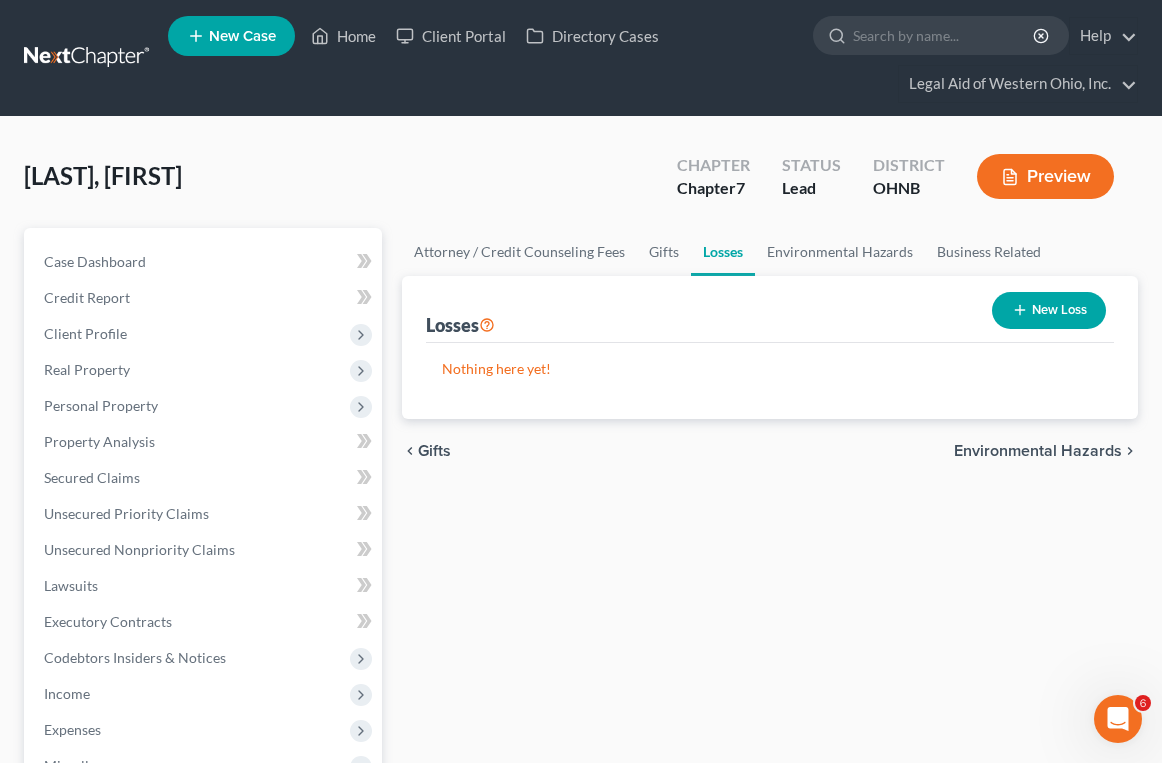 click on "Environmental Hazards" at bounding box center [1038, 451] 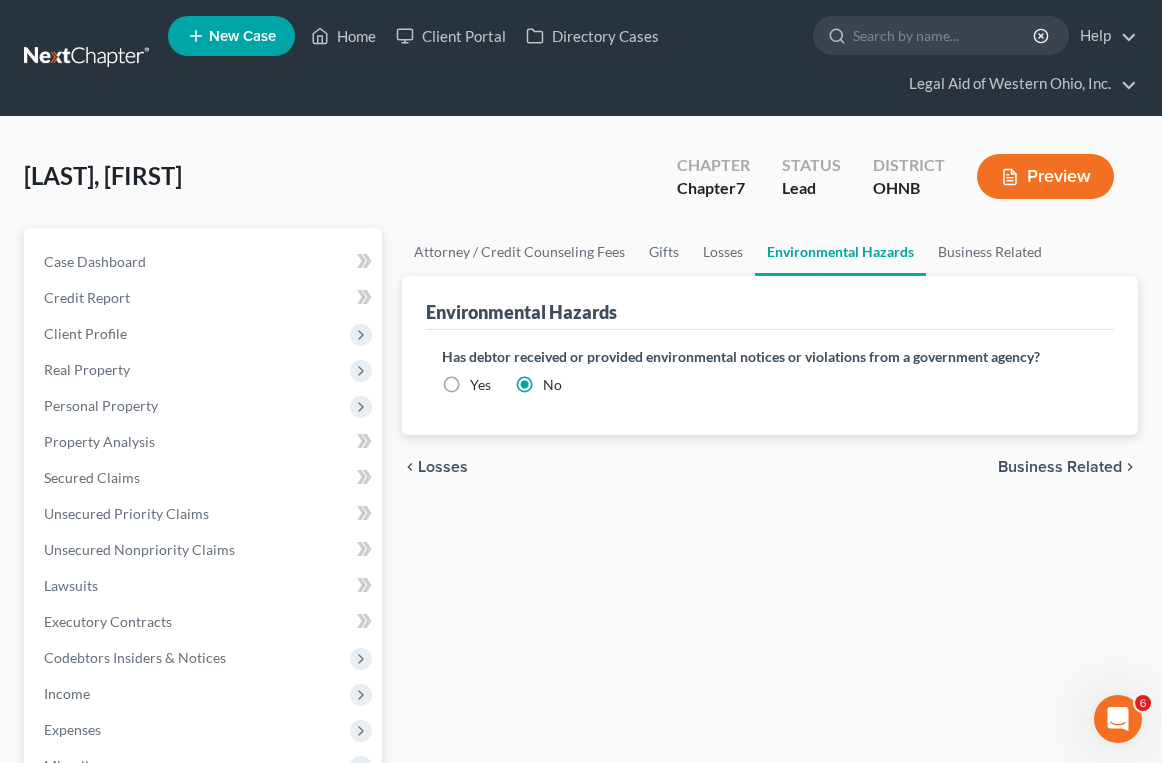 click on "Business Related" at bounding box center [1060, 467] 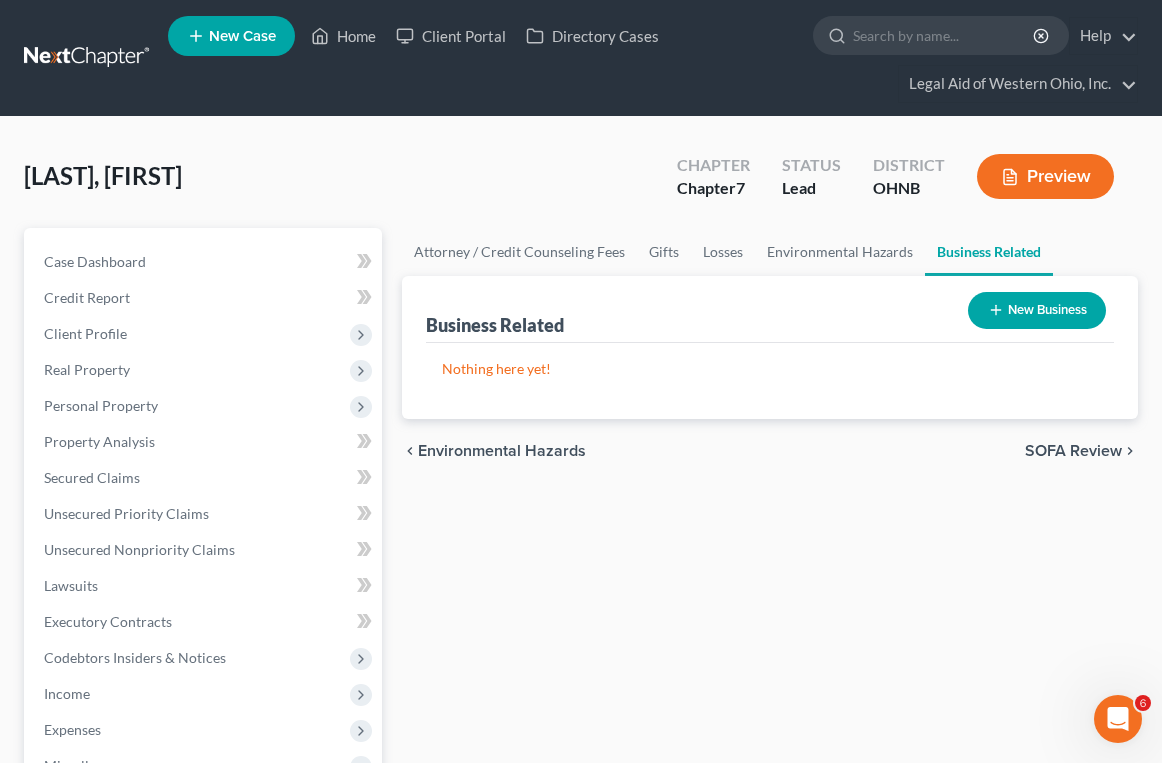 click on "SOFA Review" at bounding box center [1073, 451] 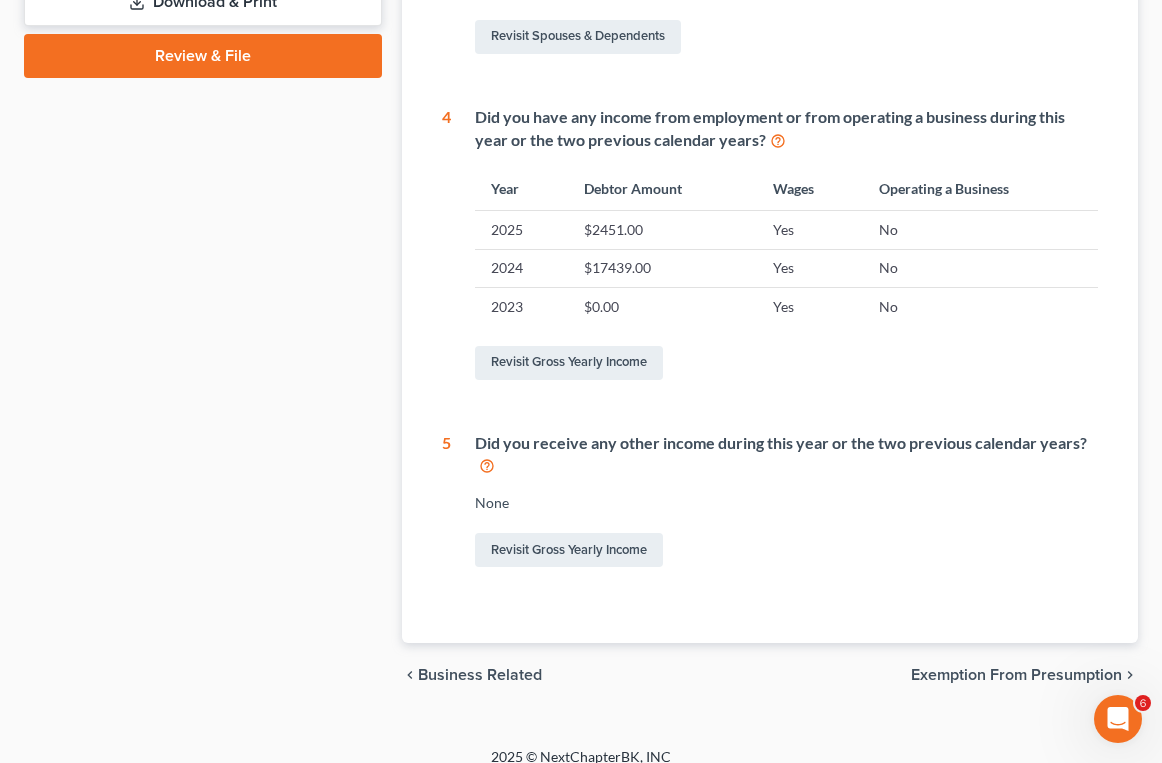 click on "Exemption from Presumption" at bounding box center [1016, 675] 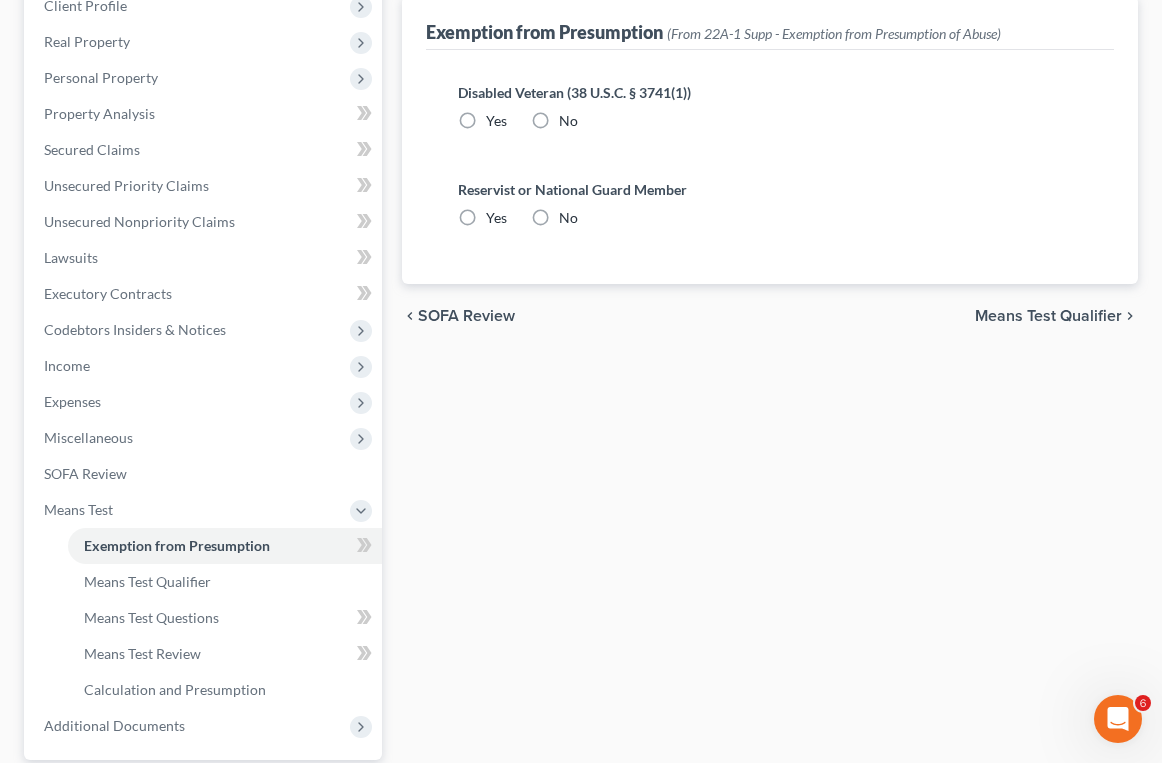 radio on "true" 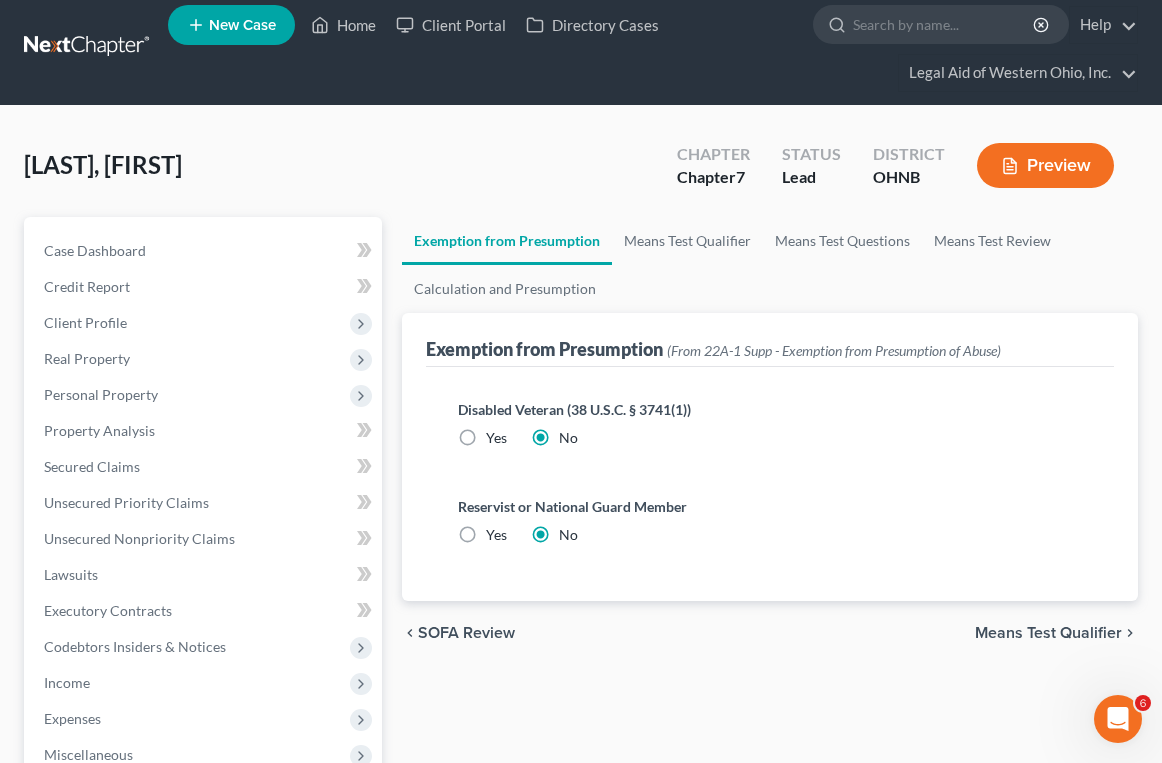 scroll, scrollTop: 0, scrollLeft: 0, axis: both 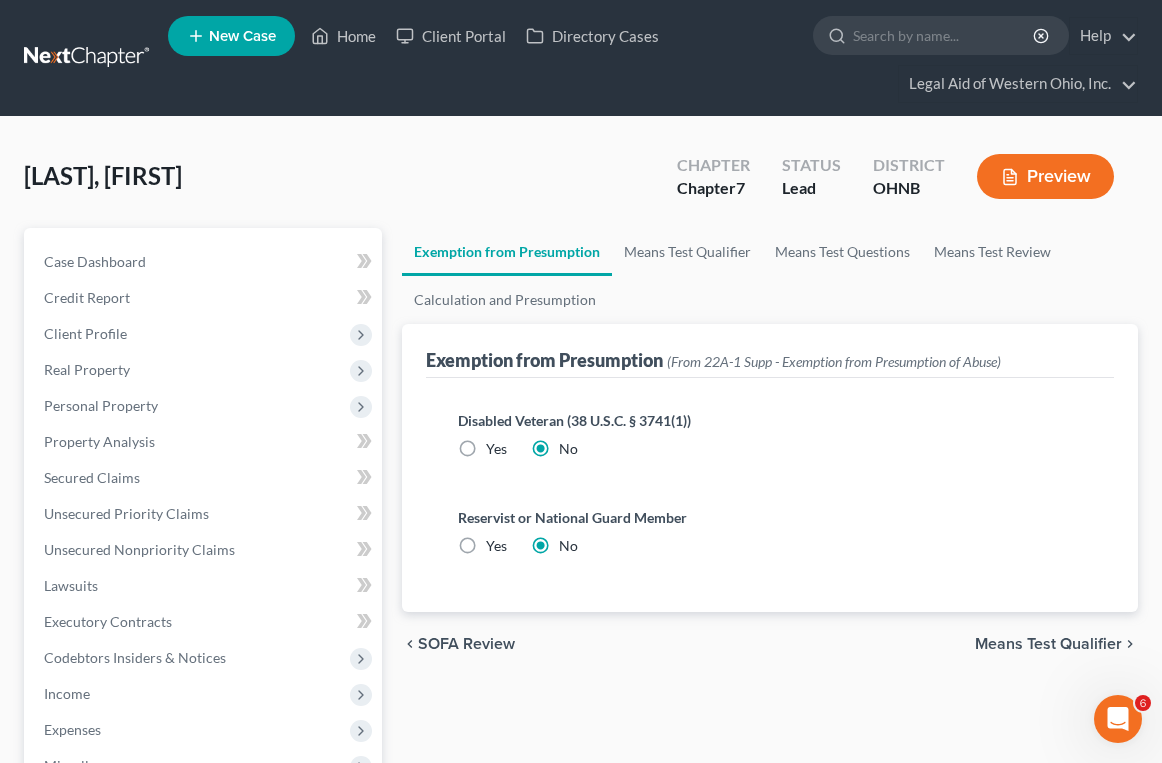 click on "Means Test Qualifier" at bounding box center (1048, 644) 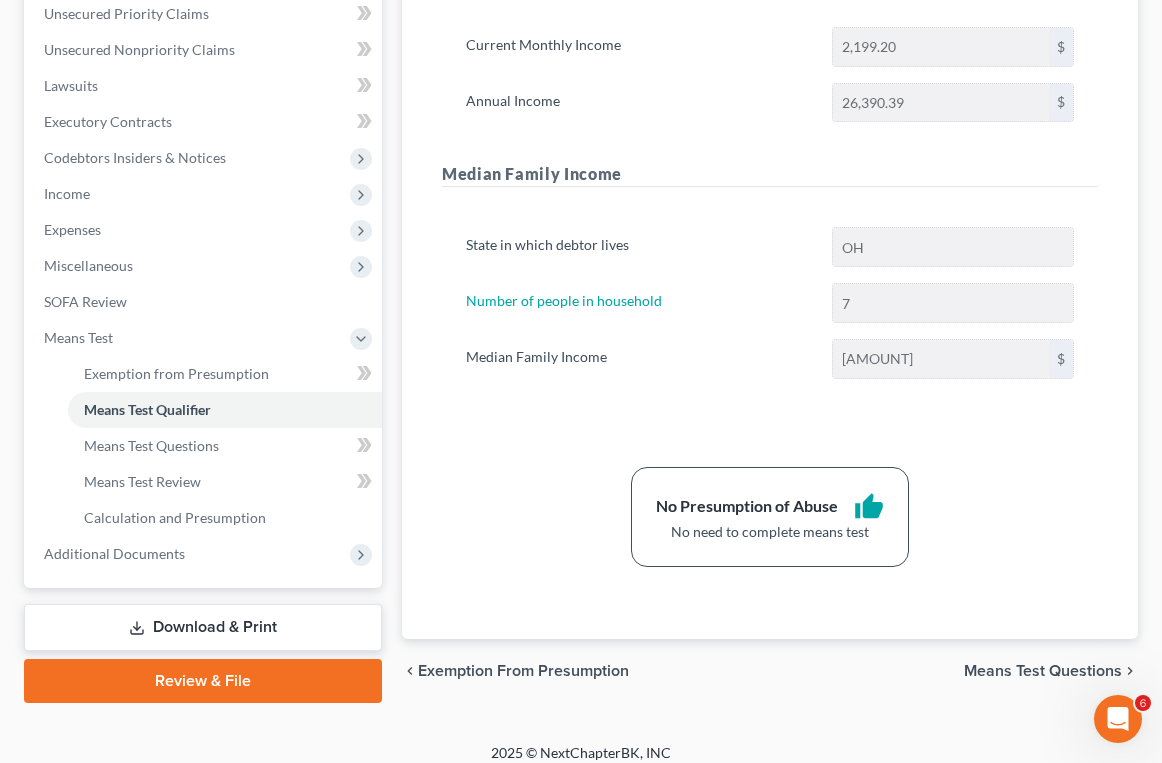 click on "Means Test Questions" at bounding box center [1043, 671] 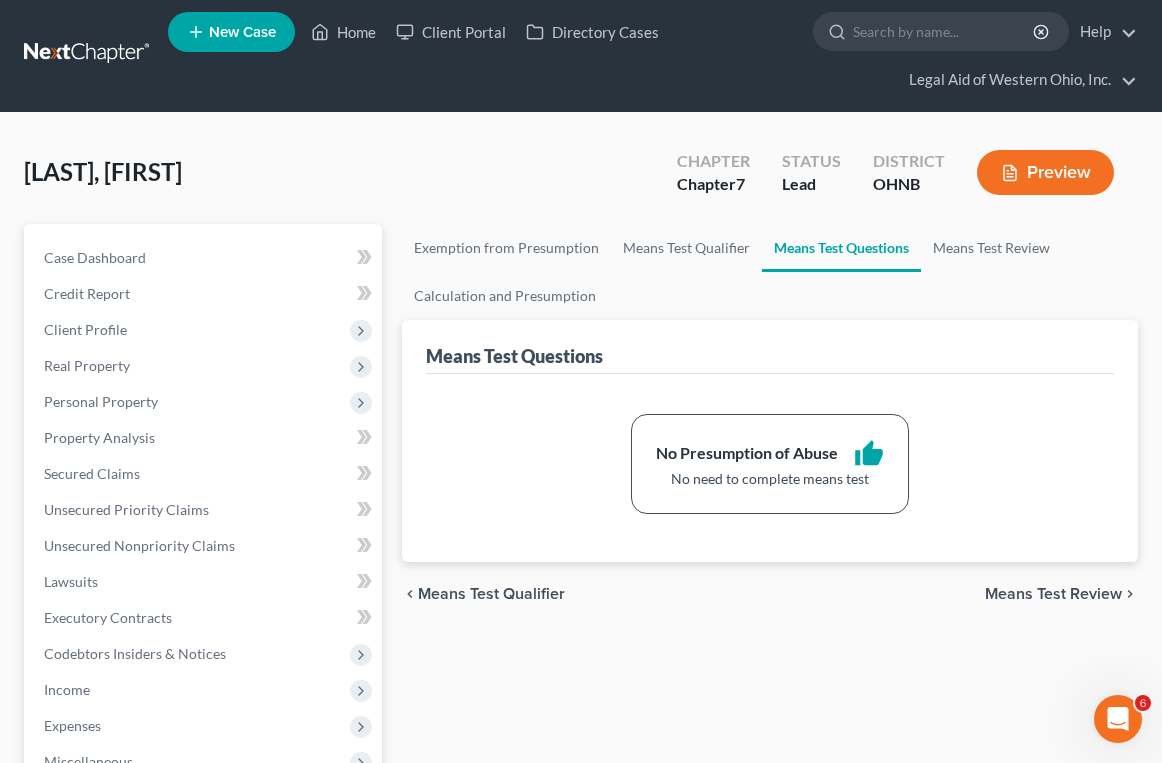 scroll, scrollTop: 0, scrollLeft: 0, axis: both 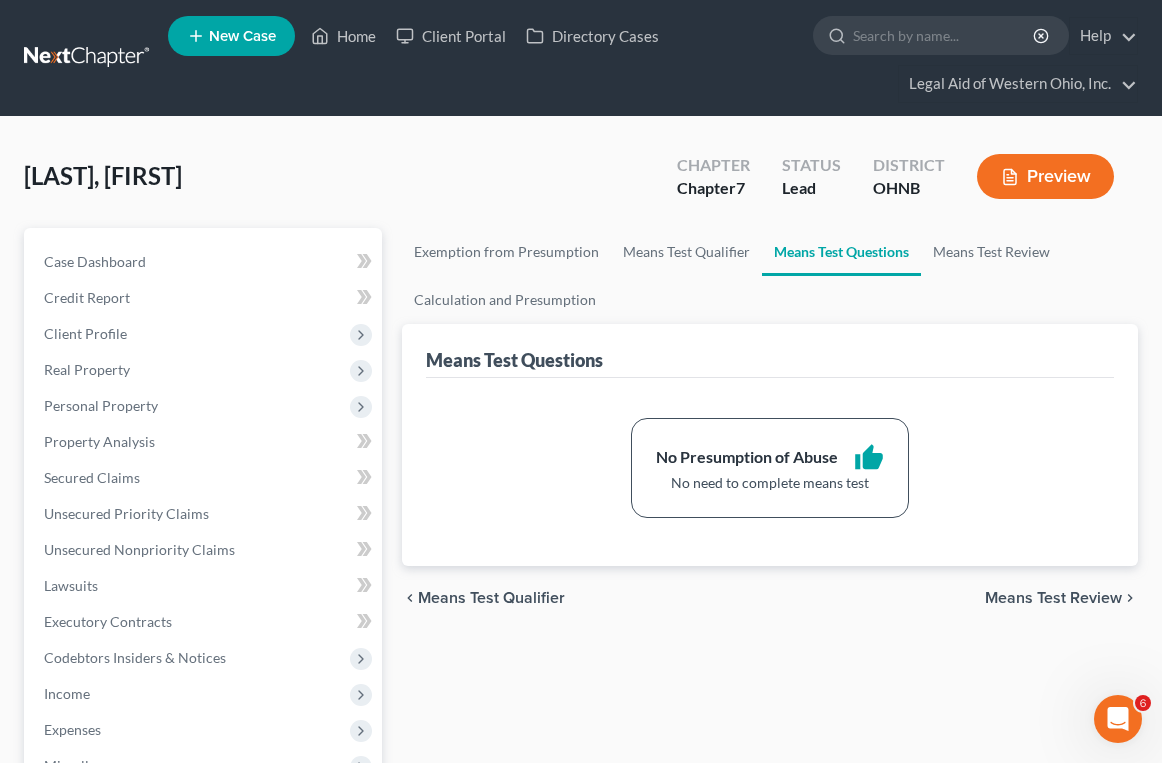 click on "Means Test Review" at bounding box center [1053, 598] 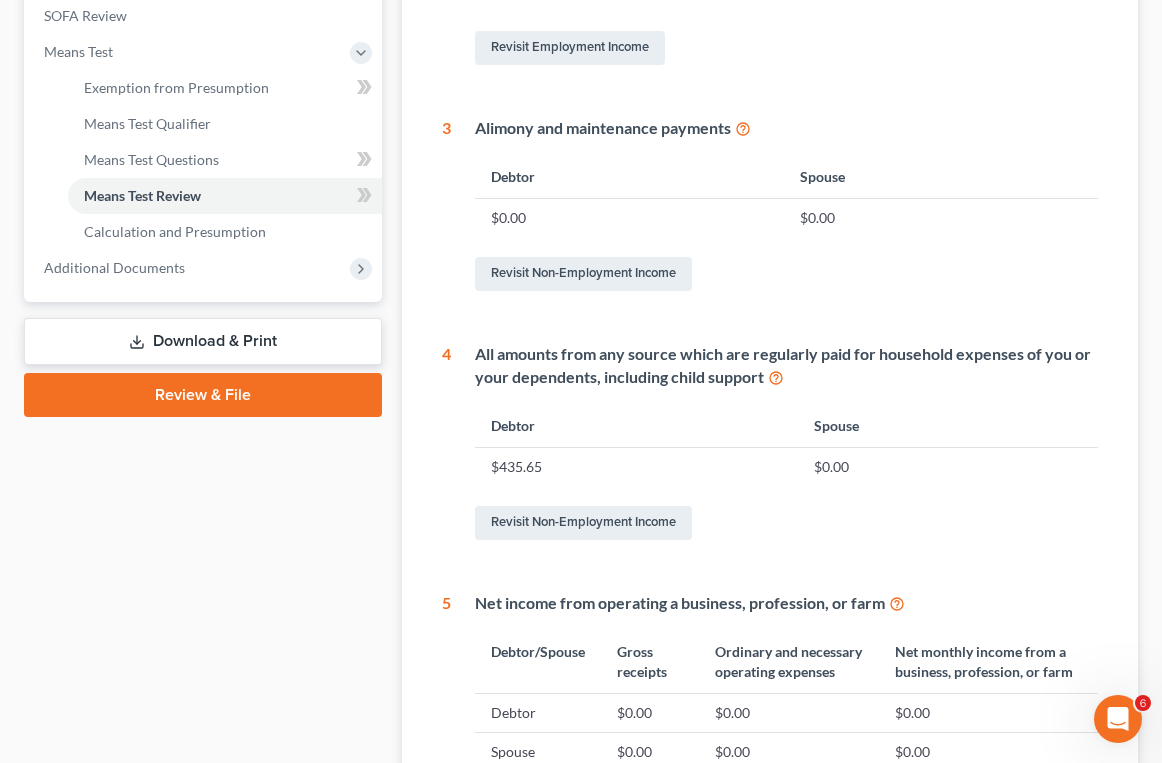 scroll, scrollTop: 1063, scrollLeft: 0, axis: vertical 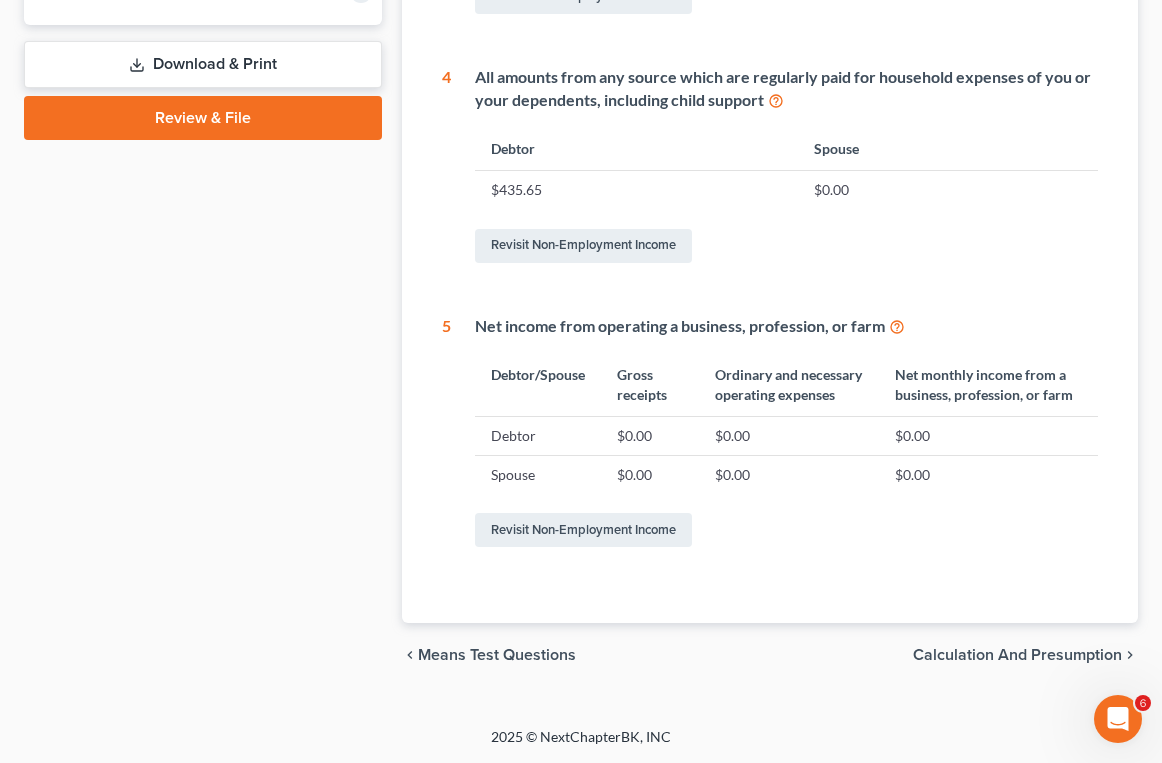 click on "Calculation and Presumption" at bounding box center [1017, 655] 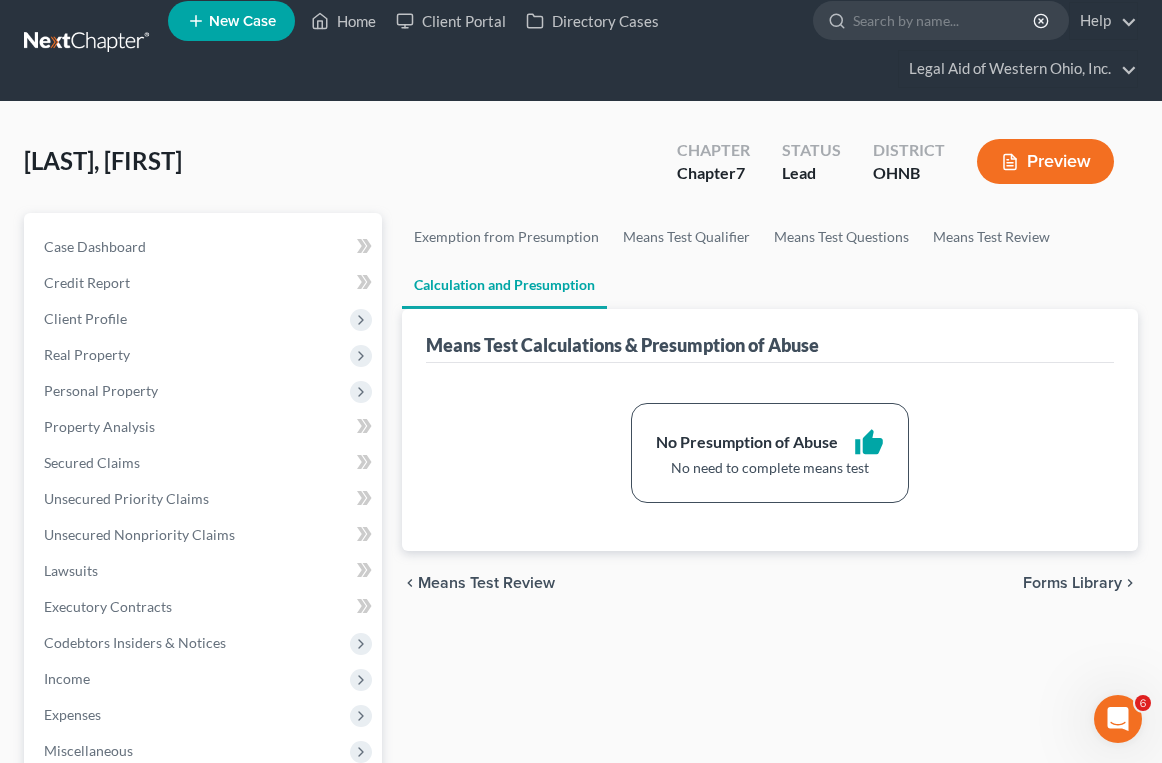 scroll, scrollTop: 0, scrollLeft: 0, axis: both 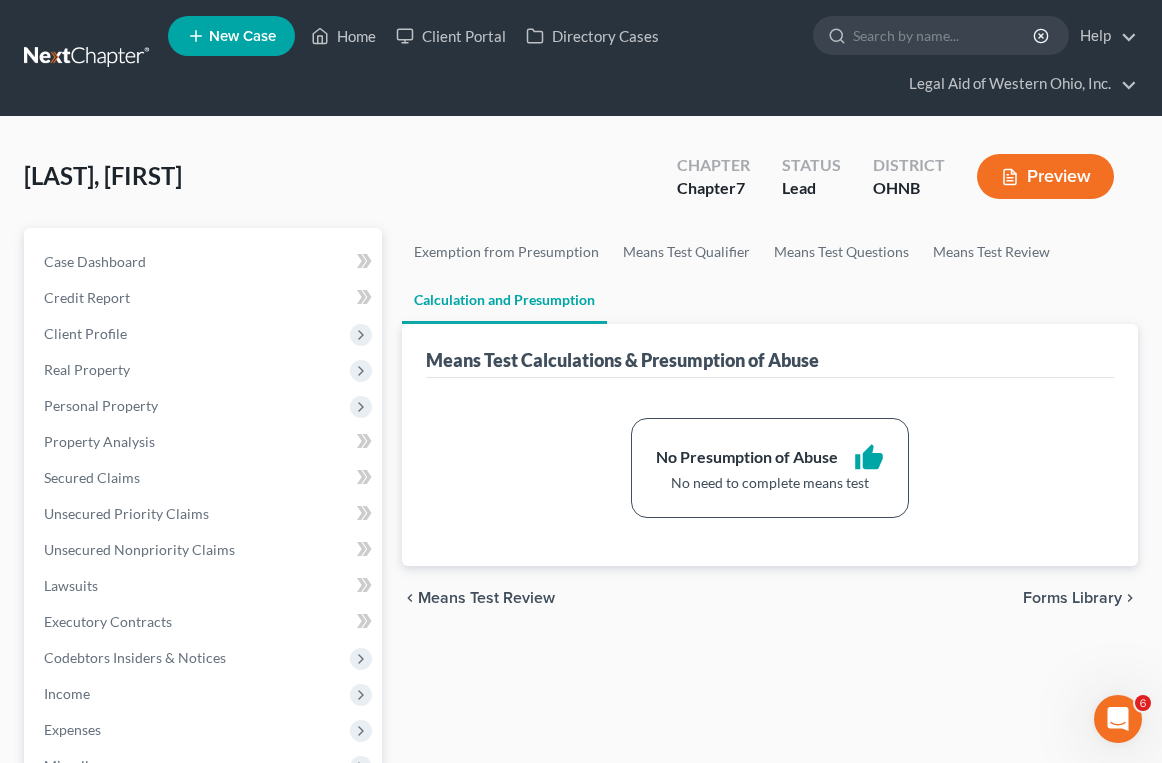 click on "Forms Library" at bounding box center [1072, 598] 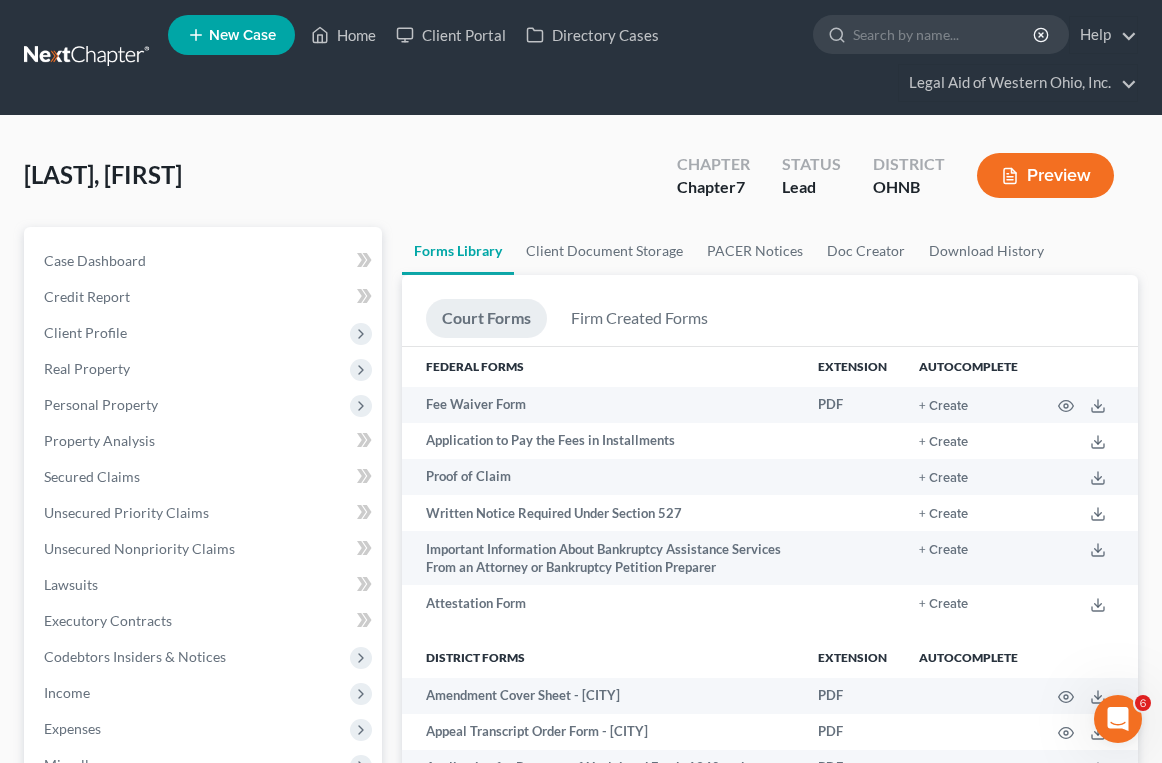 scroll, scrollTop: 0, scrollLeft: 0, axis: both 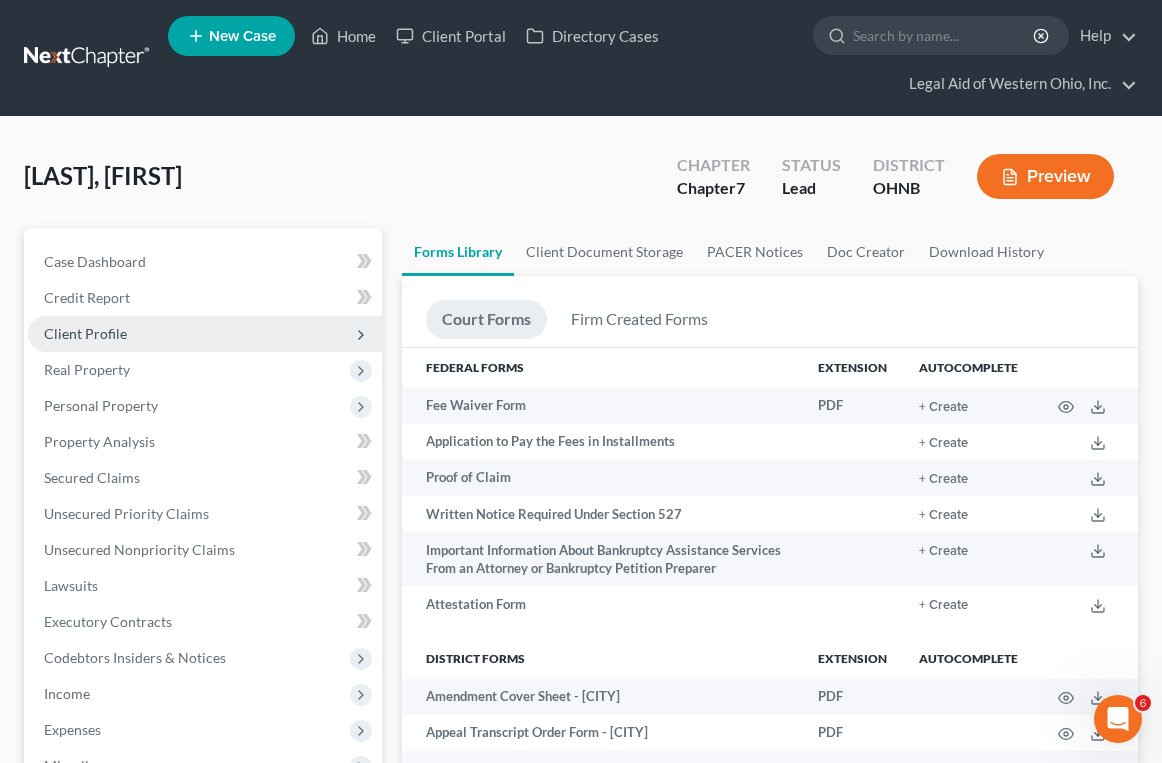 click on "Client Profile" at bounding box center (85, 333) 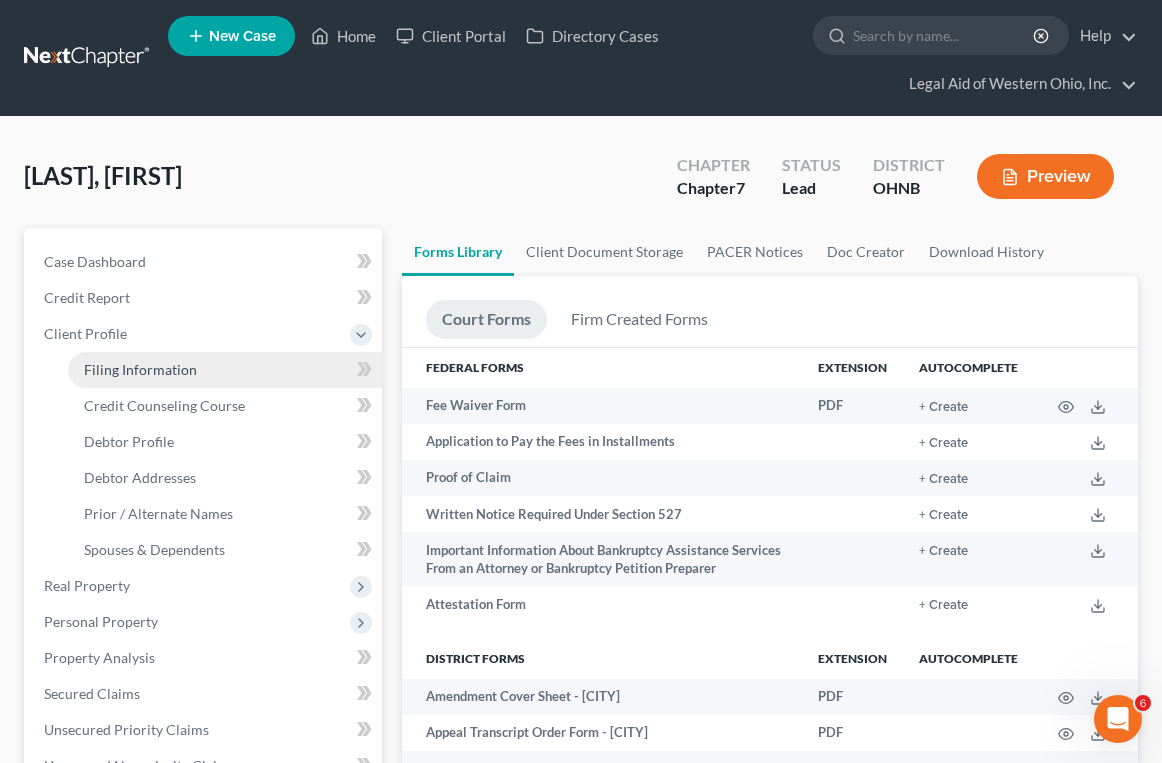 click on "Filing Information" at bounding box center (225, 370) 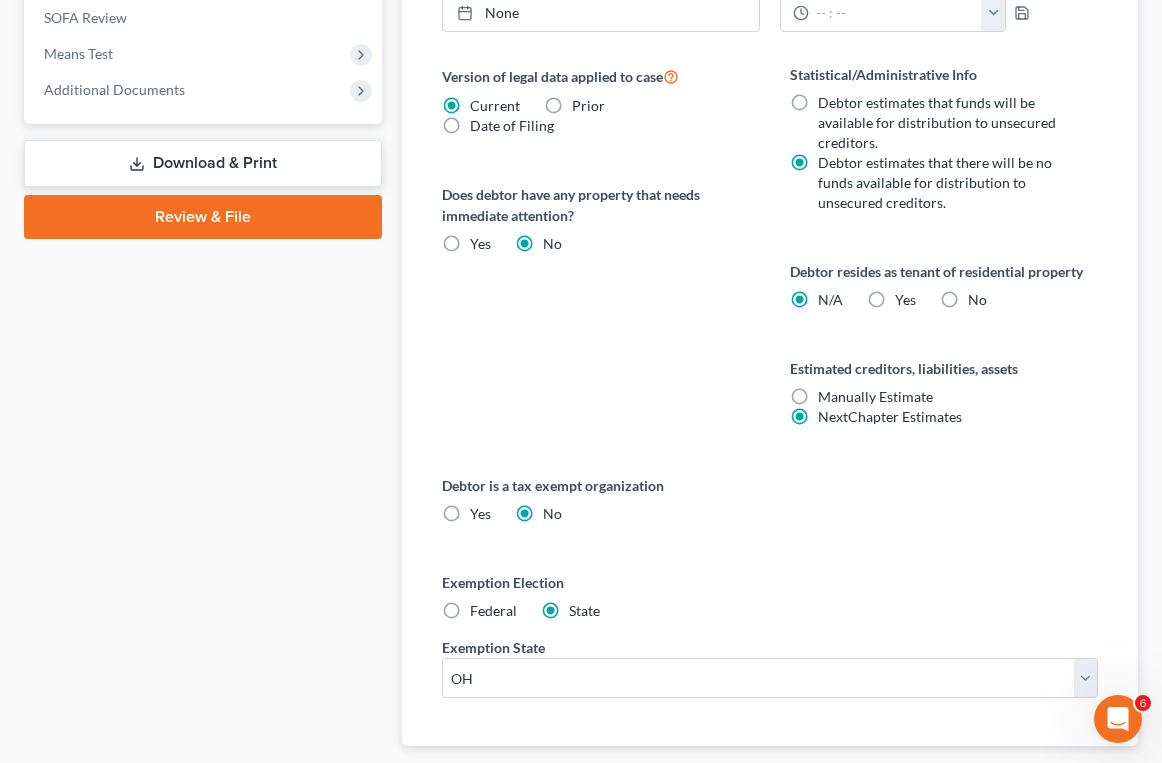 scroll, scrollTop: 1123, scrollLeft: 0, axis: vertical 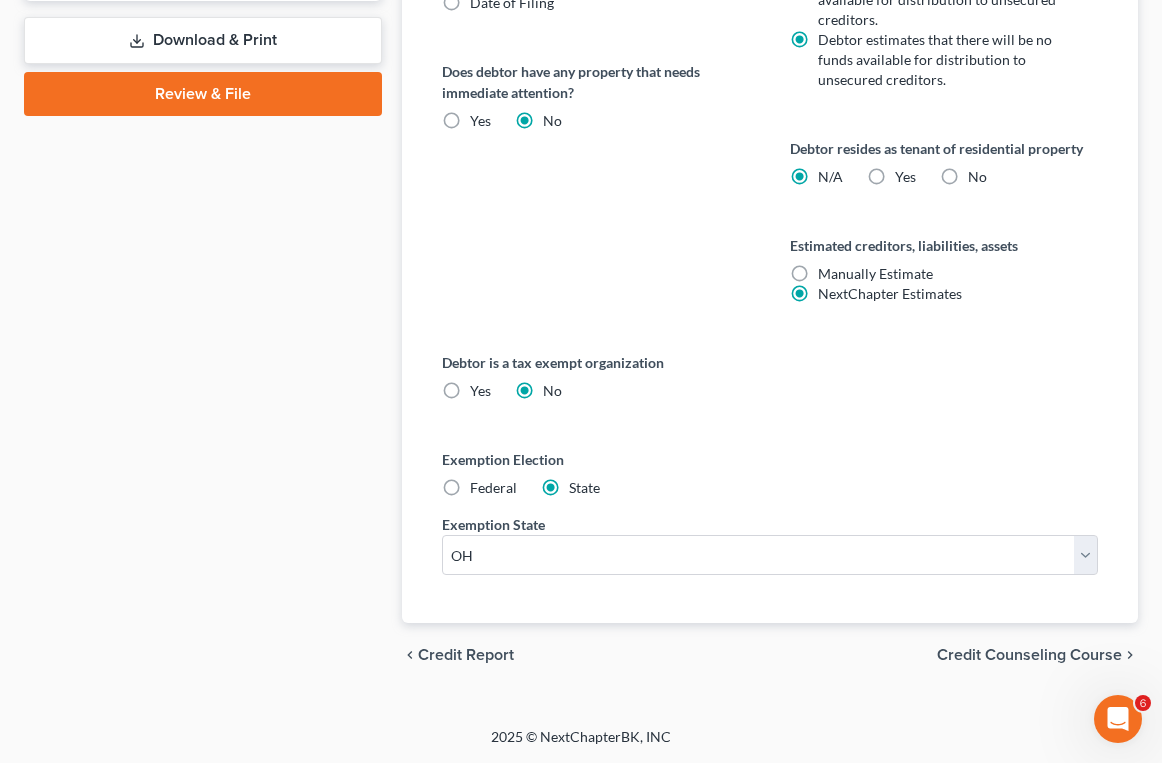 click on "Credit Counseling Course" at bounding box center (1029, 655) 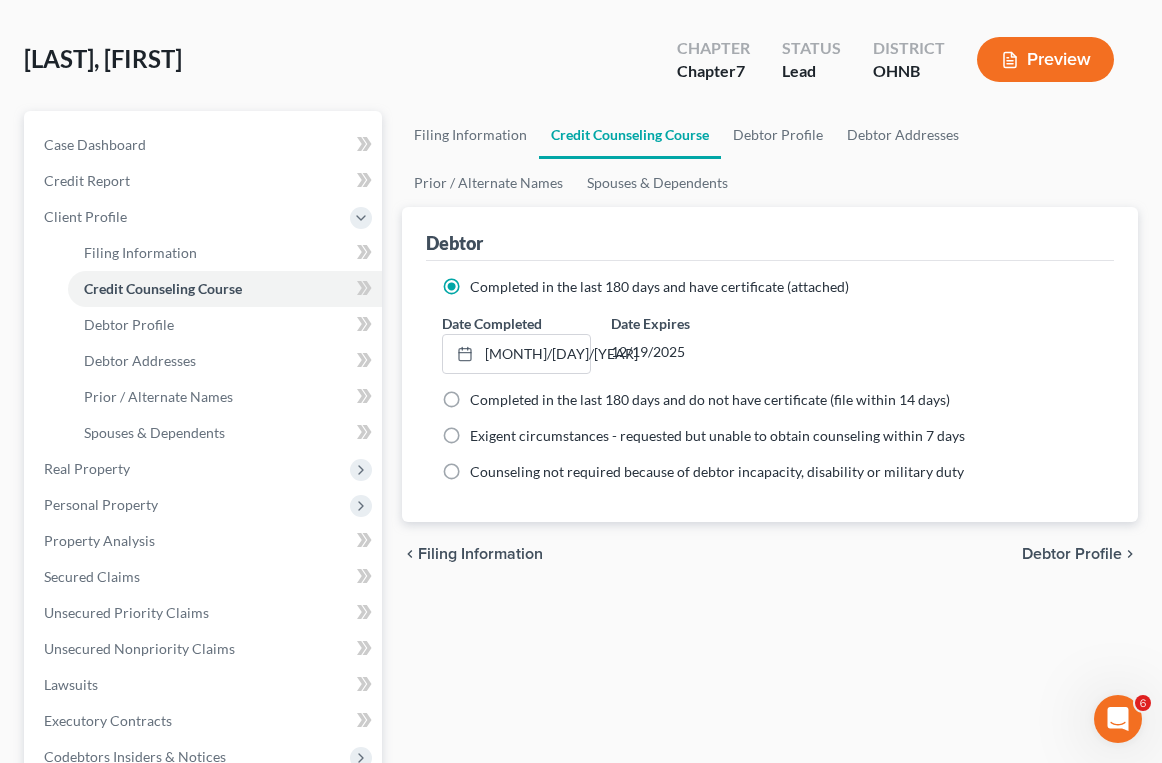 scroll, scrollTop: 0, scrollLeft: 0, axis: both 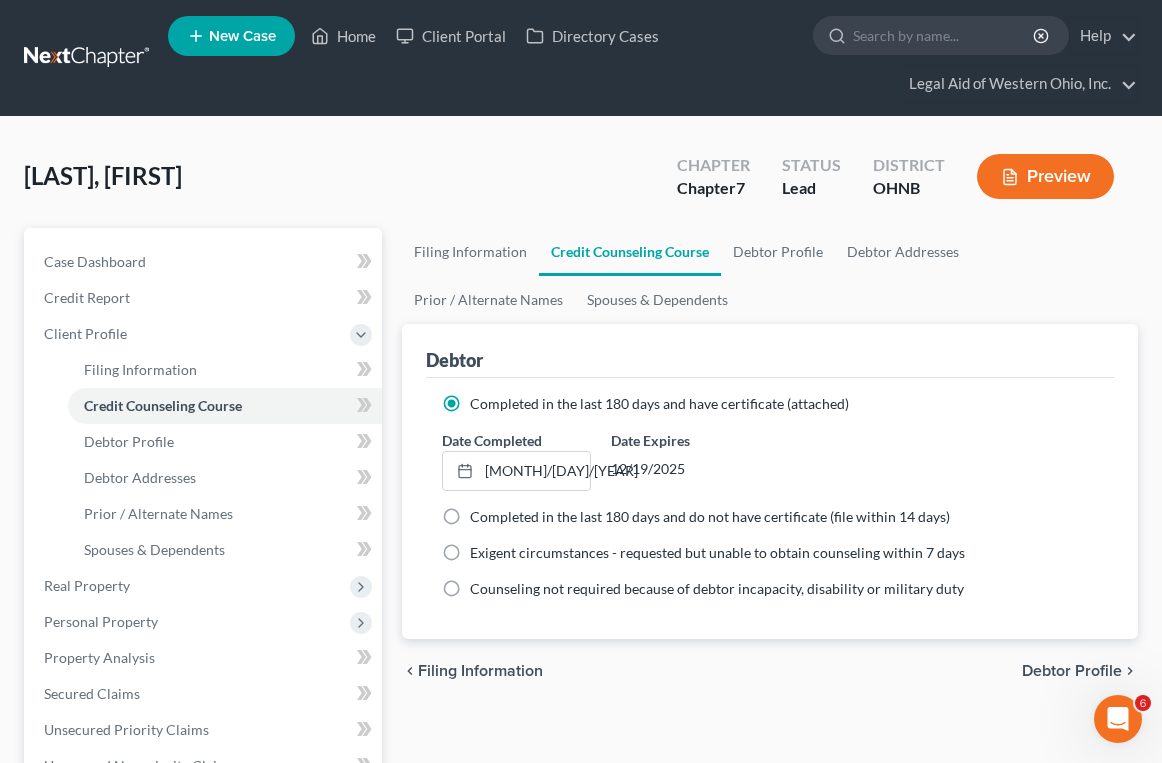 click on "Debtor Profile" at bounding box center (1072, 671) 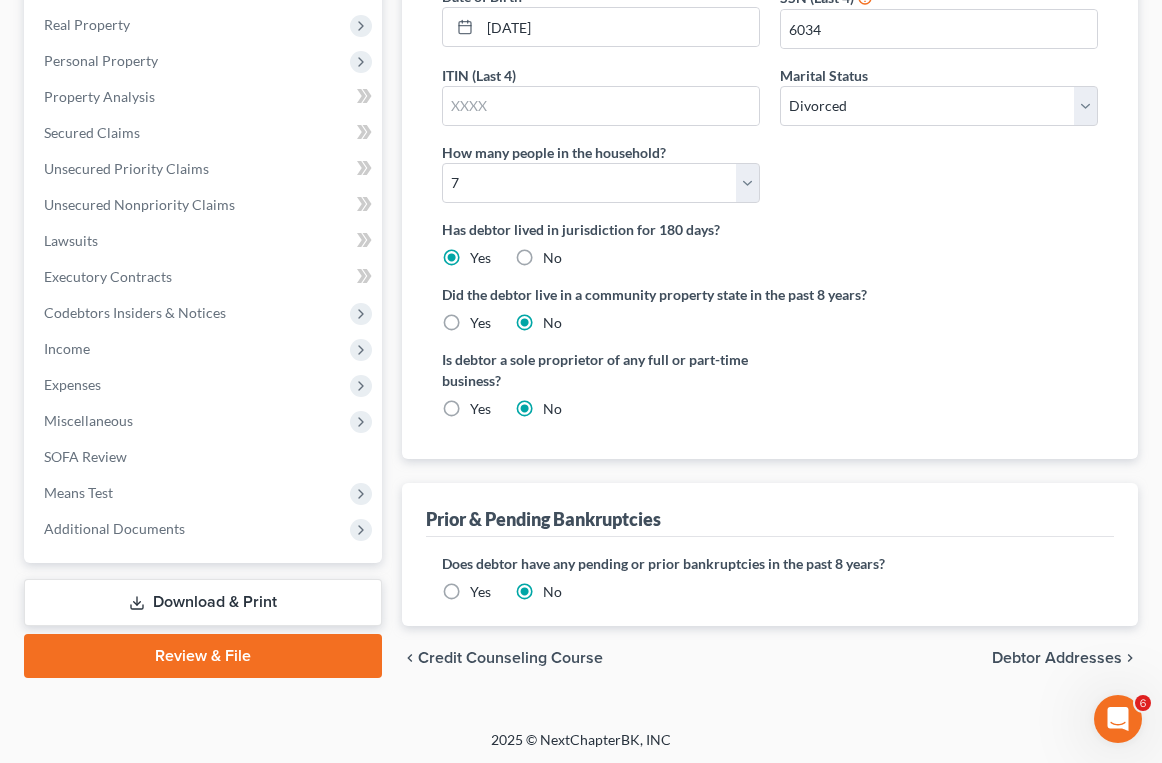 scroll, scrollTop: 564, scrollLeft: 0, axis: vertical 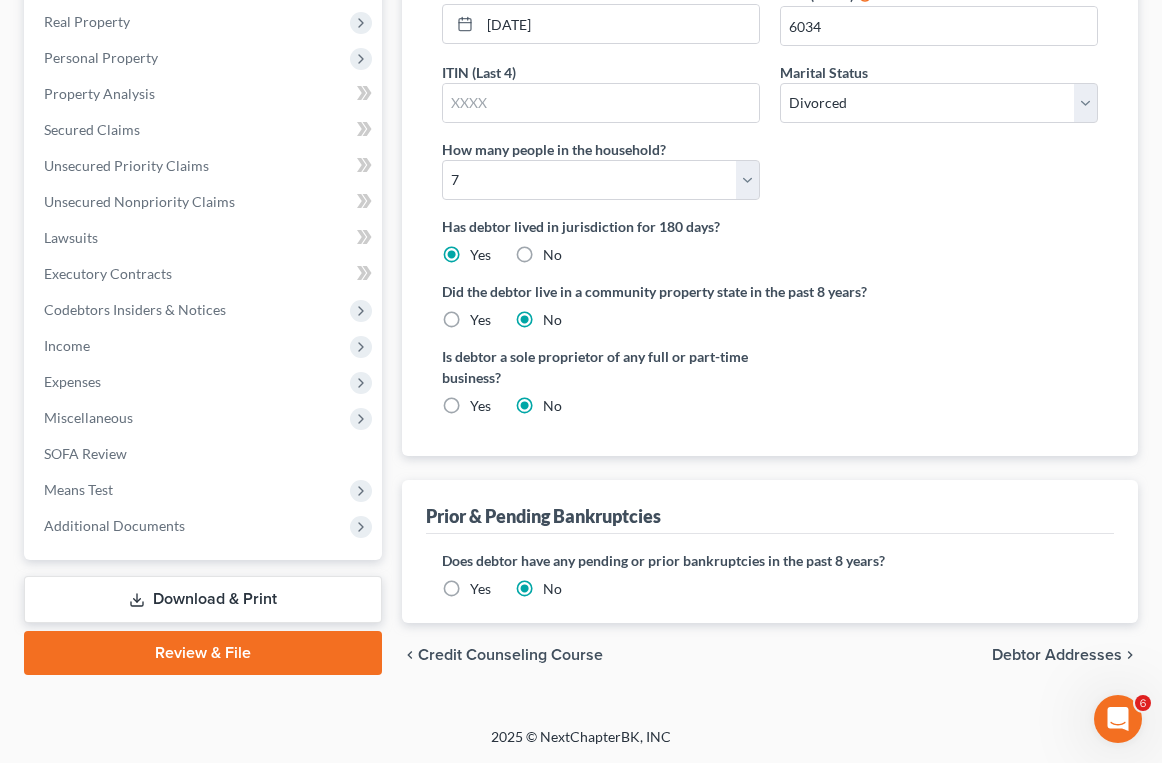 click on "Debtor Addresses" at bounding box center [1057, 655] 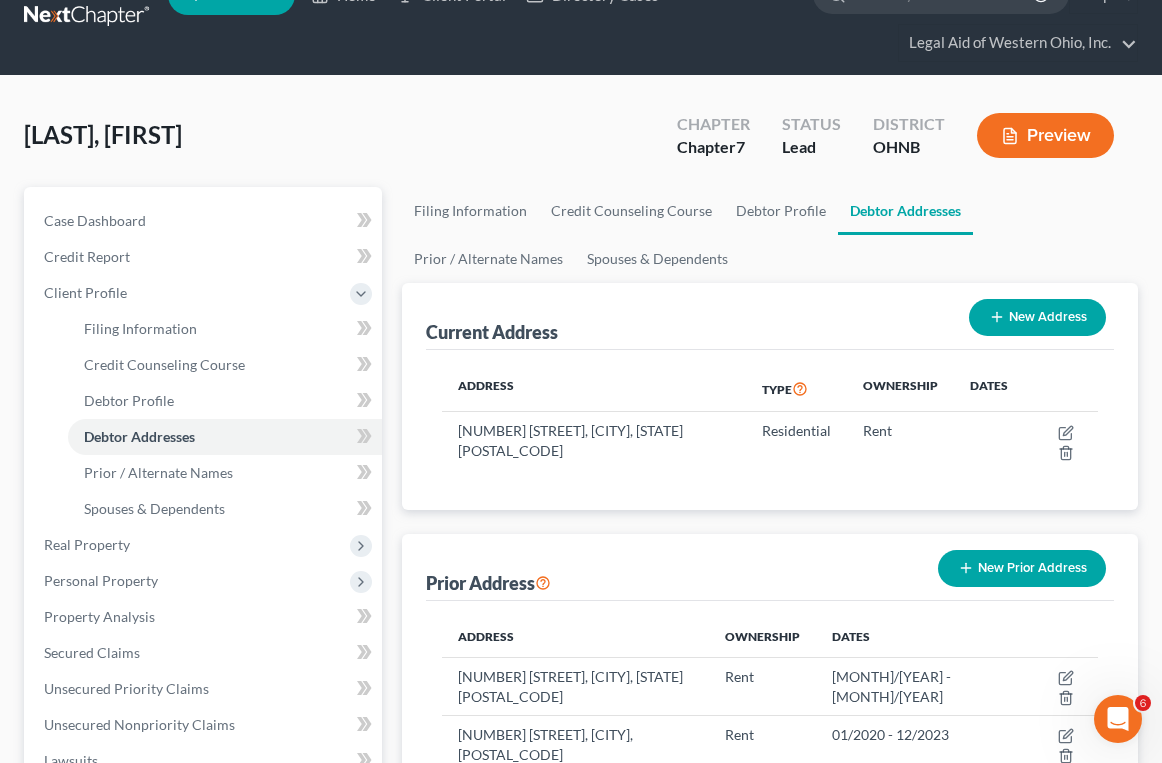 scroll, scrollTop: 0, scrollLeft: 0, axis: both 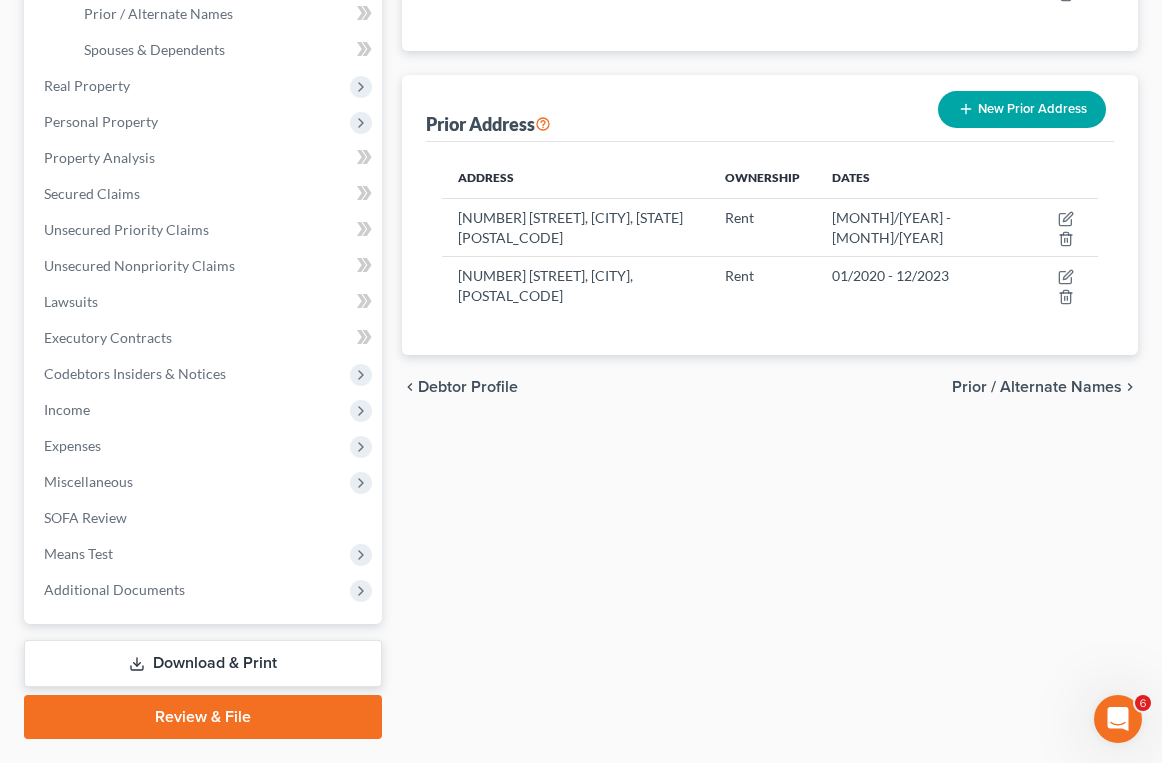 click on "Prior / Alternate Names" at bounding box center [1037, 387] 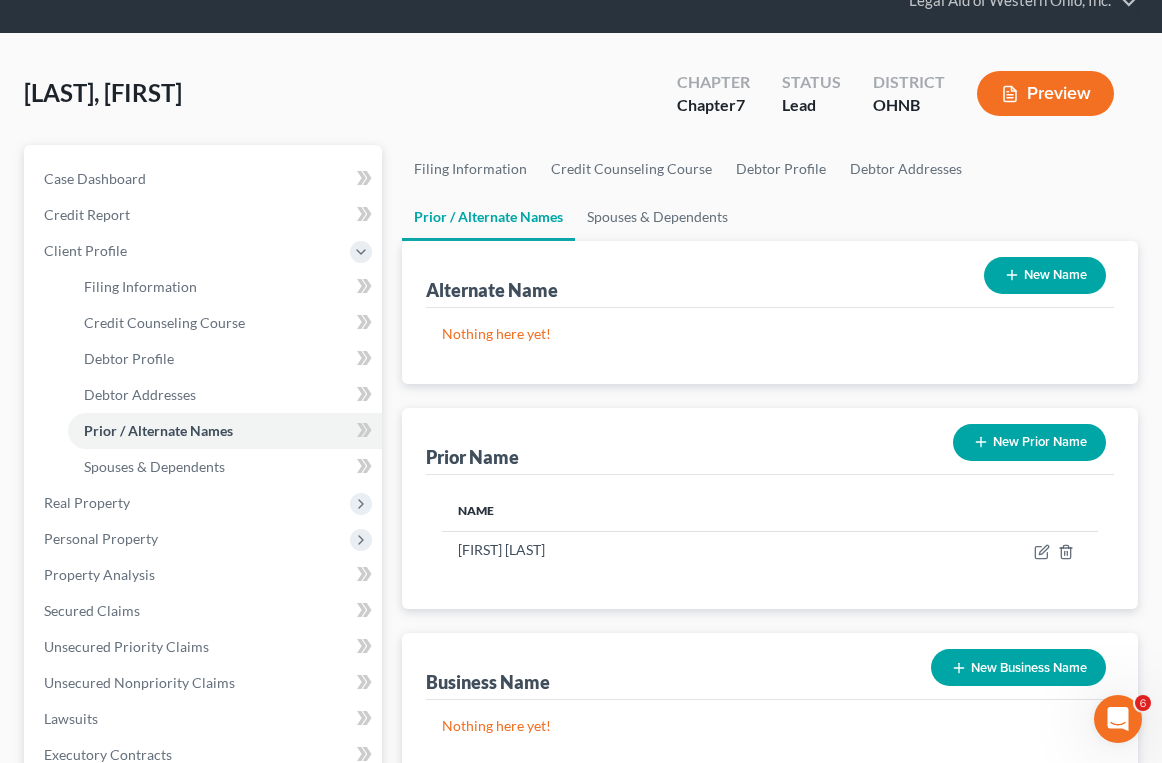 scroll, scrollTop: 500, scrollLeft: 0, axis: vertical 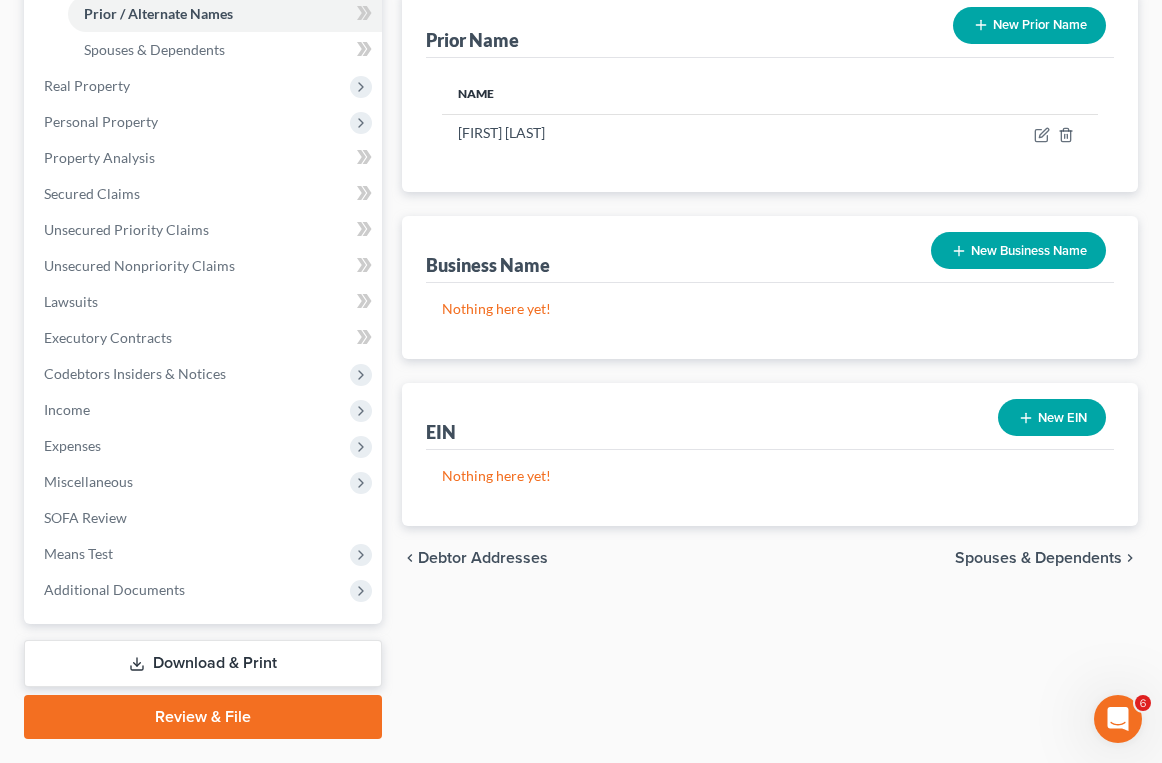 click on "Spouses & Dependents" at bounding box center [1038, 558] 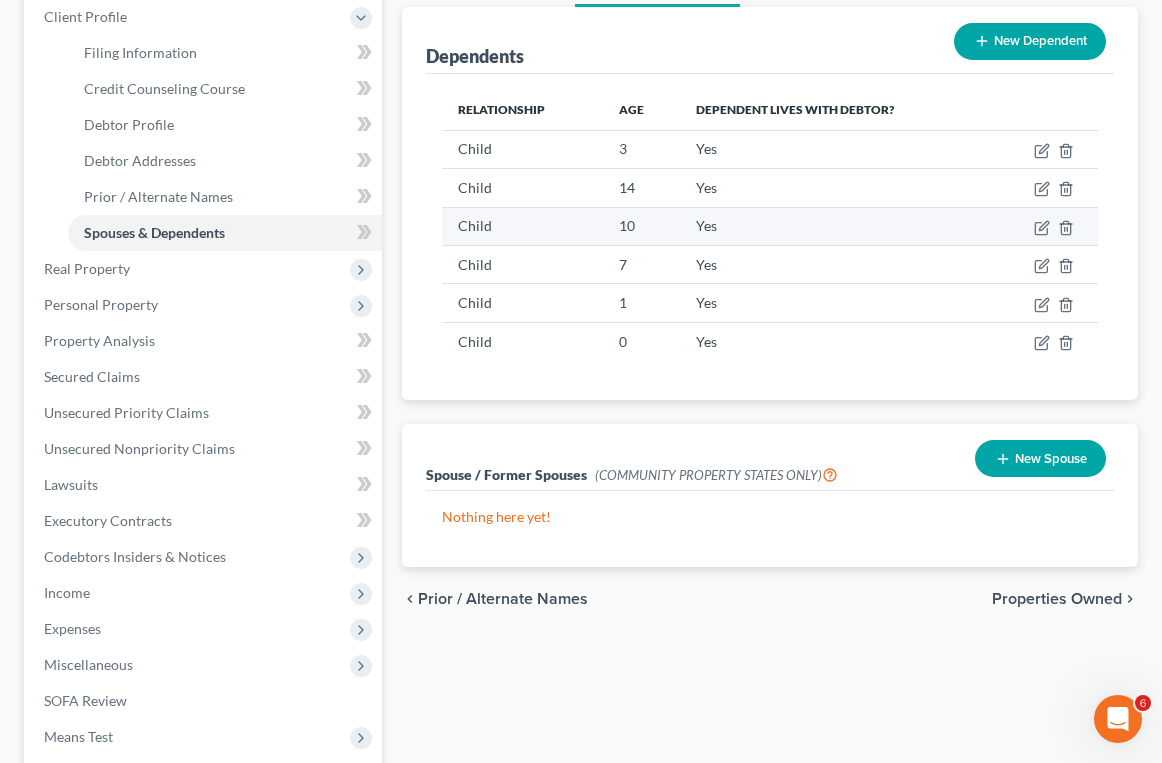 scroll, scrollTop: 400, scrollLeft: 0, axis: vertical 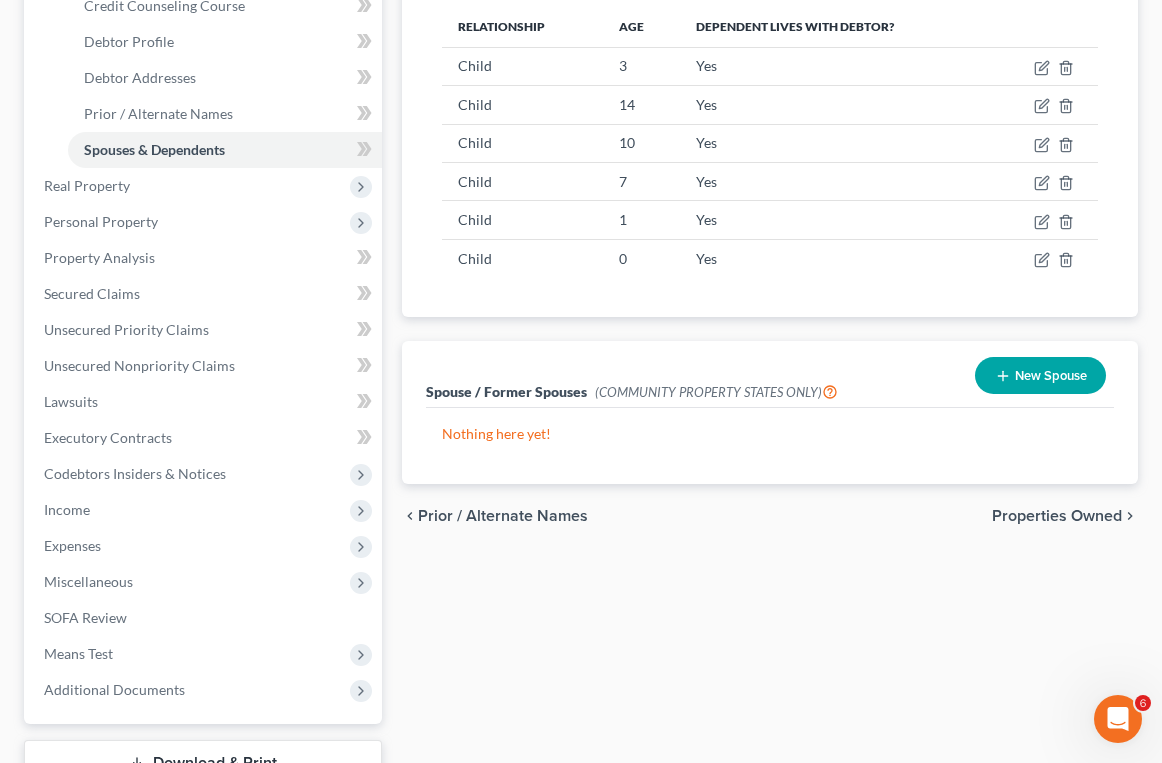 click on "Properties Owned" at bounding box center (1057, 516) 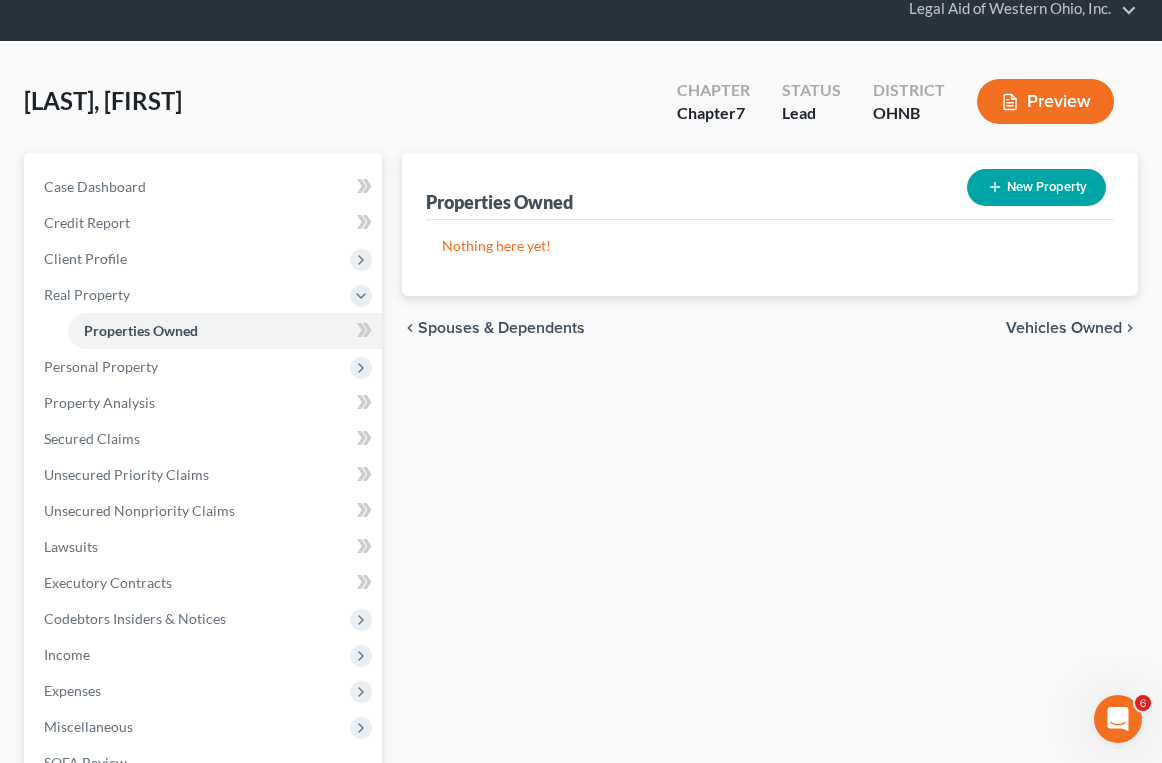 scroll, scrollTop: 0, scrollLeft: 0, axis: both 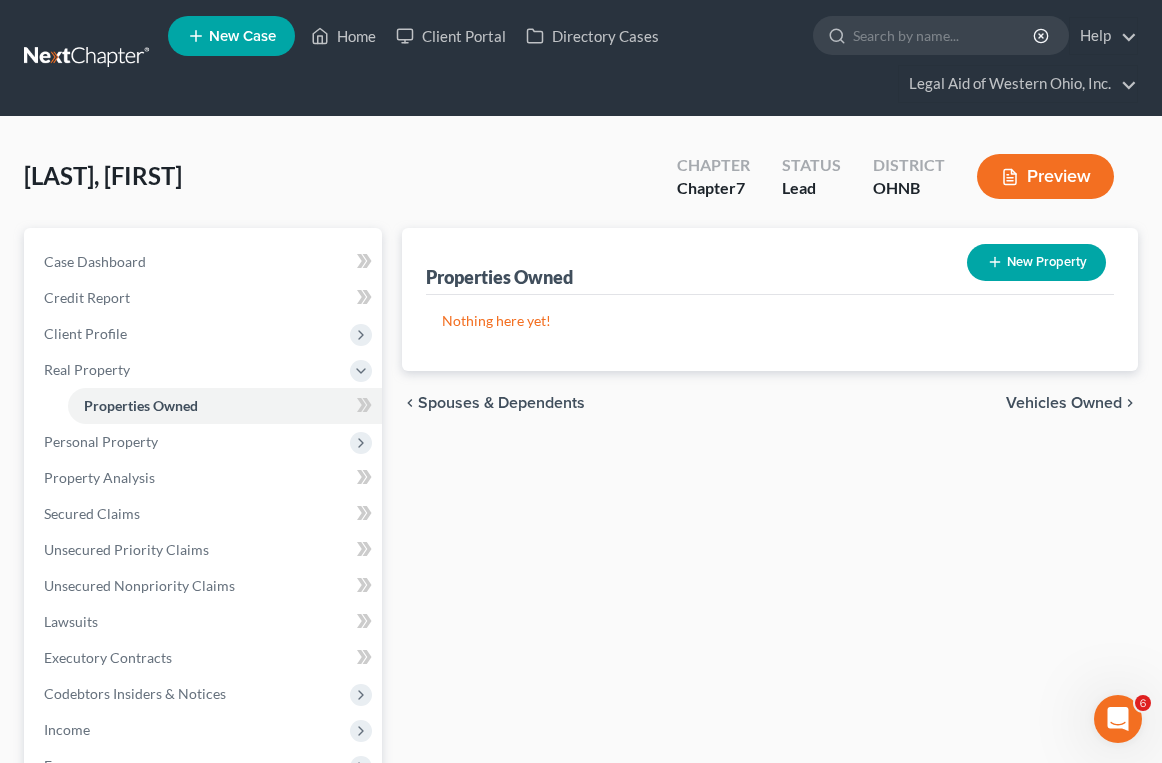 click on "Vehicles Owned" at bounding box center [1064, 403] 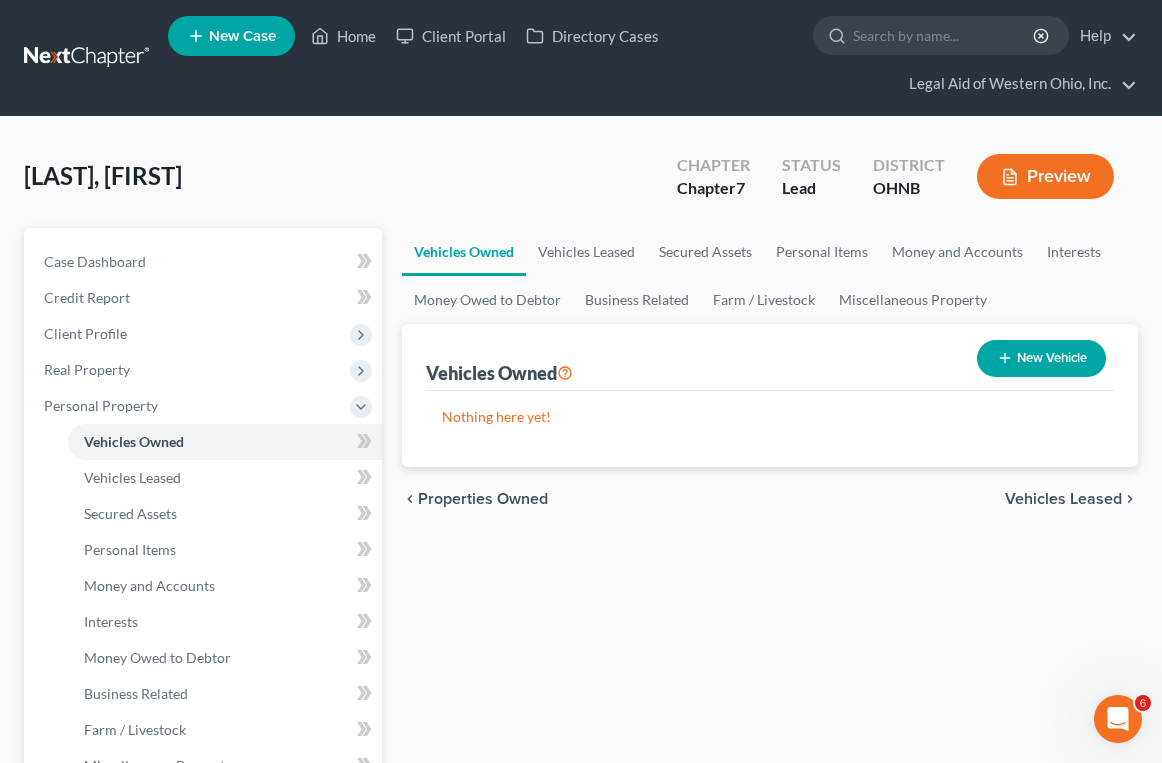 click on "Vehicles Leased" at bounding box center [1063, 499] 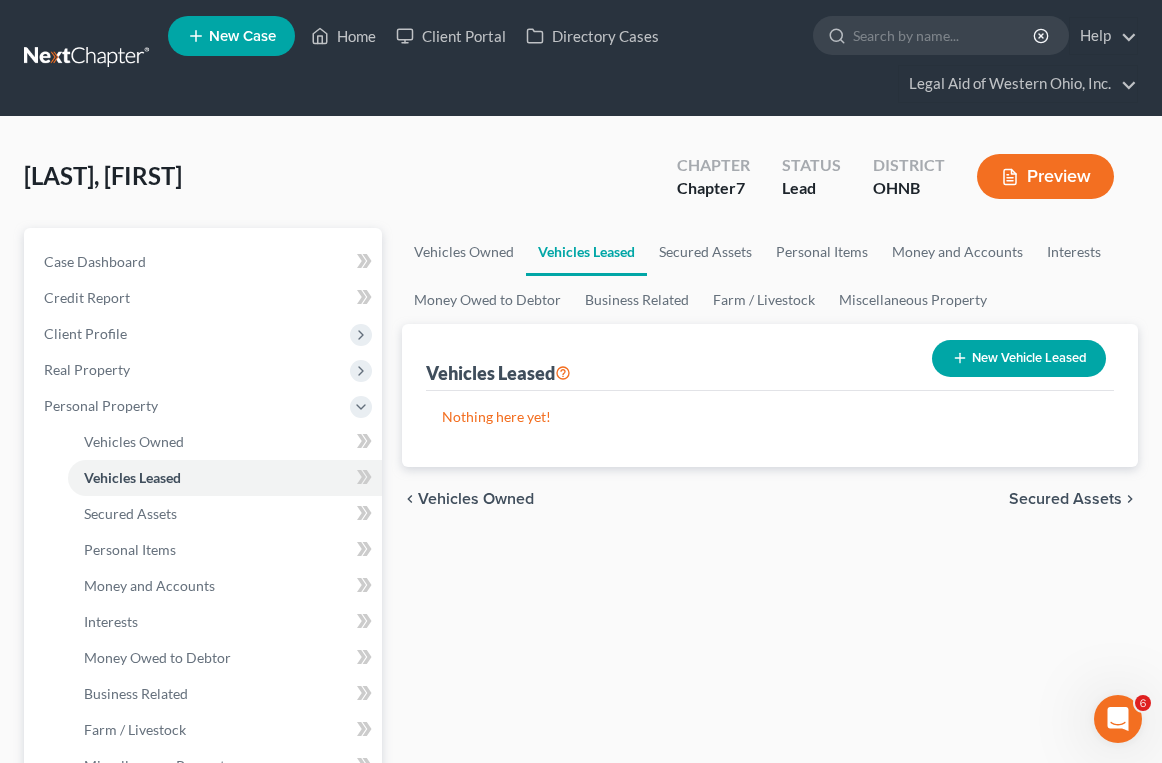 click on "Secured Assets" at bounding box center [1065, 499] 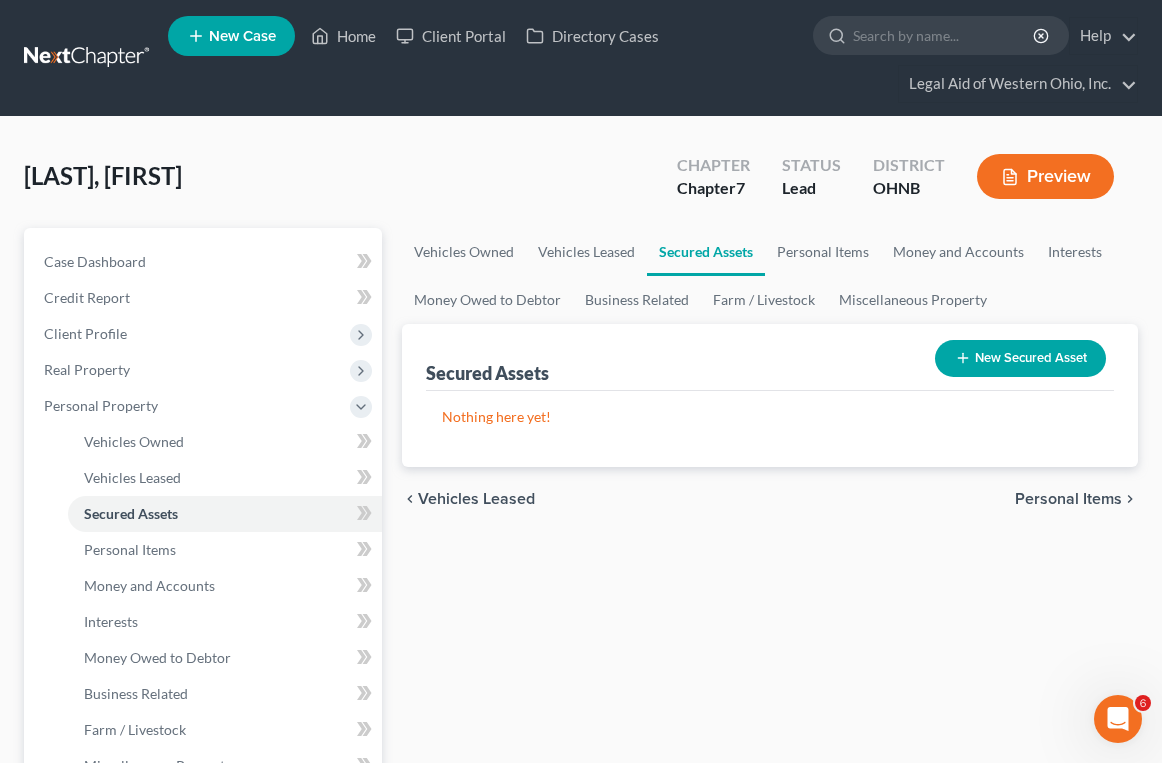 click on "Personal Items" at bounding box center [1068, 499] 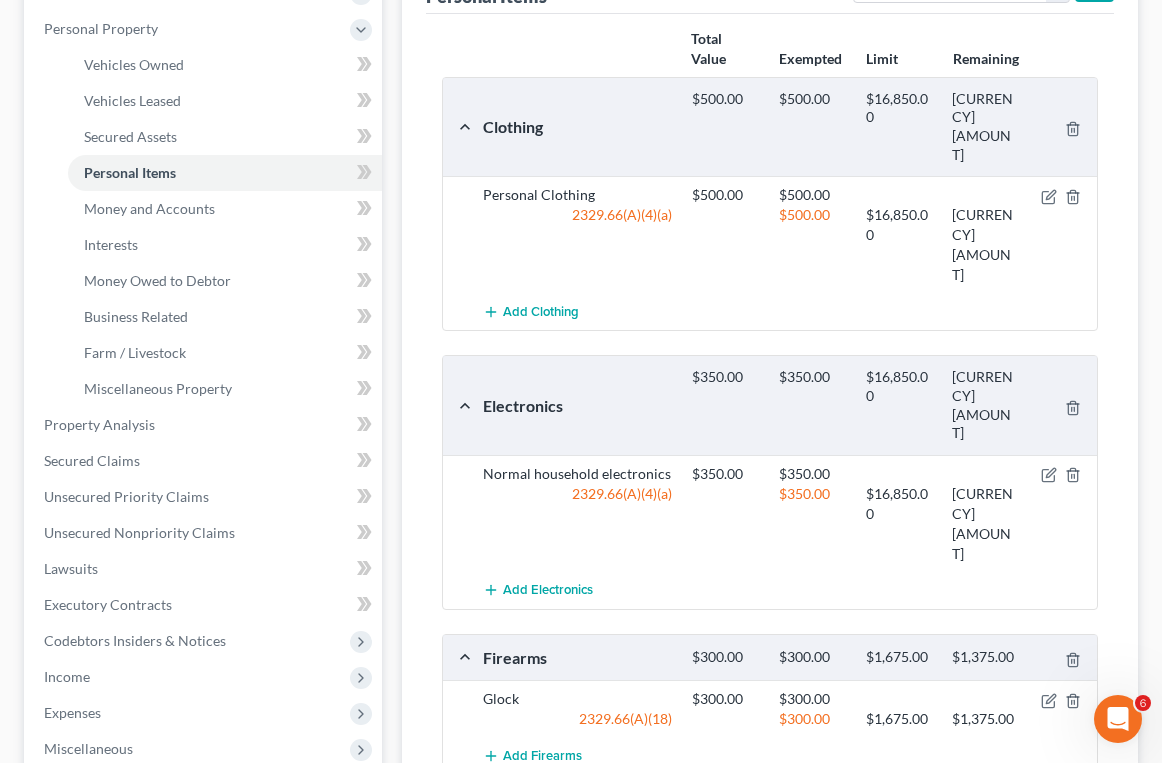 scroll, scrollTop: 600, scrollLeft: 0, axis: vertical 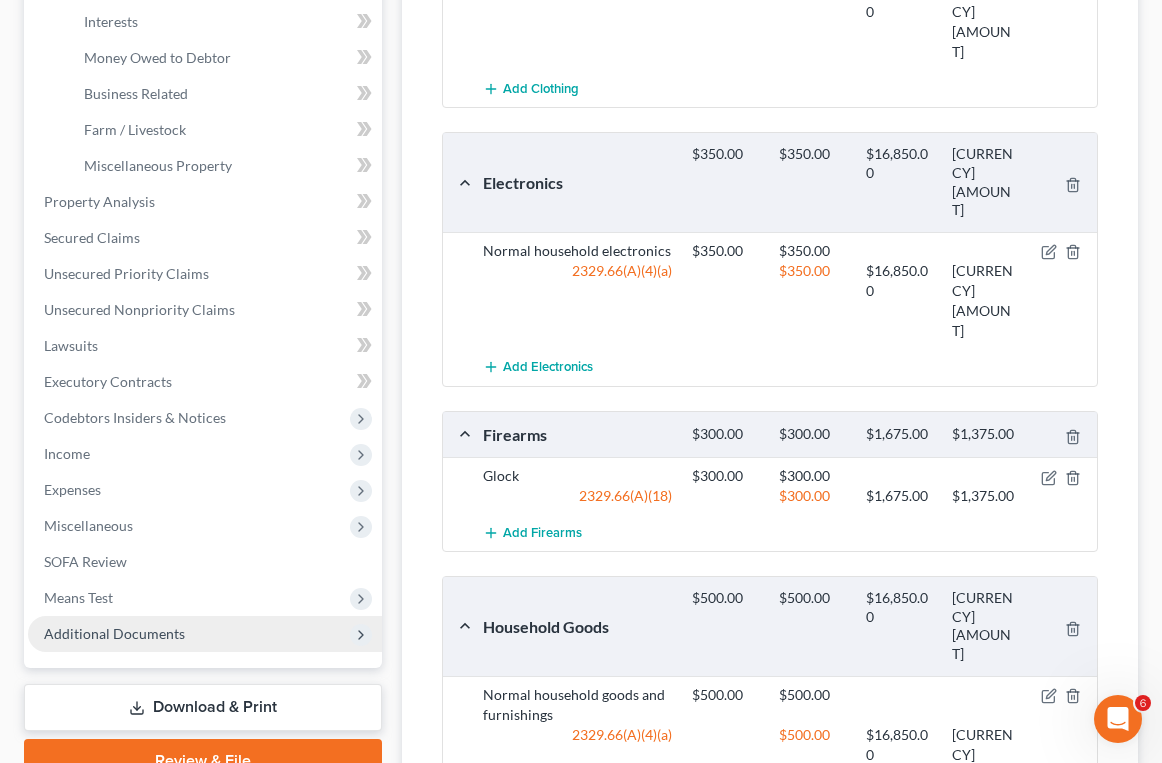 click on "Additional Documents" at bounding box center (114, 633) 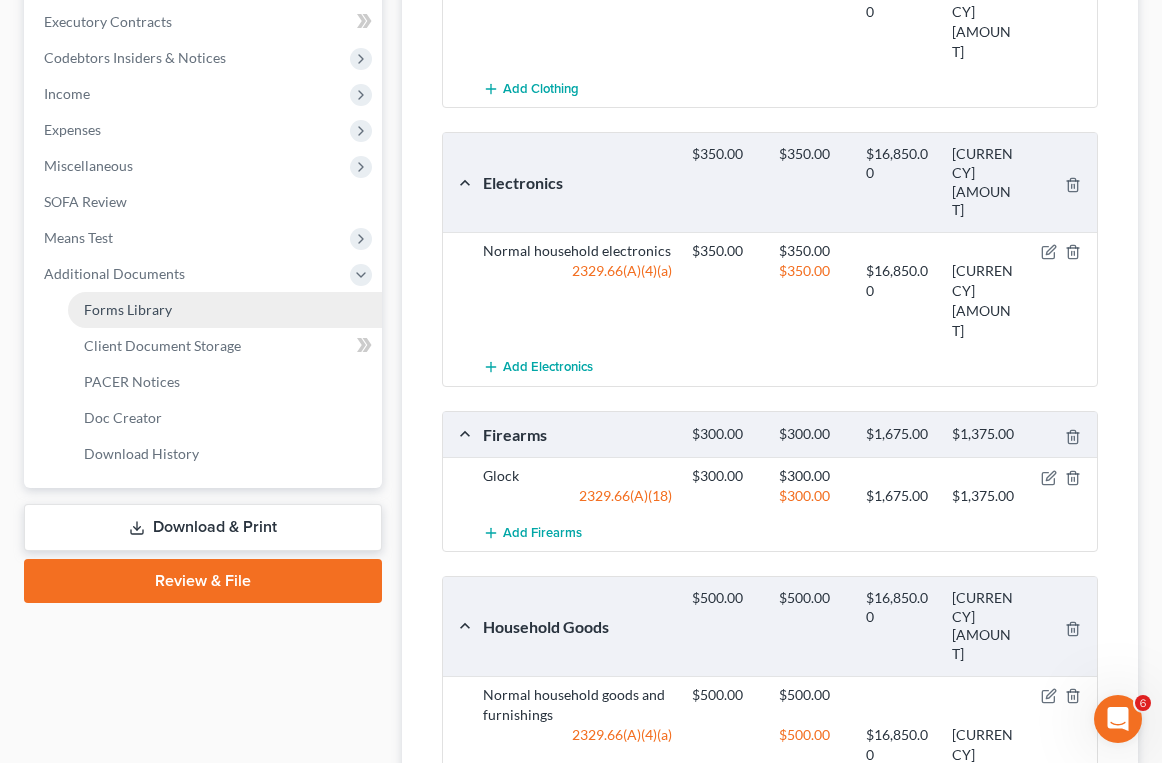 click on "Forms Library" at bounding box center (128, 309) 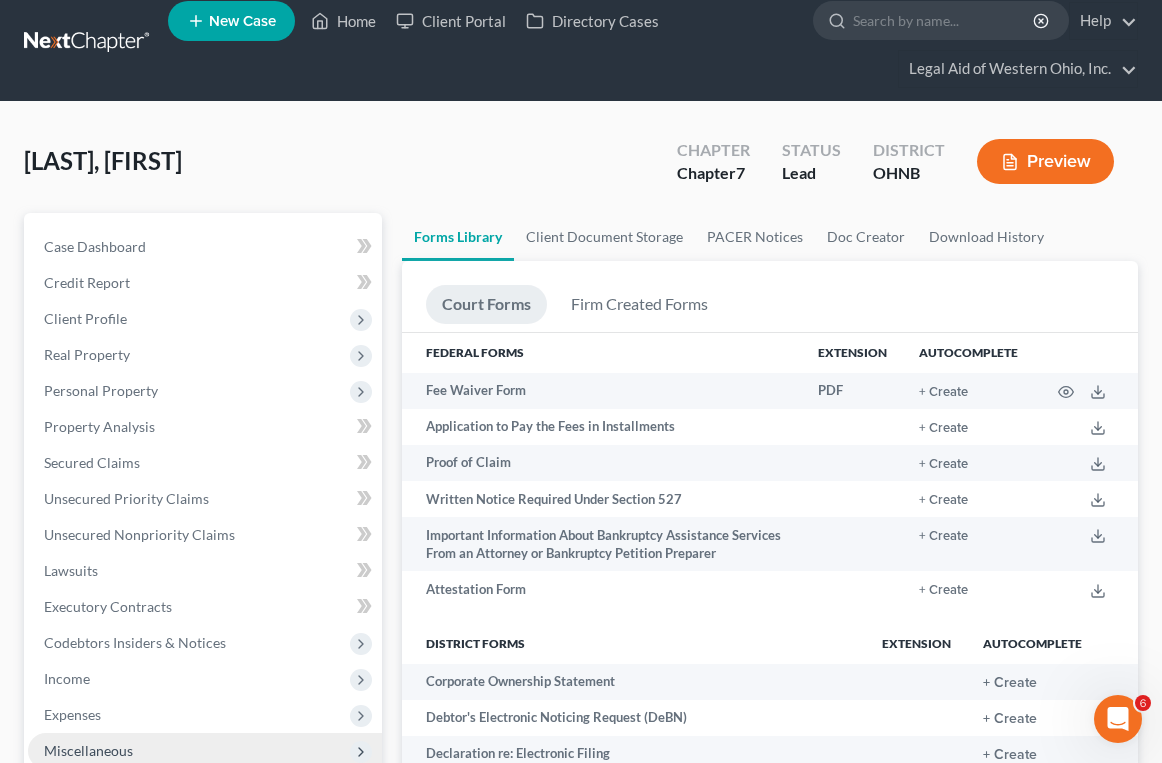 scroll, scrollTop: 0, scrollLeft: 0, axis: both 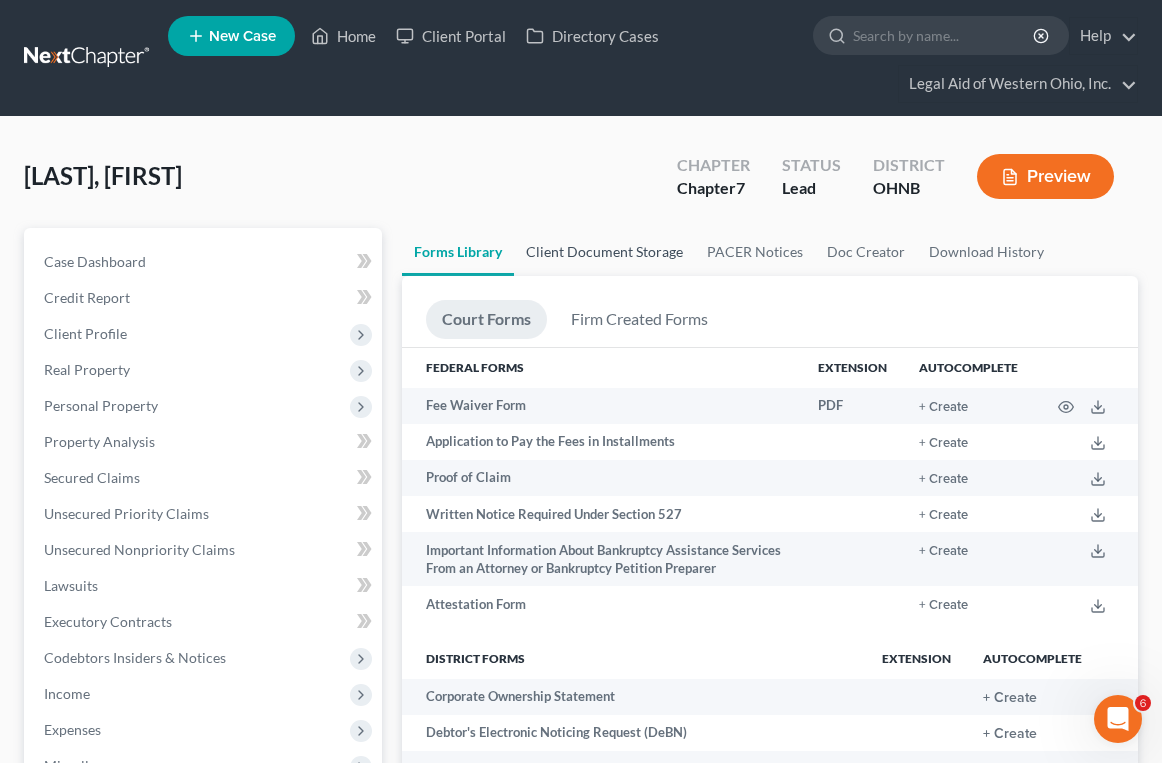 click on "Client Document Storage" at bounding box center (604, 252) 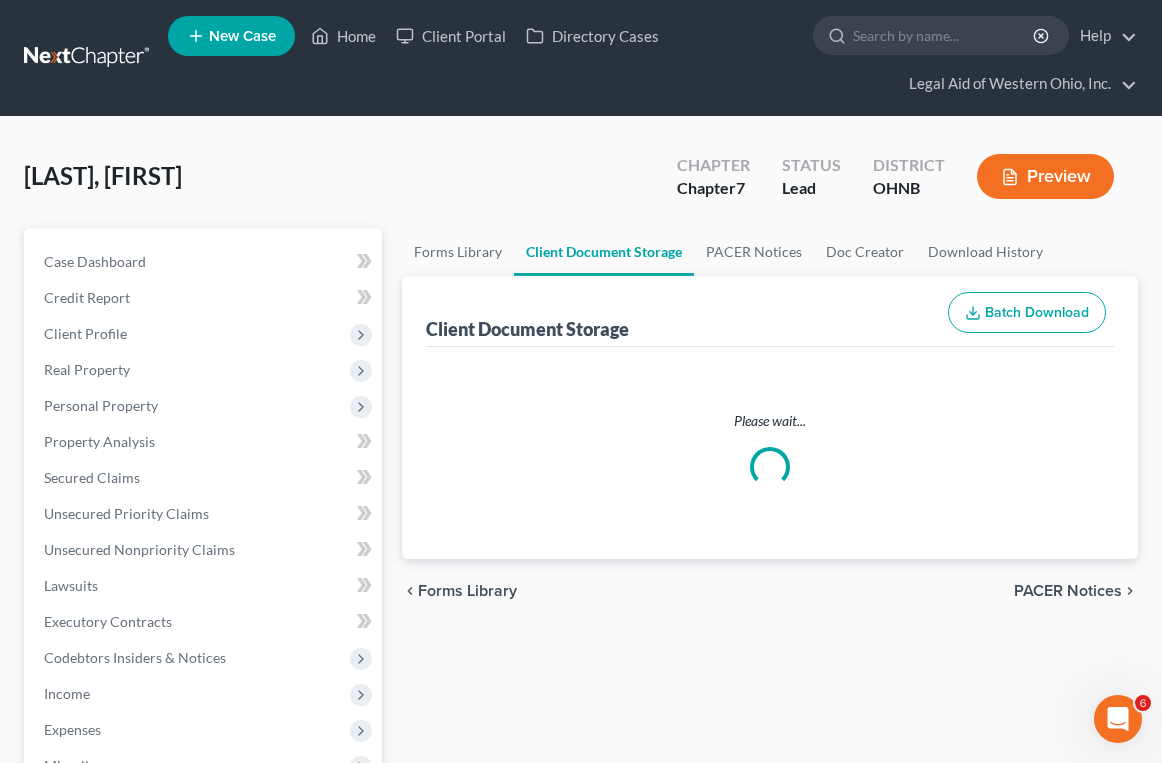 select on "4" 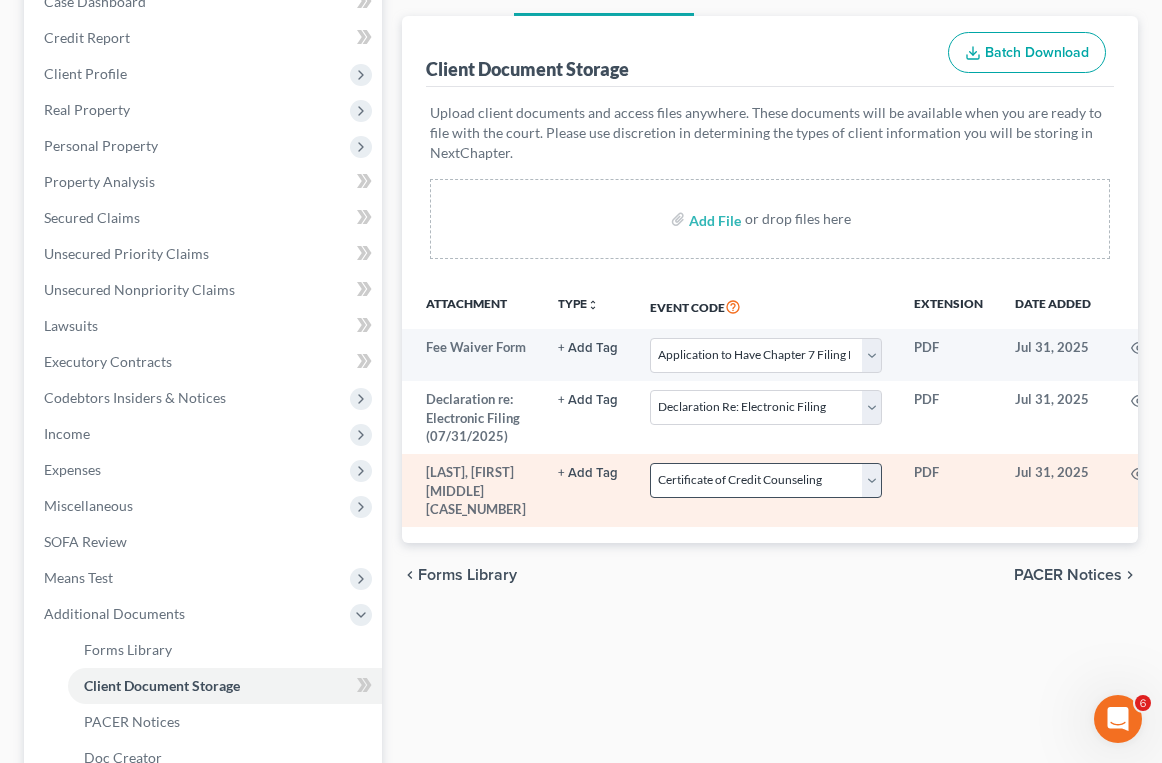 scroll, scrollTop: 300, scrollLeft: 0, axis: vertical 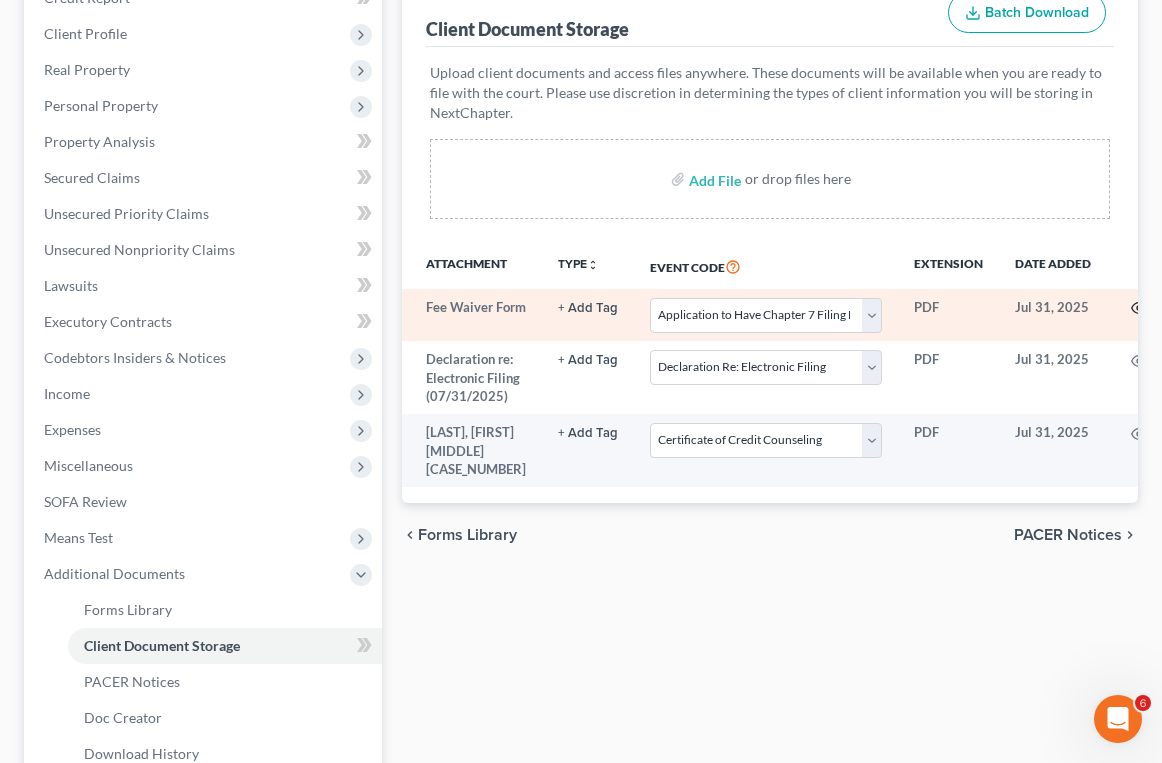 click 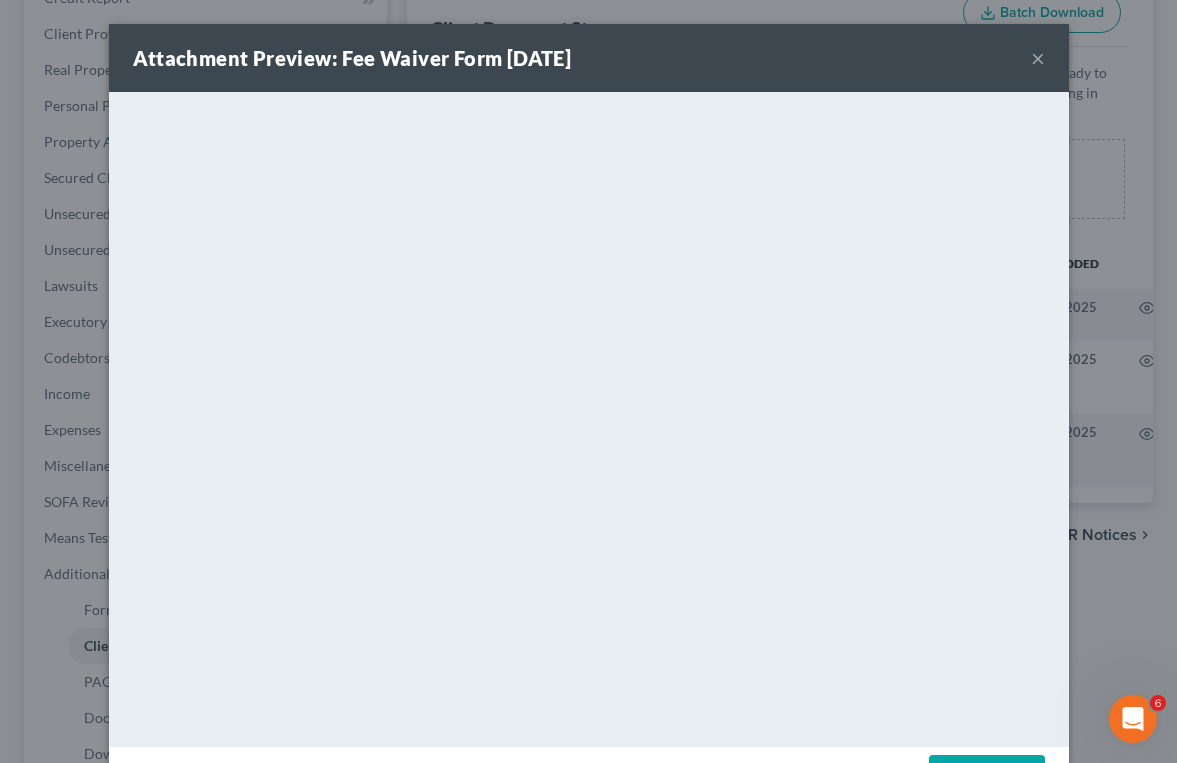 click on "×" at bounding box center [1038, 58] 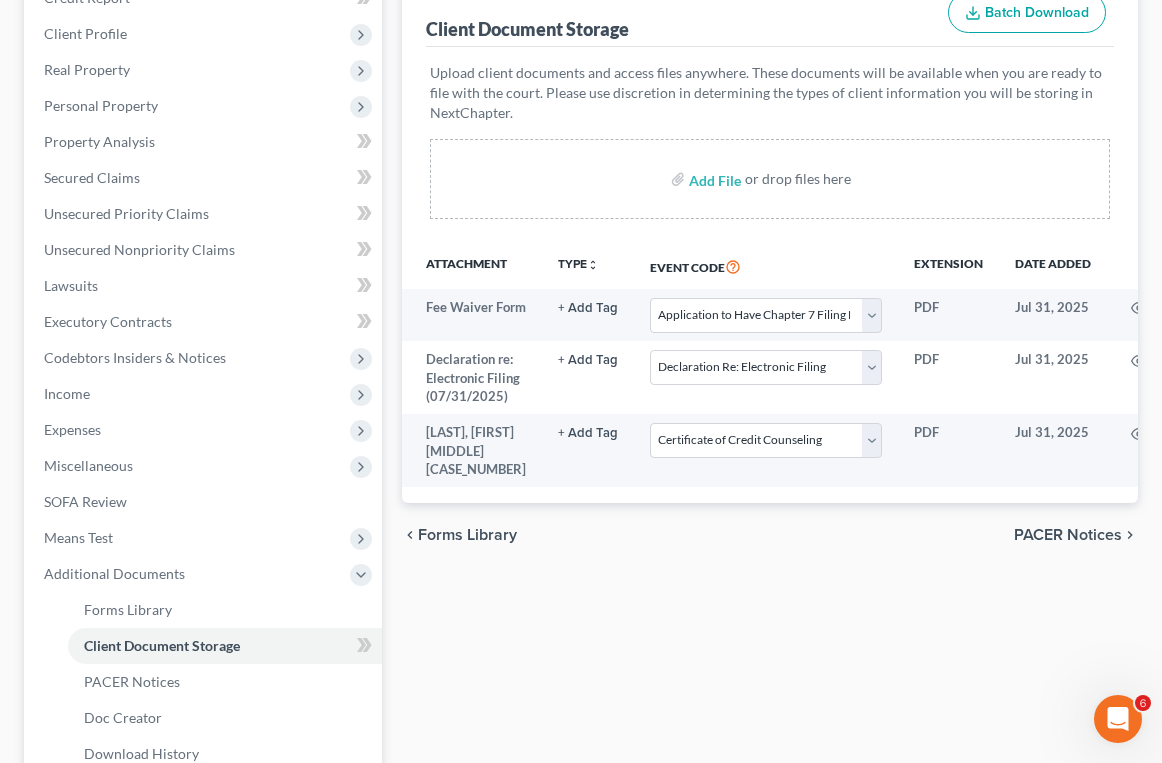 scroll, scrollTop: 0, scrollLeft: 117, axis: horizontal 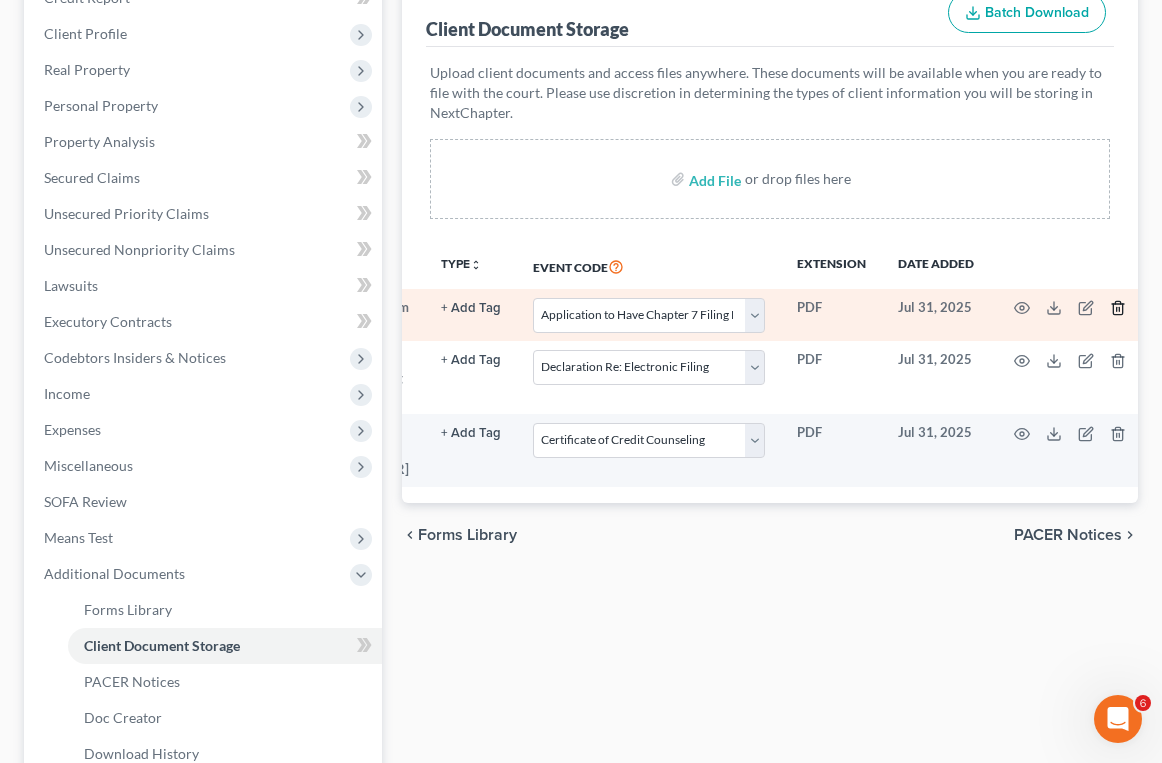 click 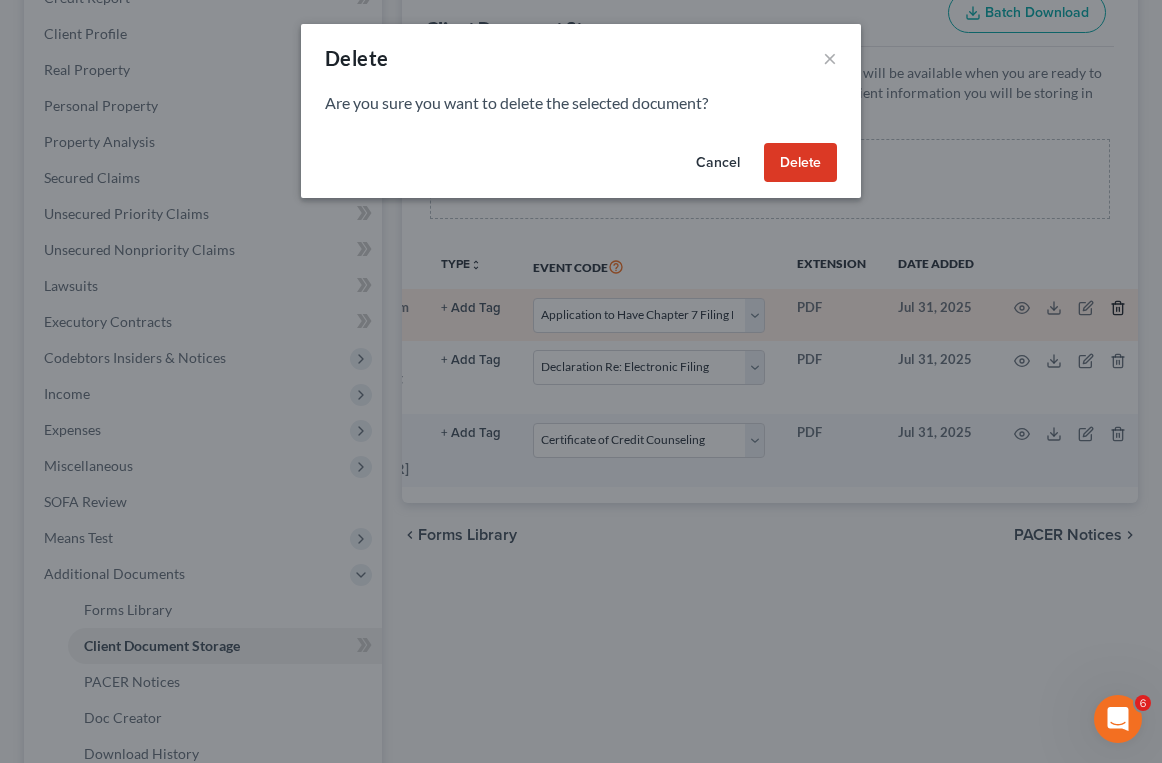 scroll, scrollTop: 0, scrollLeft: 107, axis: horizontal 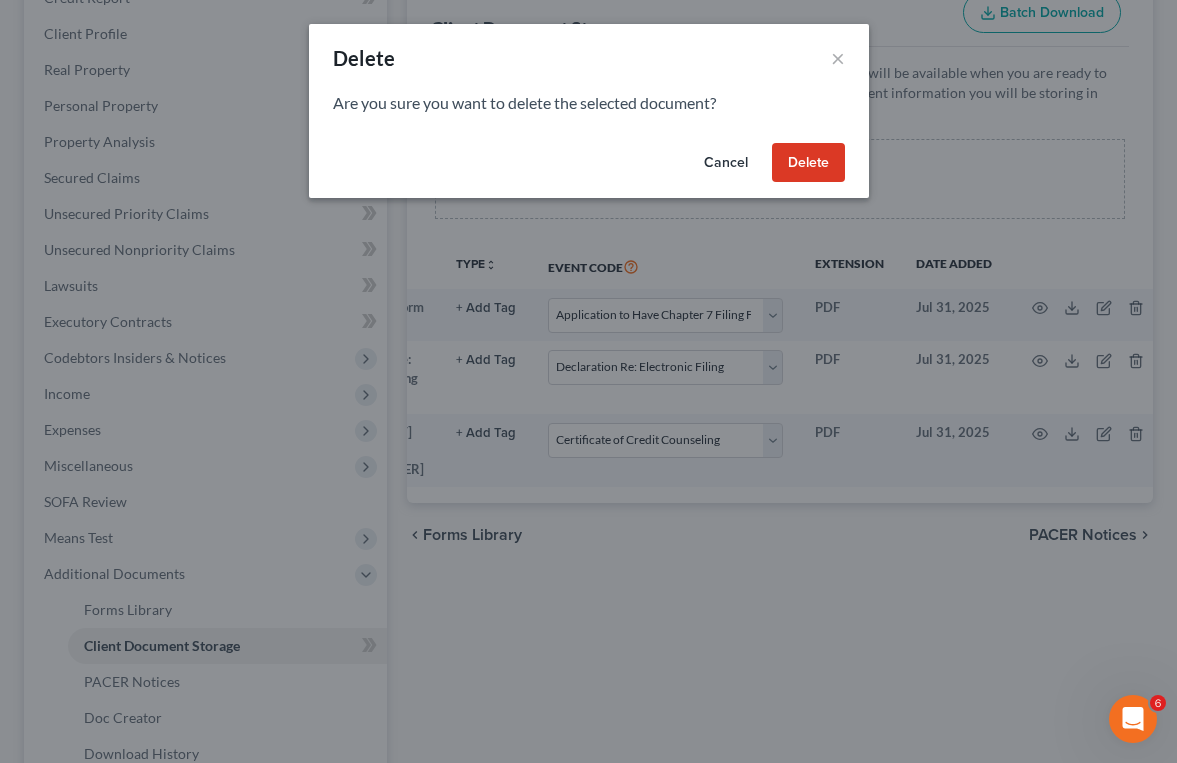 click on "Delete" at bounding box center [808, 163] 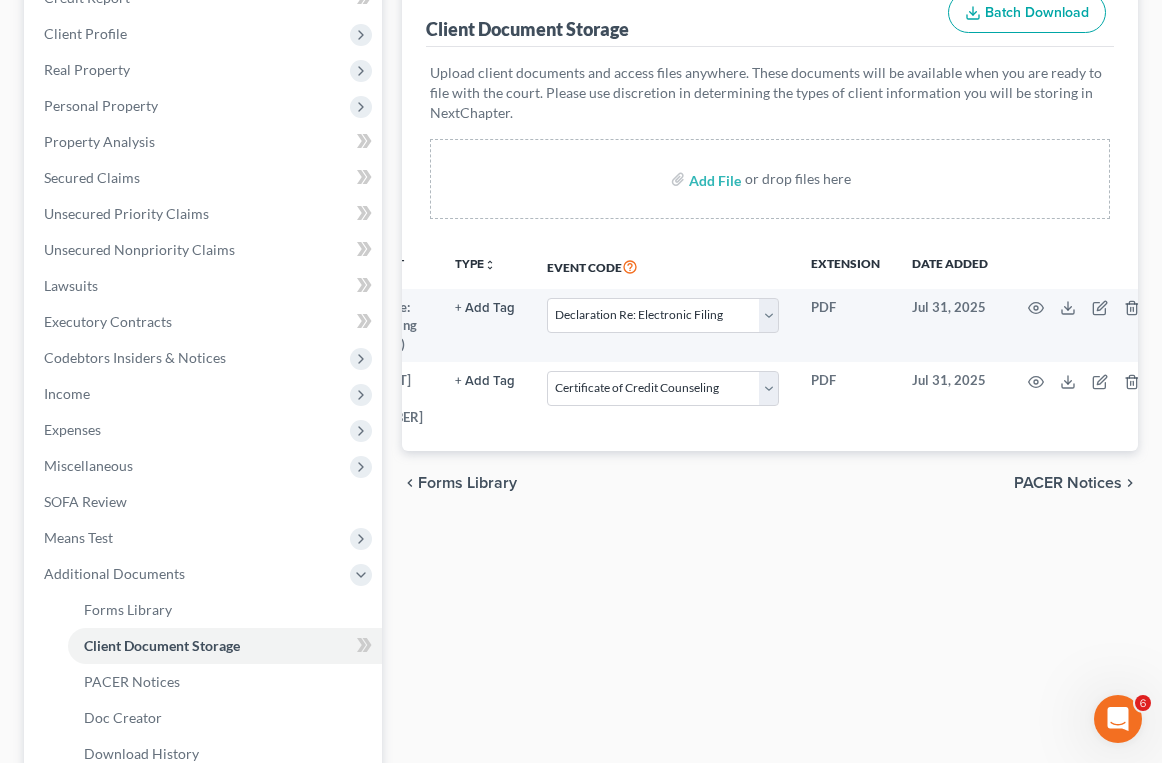 scroll, scrollTop: 0, scrollLeft: 0, axis: both 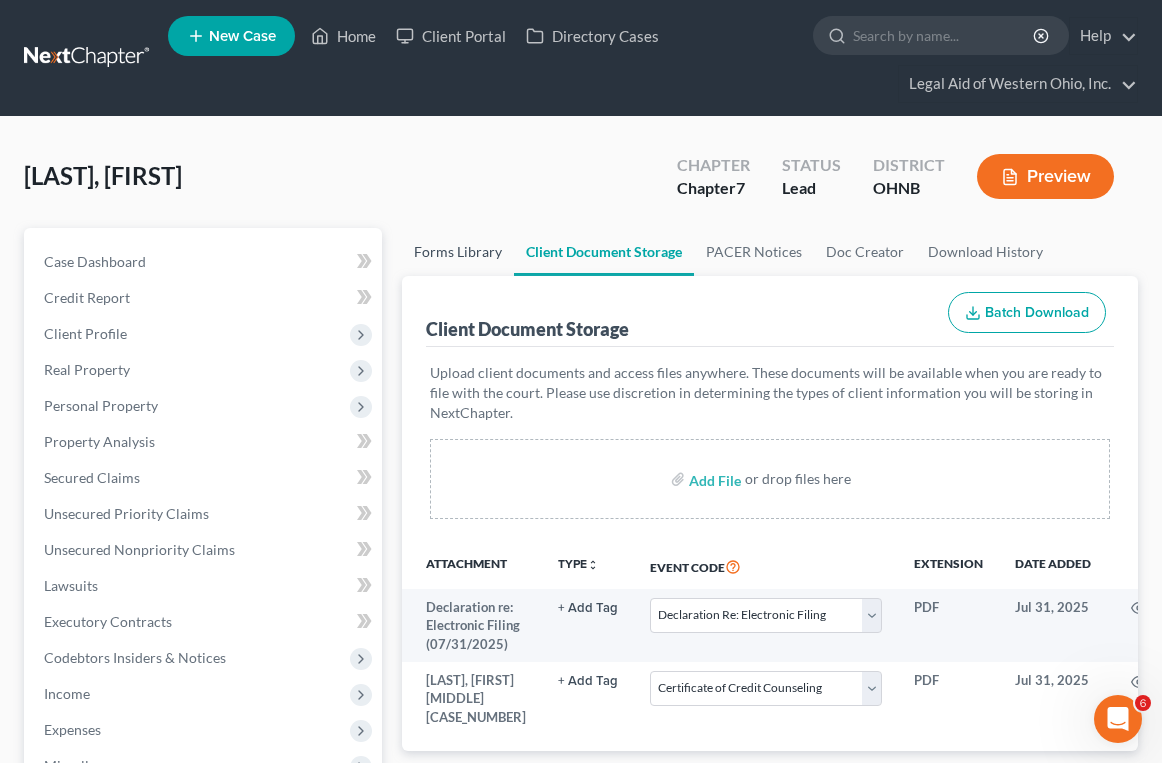 click on "Forms Library" at bounding box center [458, 252] 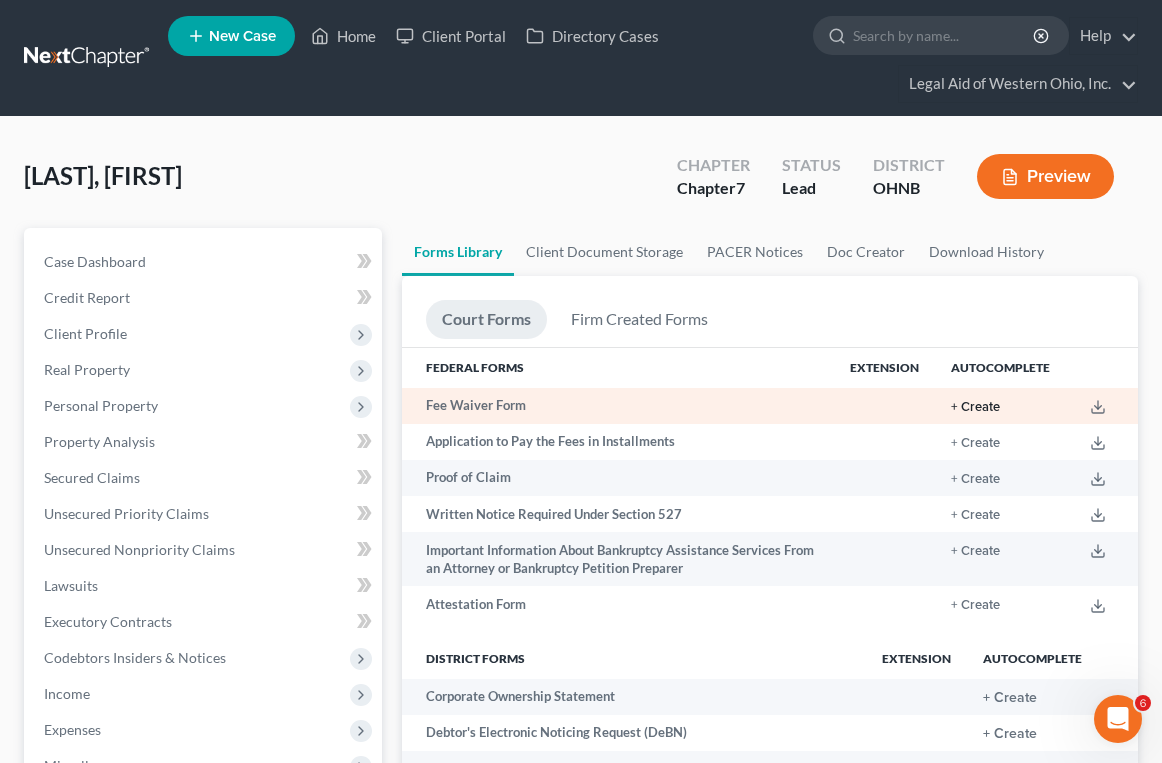 click on "+ Create" at bounding box center [975, 407] 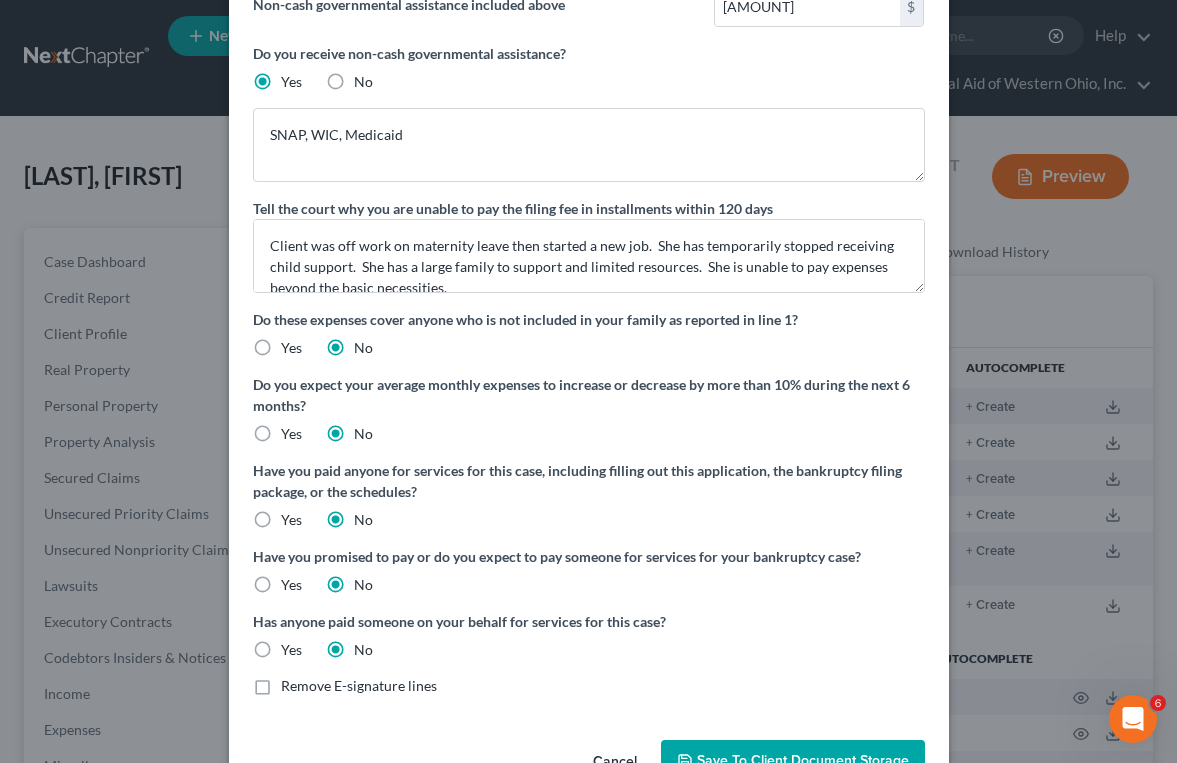 scroll, scrollTop: 200, scrollLeft: 0, axis: vertical 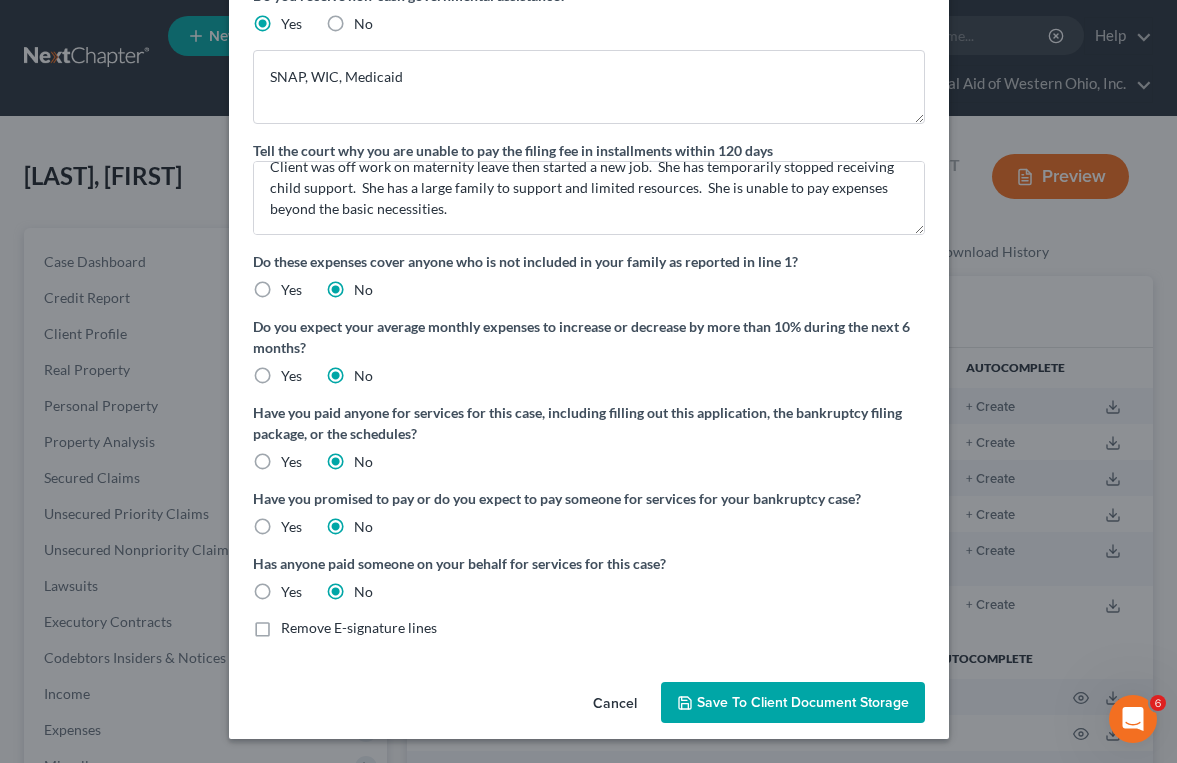 click on "Save to Client Document Storage" at bounding box center (803, 702) 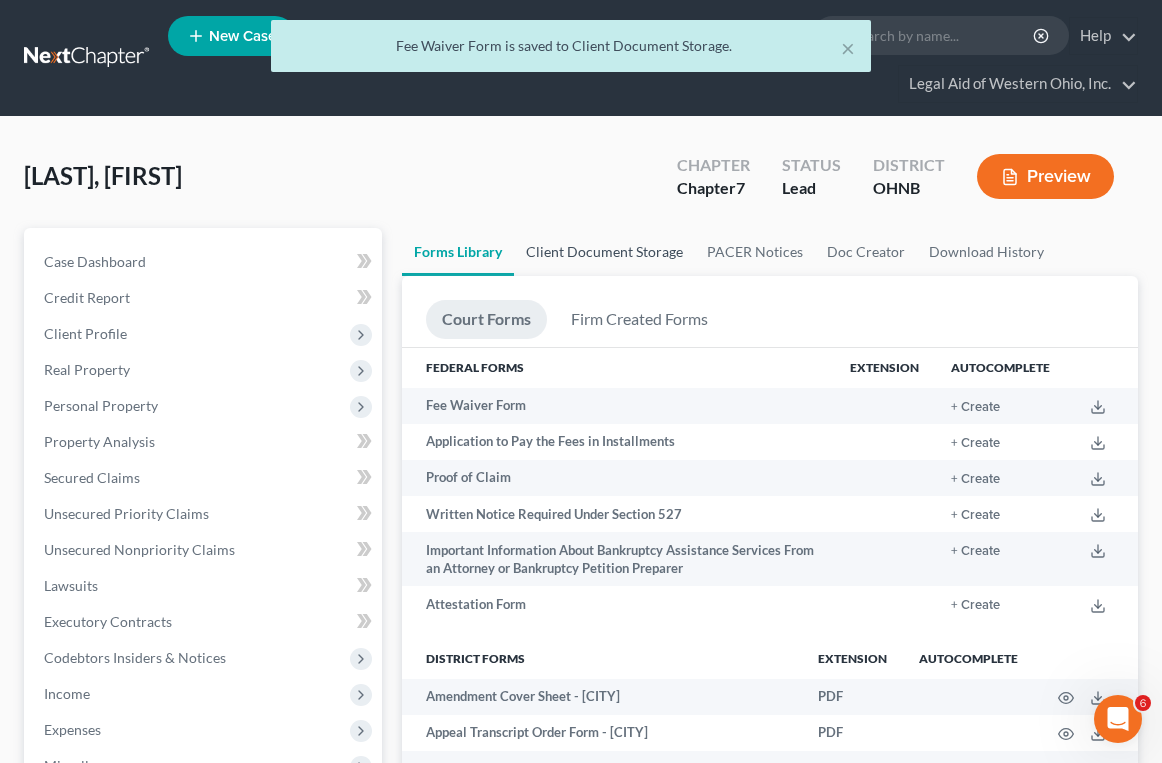 click on "Client Document Storage" at bounding box center (604, 252) 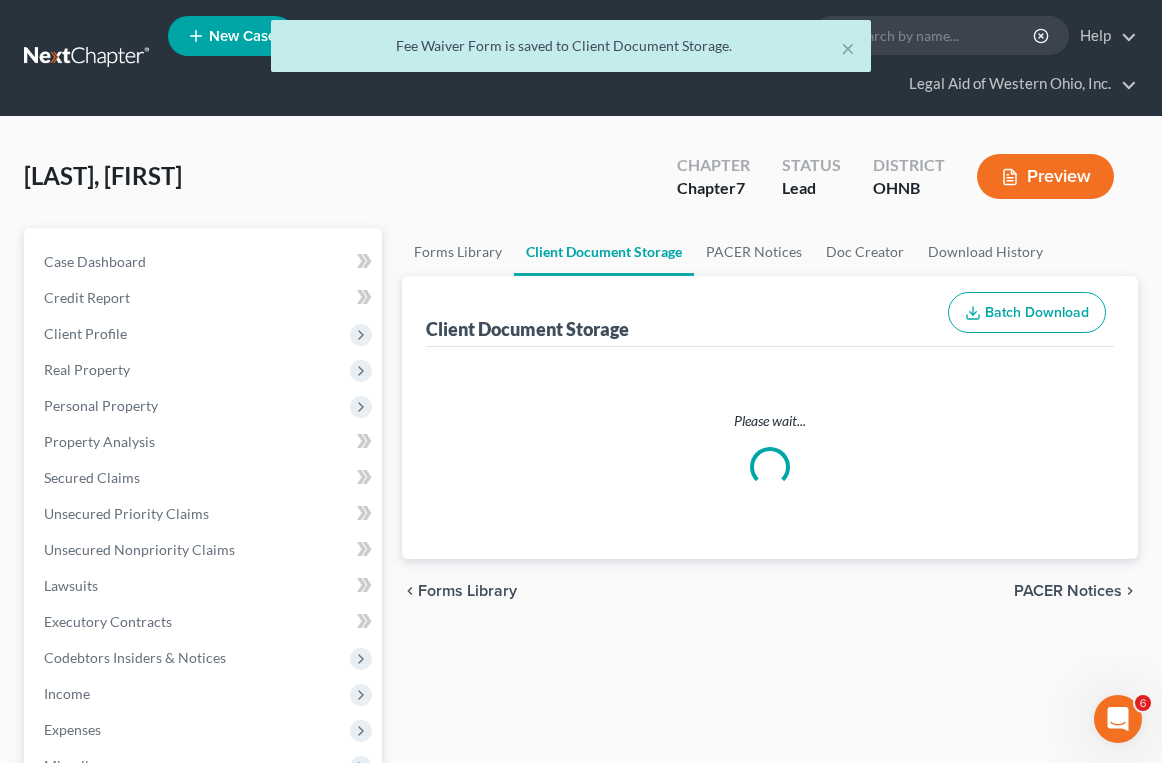 select on "16" 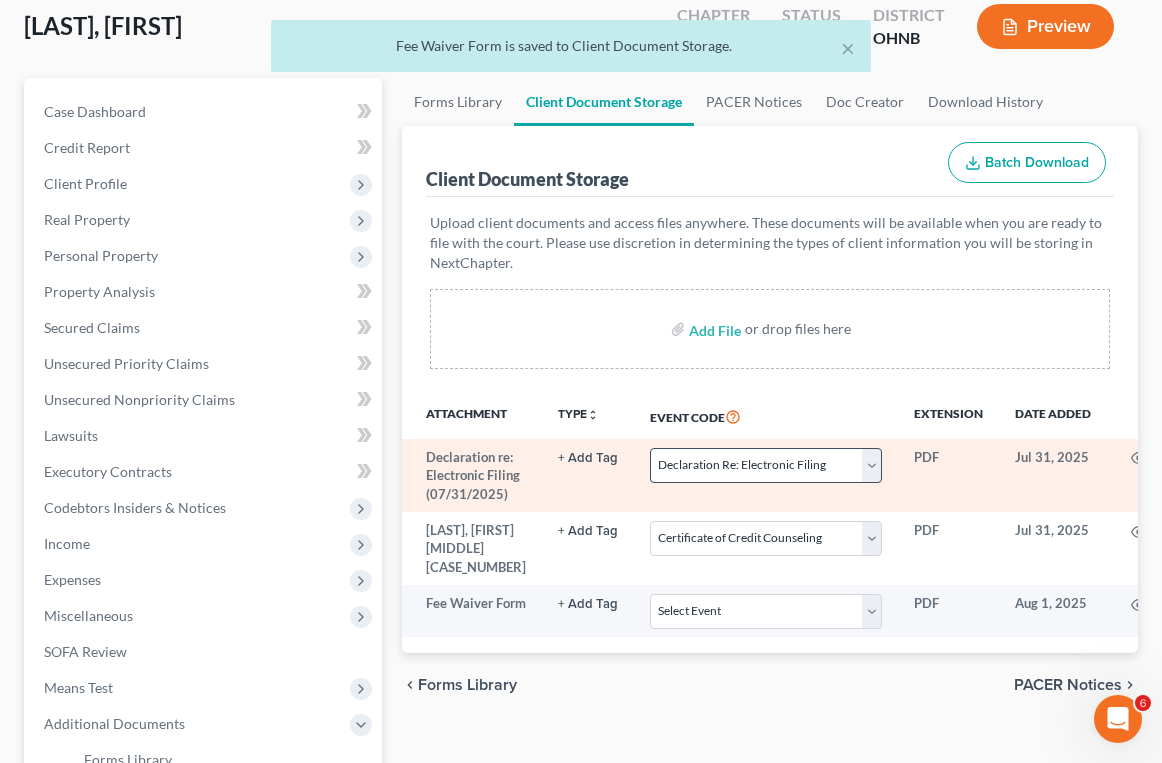 scroll, scrollTop: 400, scrollLeft: 0, axis: vertical 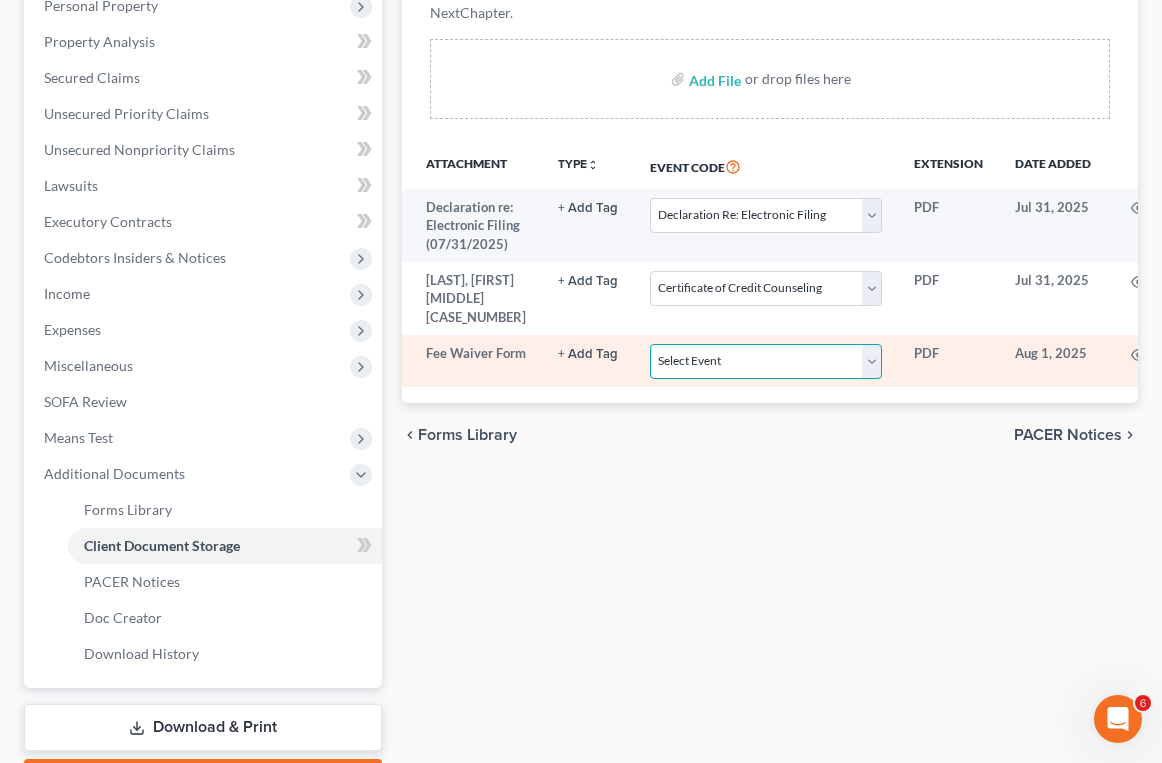 click on "Select Event 20 Largest Unsecured Creditors Amended List of Creditors (Fee) Amended Schedules and Summary (Fee) Amended Schedules and Summary (No Fee) Application to Chapter 7 Filing Fee Waived Certificate of Credit Counseling Certificate of Service Chapter 11 Monthly operating Report UST Form 11-MOR Chapter 11 Post-Confirmation Report Chapter 11 Statement of Current Monthly Income - Form 122B Chapter 13 Calculation of Disposable Income 122C-2 Chapter 13 Plan Chapter 13 Statement of Monthly Income 122C-1 Chapter 7 Means Test Calculation 122A-2 Chapter 7 Statements - Monthly Income (122A-1) / Exemption Presumption of Abuse (122A-1Supp) (12/15) Debtor Electronic Noticing (DeBN) Declaration Re: Electronic Filing Declaration Under Penalty of Perjury Disclosure of Compensation of Attorney for Debtor Domestic Support Obligations Employee Income Records Financial Management Course (Form 423) Legal Description Operating Report Pay Filing Fee in Installments Reaffirmation Agreement Rights and Responsibilities" at bounding box center [766, 361] 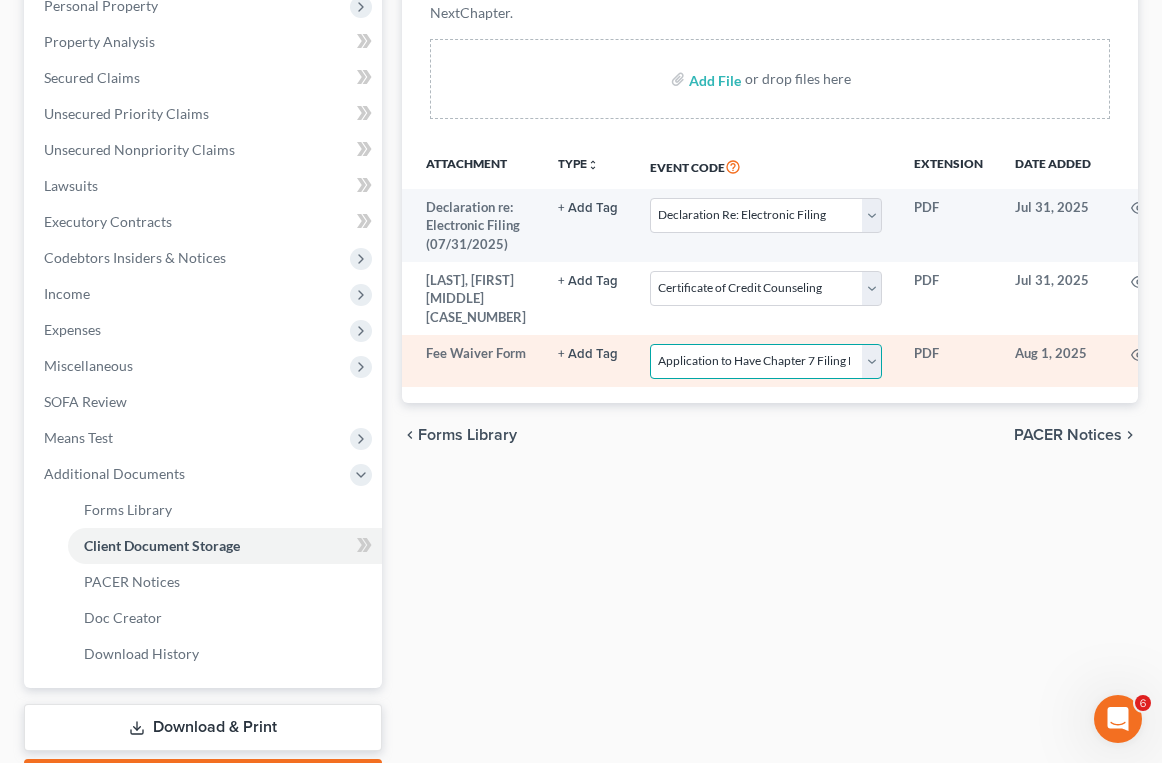 click on "Select Event 20 Largest Unsecured Creditors Amended List of Creditors (Fee) Amended Schedules and Summary (Fee) Amended Schedules and Summary (No Fee) Application to Chapter 7 Filing Fee Waived Certificate of Credit Counseling Certificate of Service Chapter 11 Monthly operating Report UST Form 11-MOR Chapter 11 Post-Confirmation Report Chapter 11 Statement of Current Monthly Income - Form 122B Chapter 13 Calculation of Disposable Income 122C-2 Chapter 13 Plan Chapter 13 Statement of Monthly Income 122C-1 Chapter 7 Means Test Calculation 122A-2 Chapter 7 Statements - Monthly Income (122A-1) / Exemption Presumption of Abuse (122A-1Supp) (12/15) Debtor Electronic Noticing (DeBN) Declaration Re: Electronic Filing Declaration Under Penalty of Perjury Disclosure of Compensation of Attorney for Debtor Domestic Support Obligations Employee Income Records Financial Management Course (Form 423) Legal Description Operating Report Pay Filing Fee in Installments Reaffirmation Agreement Rights and Responsibilities" at bounding box center [766, 361] 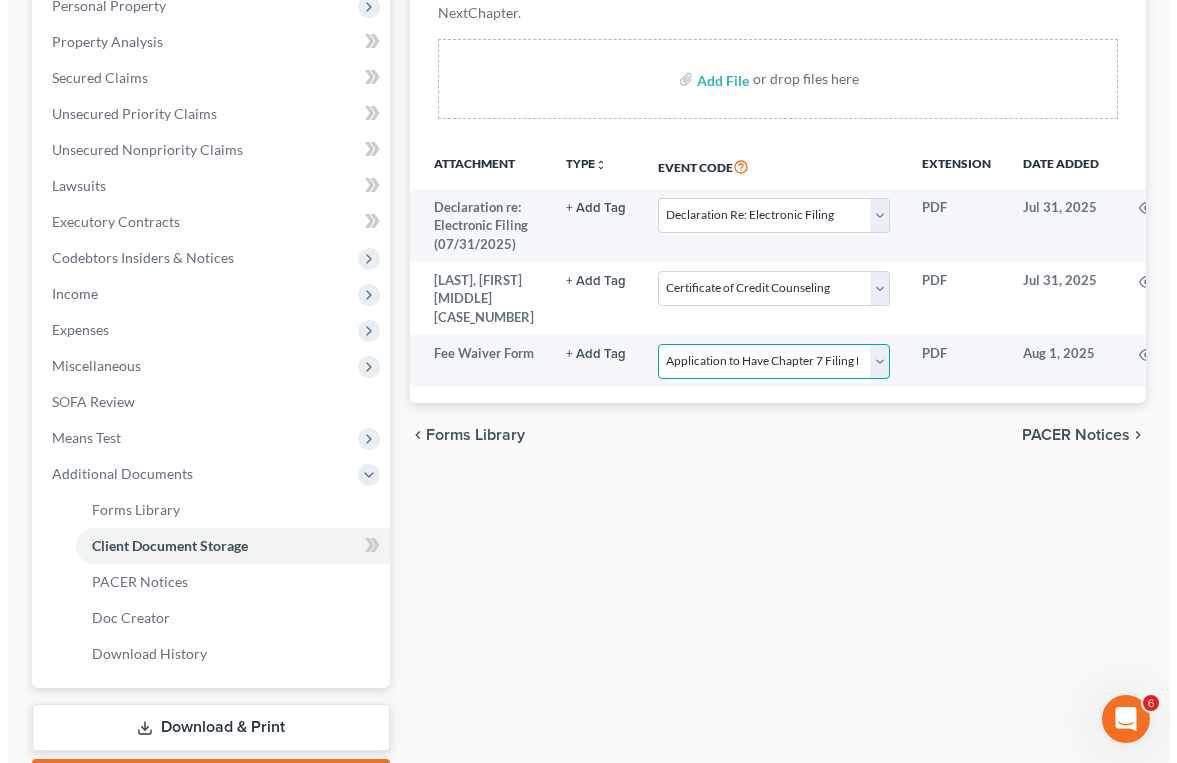 scroll, scrollTop: 0, scrollLeft: 117, axis: horizontal 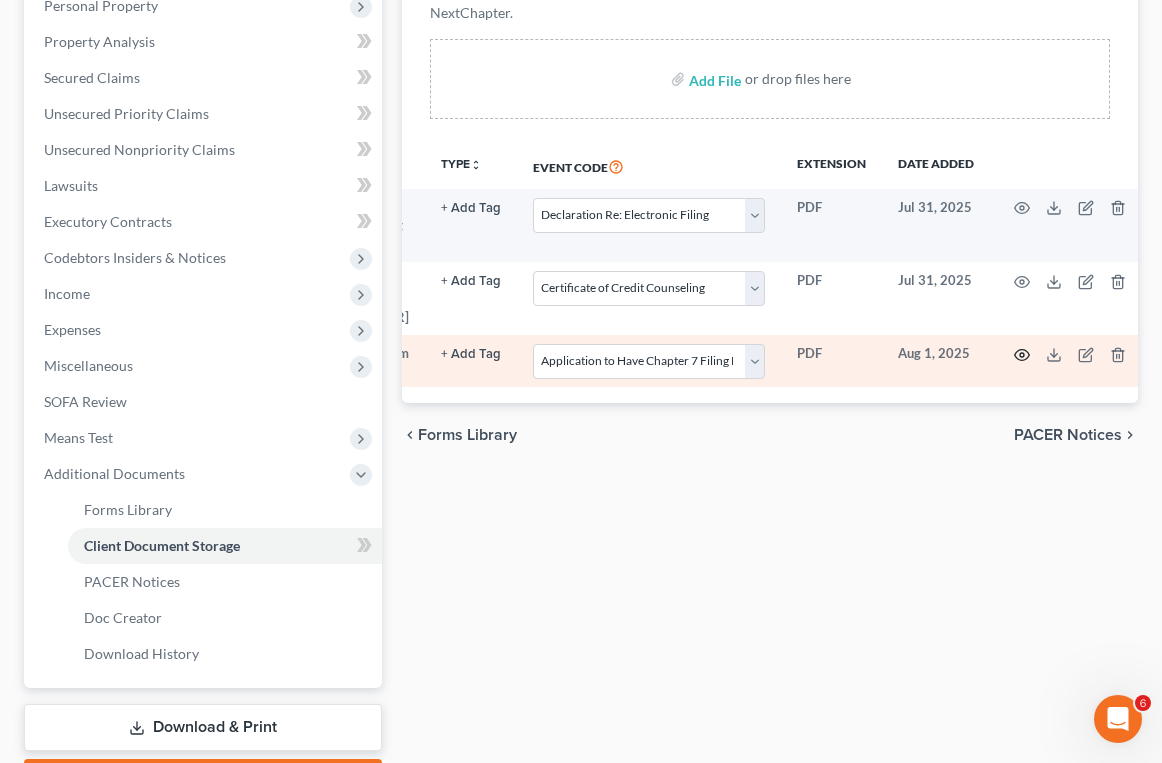click 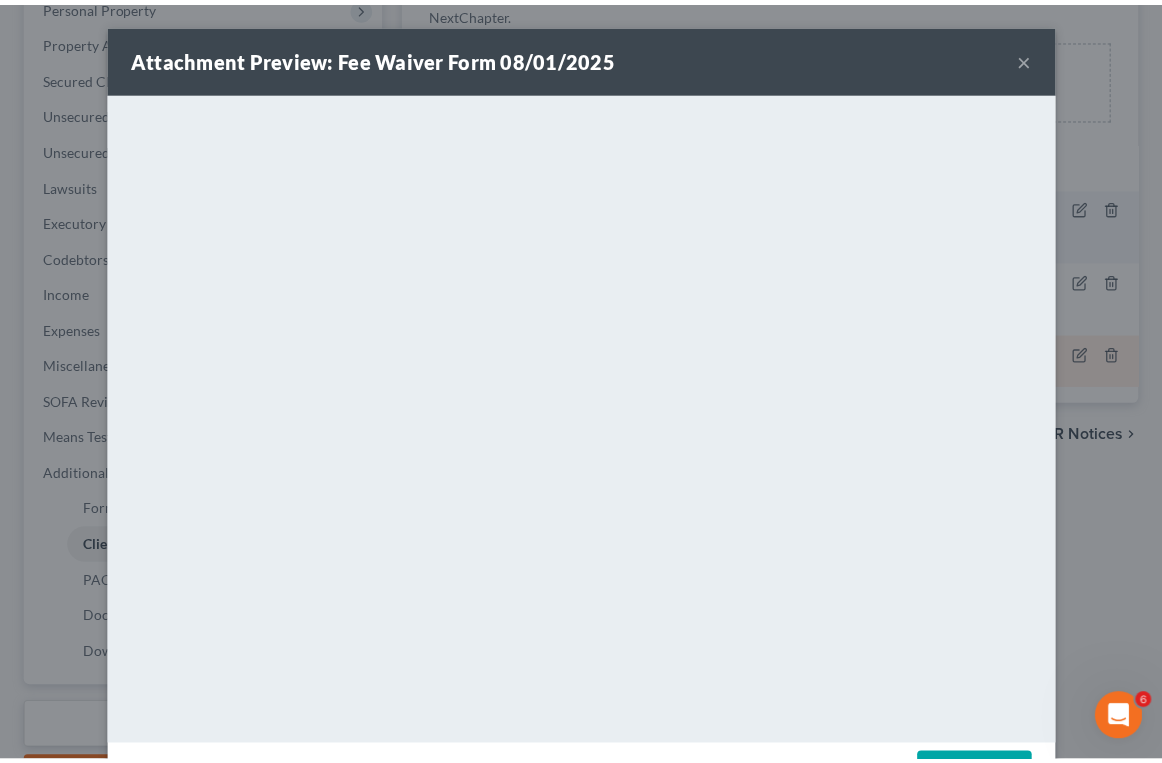 scroll, scrollTop: 0, scrollLeft: 107, axis: horizontal 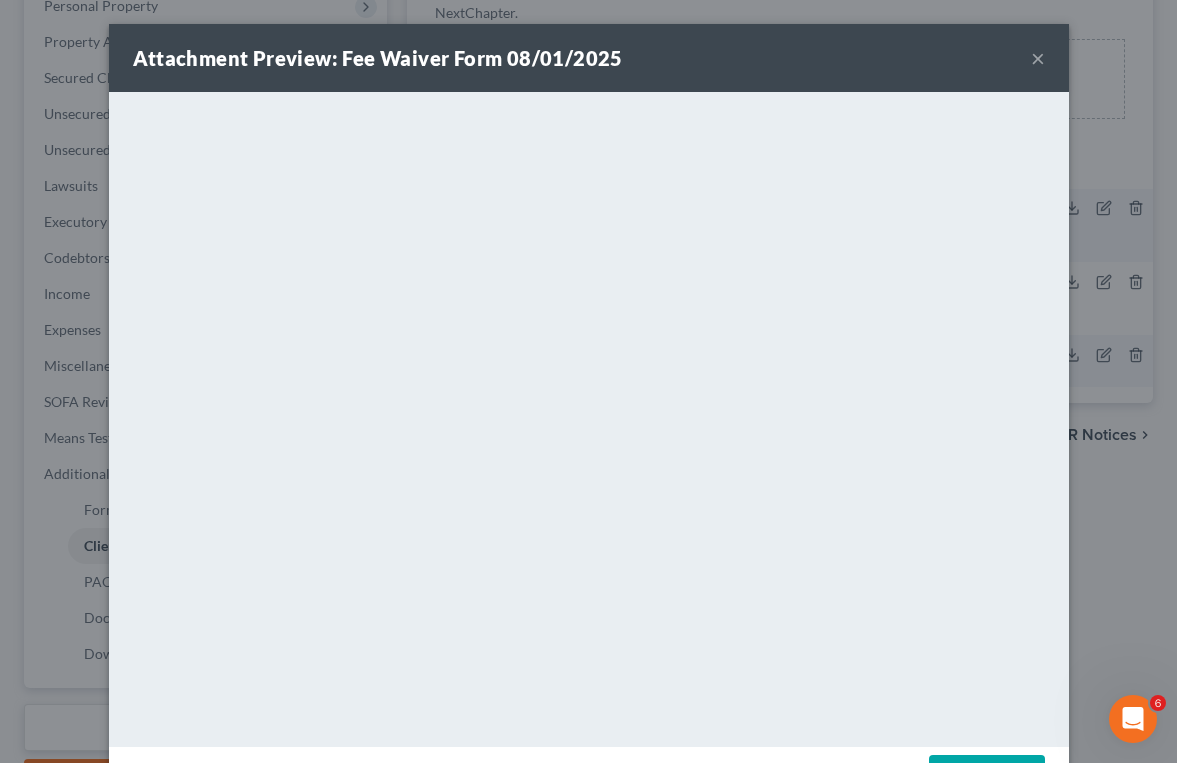 click on "×" at bounding box center [1038, 58] 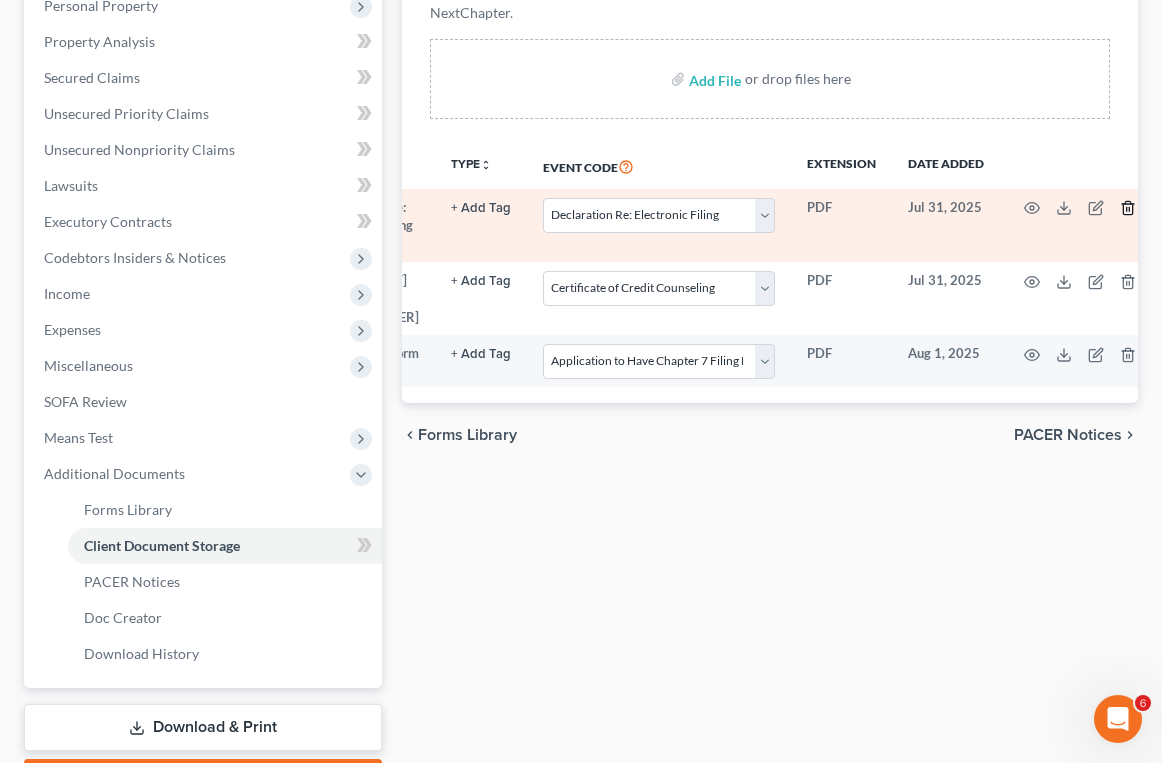 click 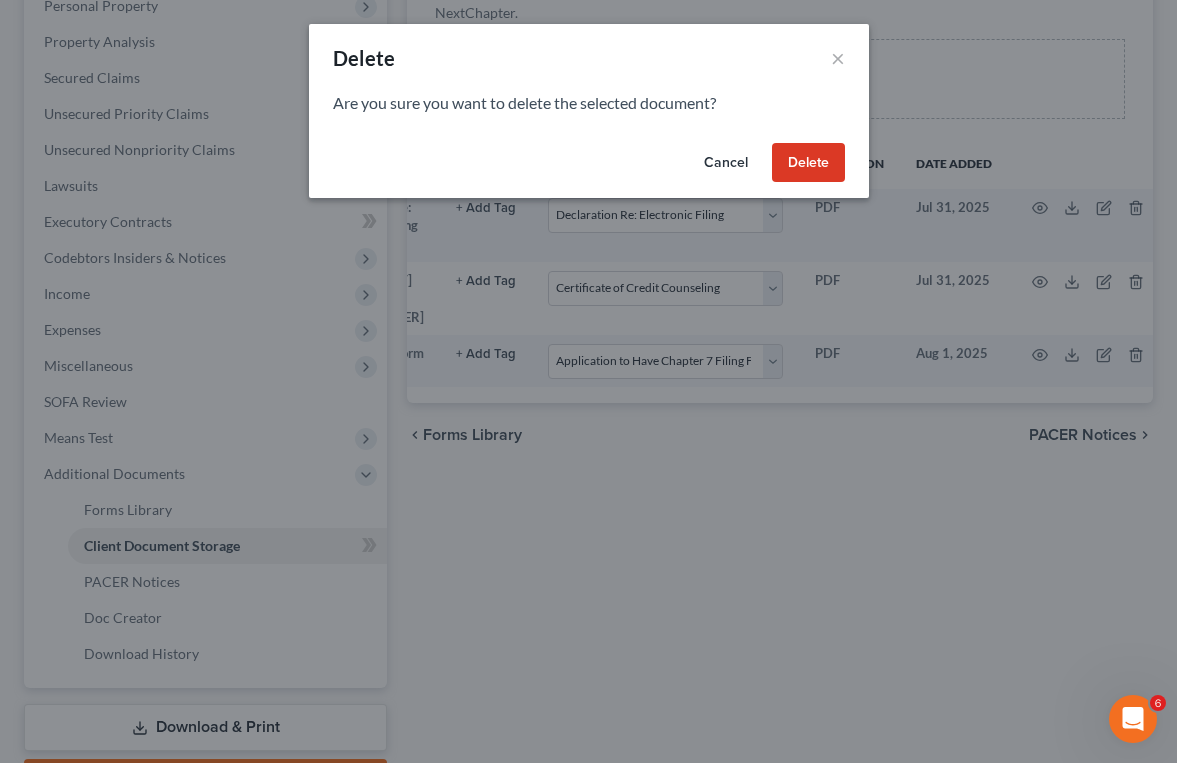 click on "Delete" at bounding box center (808, 163) 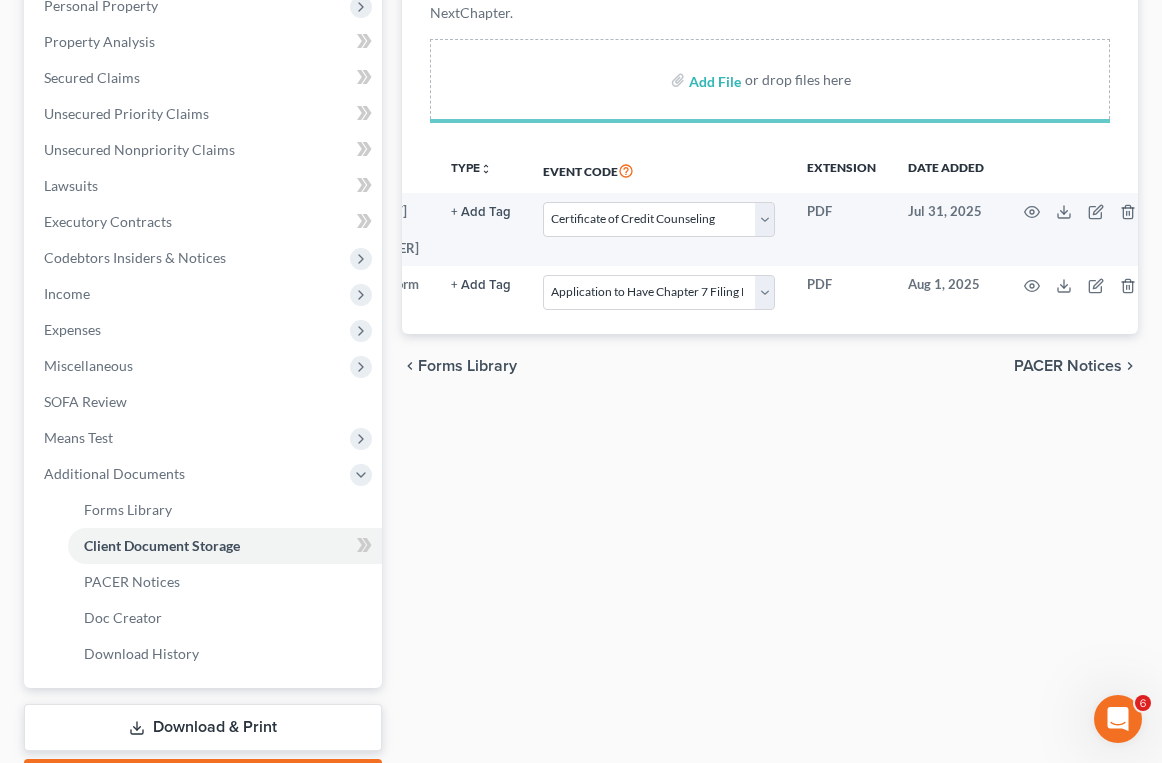 select on "5" 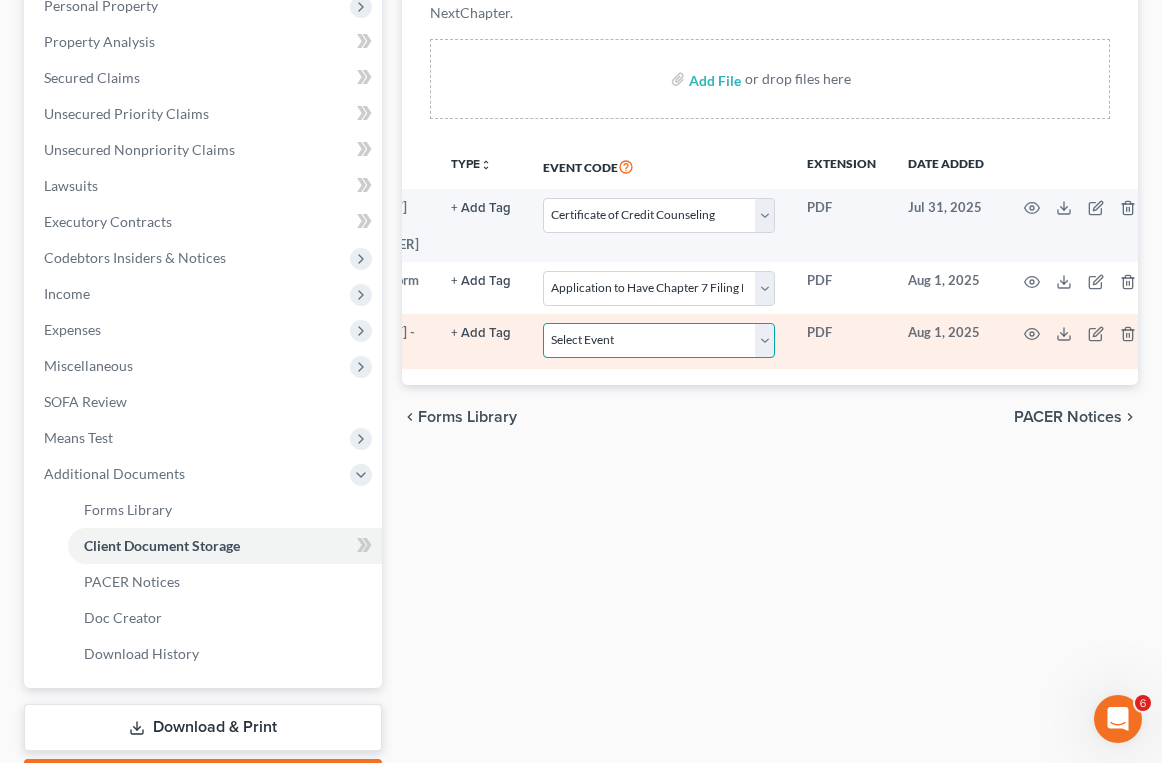 click on "Select Event 20 Largest Unsecured Creditors Amended List of Creditors (Fee) Amended Schedules and Summary (Fee) Amended Schedules and Summary (No Fee) Application to Chapter 7 Filing Fee Waived Certificate of Credit Counseling Certificate of Service Chapter 11 Monthly operating Report UST Form 11-MOR Chapter 11 Post-Confirmation Report Chapter 11 Statement of Current Monthly Income - Form 122B Chapter 13 Calculation of Disposable Income 122C-2 Chapter 13 Plan Chapter 13 Statement of Monthly Income 122C-1 Chapter 7 Means Test Calculation 122A-2 Chapter 7 Statements - Monthly Income (122A-1) / Exemption Presumption of Abuse (122A-1Supp) (12/15) Debtor Electronic Noticing (DeBN) Declaration Re: Electronic Filing Declaration Under Penalty of Perjury Disclosure of Compensation of Attorney for Debtor Domestic Support Obligations Employee Income Records Financial Management Course (Form 423) Legal Description Operating Report Pay Filing Fee in Installments Reaffirmation Agreement Rights and Responsibilities" at bounding box center [659, 340] 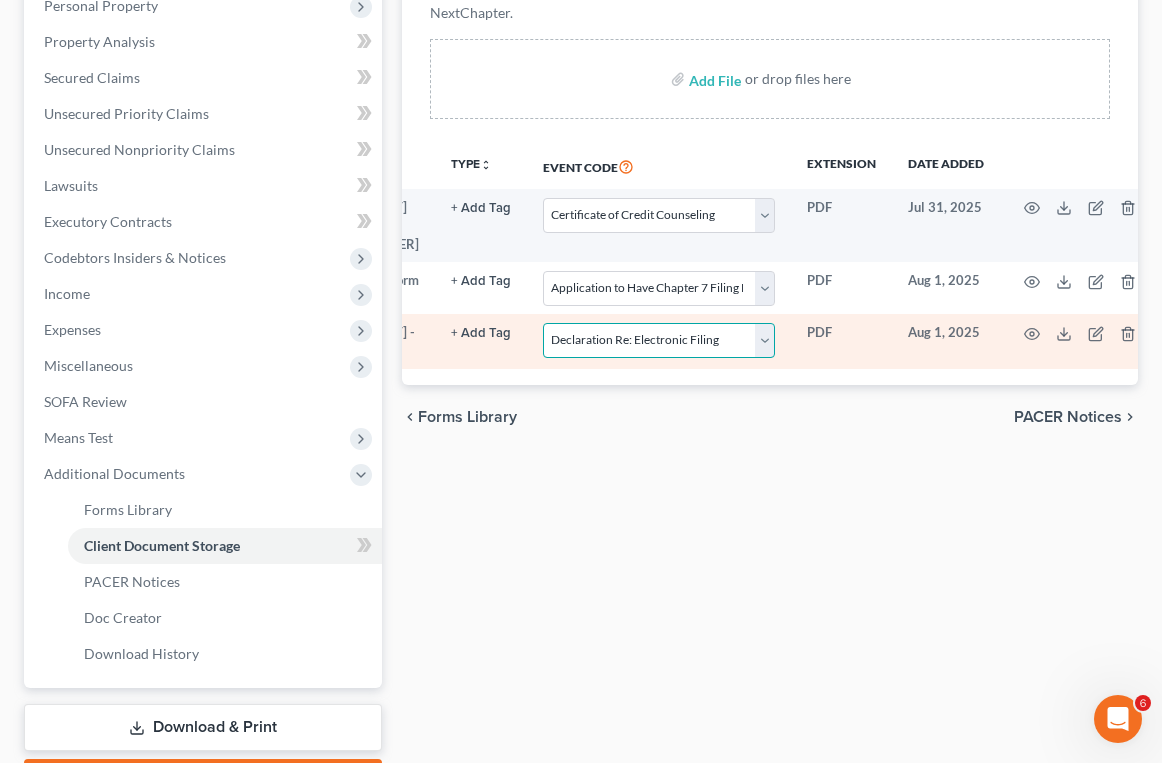 click on "Select Event 20 Largest Unsecured Creditors Amended List of Creditors (Fee) Amended Schedules and Summary (Fee) Amended Schedules and Summary (No Fee) Application to Chapter 7 Filing Fee Waived Certificate of Credit Counseling Certificate of Service Chapter 11 Monthly operating Report UST Form 11-MOR Chapter 11 Post-Confirmation Report Chapter 11 Statement of Current Monthly Income - Form 122B Chapter 13 Calculation of Disposable Income 122C-2 Chapter 13 Plan Chapter 13 Statement of Monthly Income 122C-1 Chapter 7 Means Test Calculation 122A-2 Chapter 7 Statements - Monthly Income (122A-1) / Exemption Presumption of Abuse (122A-1Supp) (12/15) Debtor Electronic Noticing (DeBN) Declaration Re: Electronic Filing Declaration Under Penalty of Perjury Disclosure of Compensation of Attorney for Debtor Domestic Support Obligations Employee Income Records Financial Management Course (Form 423) Legal Description Operating Report Pay Filing Fee in Installments Reaffirmation Agreement Rights and Responsibilities" at bounding box center (659, 340) 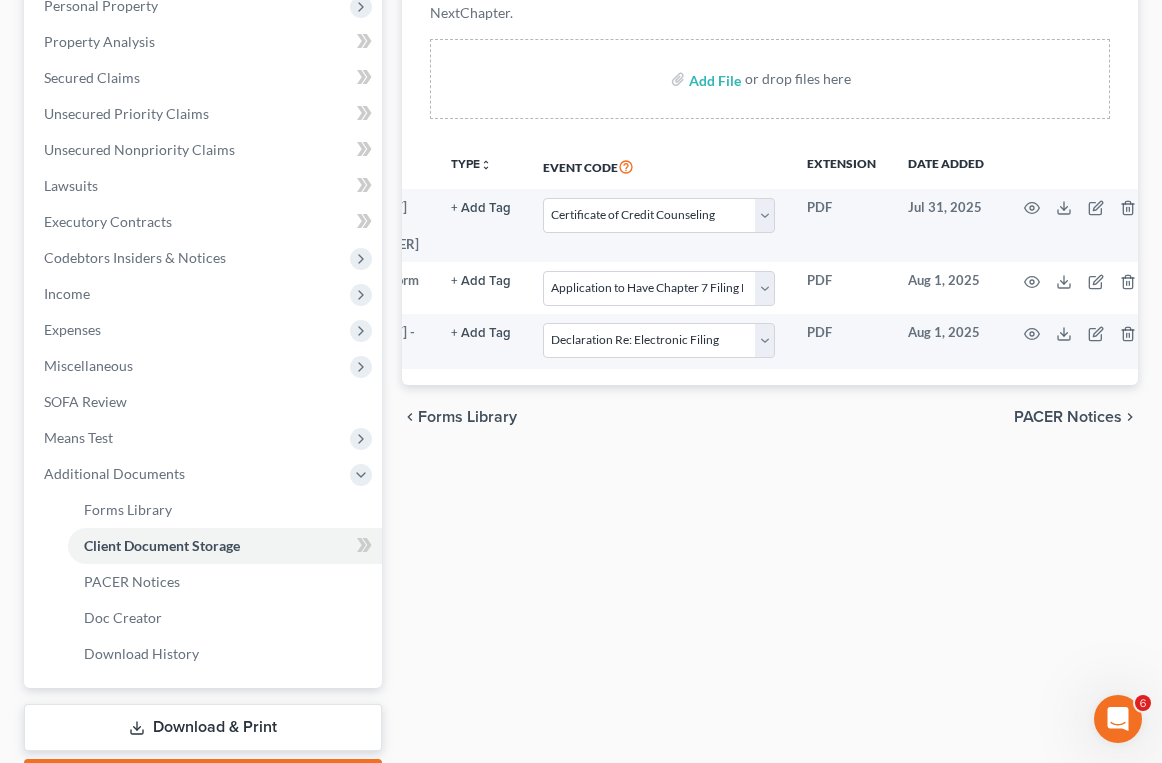 click on "Forms Library
Client Document Storage
PACER Notices
Doc Creator
Download History
Client Document Storage
Batch Download
Upload client documents and access files anywhere. These documents will be available when you are ready to file with the court. Please use discretion in determining the types of client information you will be storing in NextChapter.
Add File
or drop files here
Attachment TYPE unfold_more NONE Hearing Notice Proof of Claim Event Code  Extension Date added [NAME], [NAME] 15317-OHN-CC-039793212-pdf + Add Tag Select an option or create one Hearing Notice Proof of Claim Select Event 20 Largest Unsecured Creditors Amended List of Creditors (Fee) Amended Schedules and Summary (Fee) Amended Schedules and Summary (No Fee) Application to Chapter 7 Filing Fee Waived Certificate of Credit Counseling Certificate of Service Chapter 11 Monthly operating Report UST Form 11-MOR PDF" at bounding box center (770, 315) 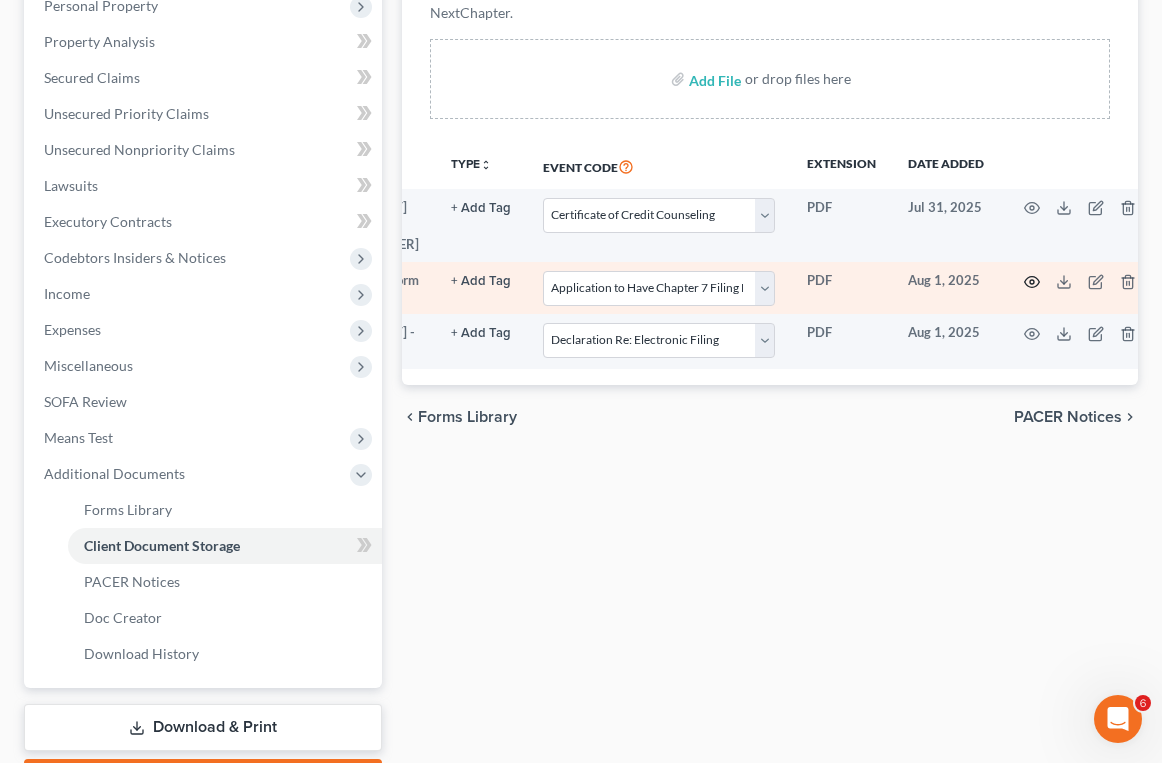 click 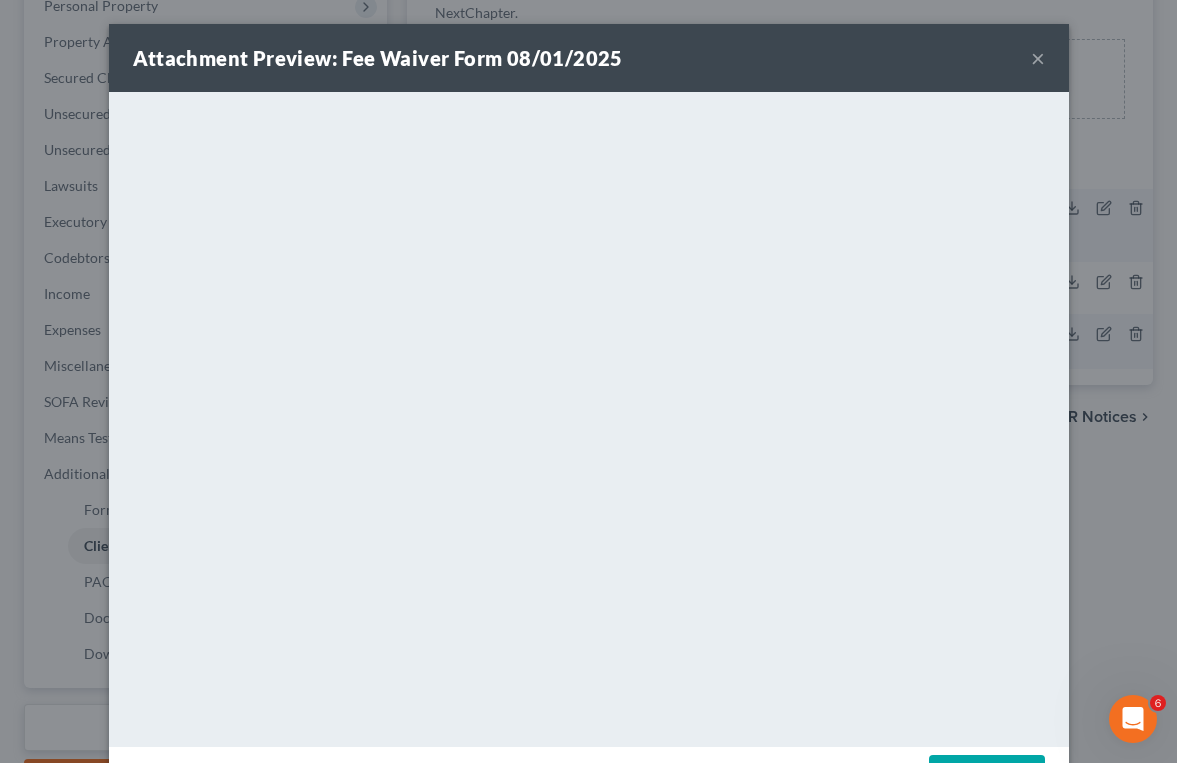 click on "×" at bounding box center (1038, 58) 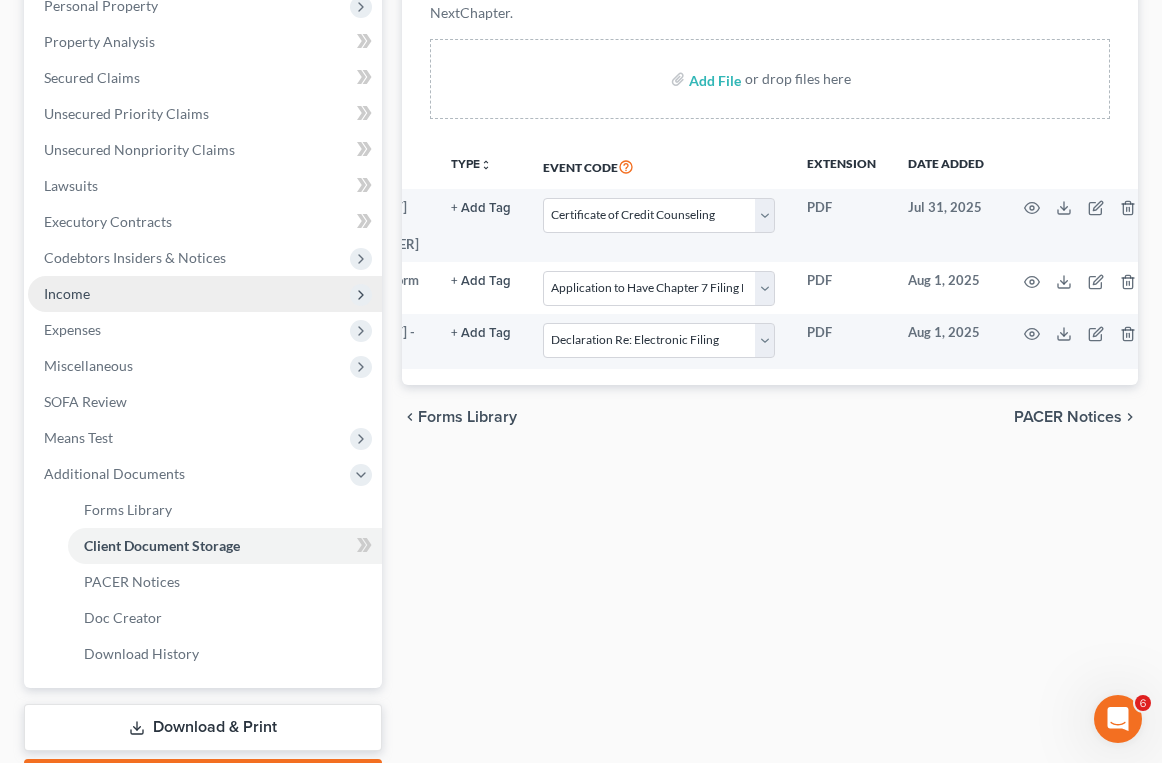 click on "Income" at bounding box center (205, 294) 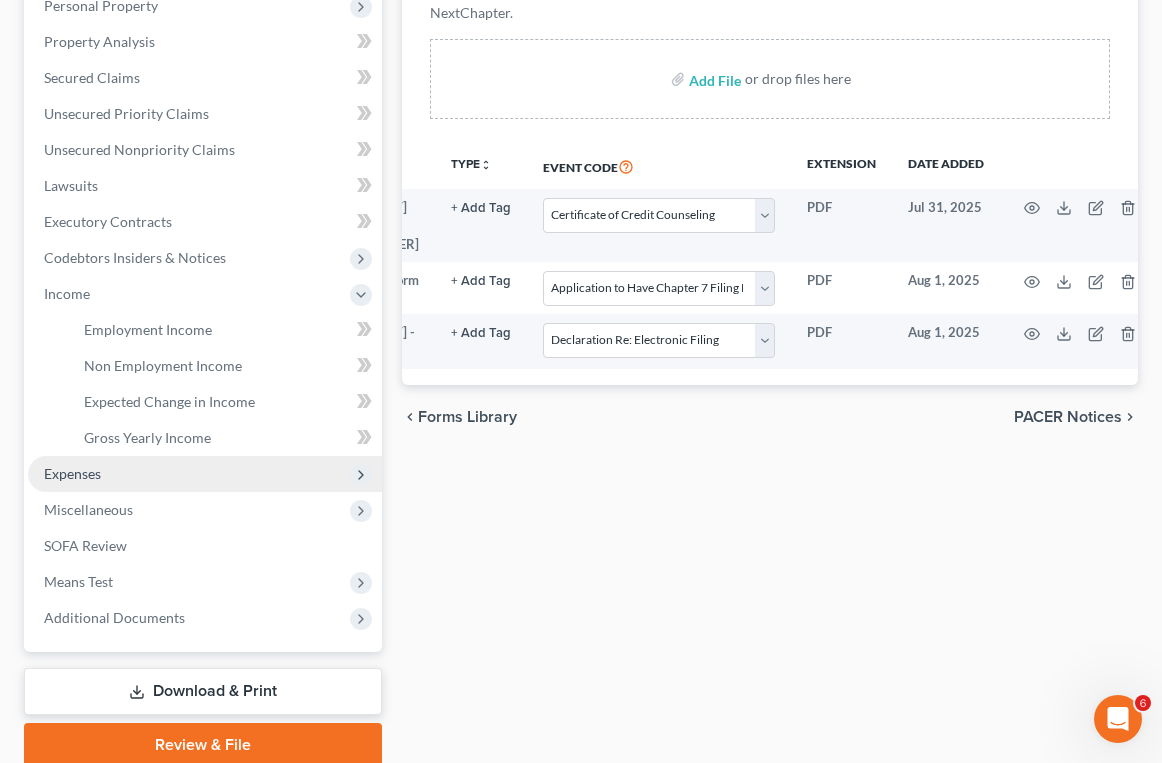 click on "Expenses" at bounding box center (205, 474) 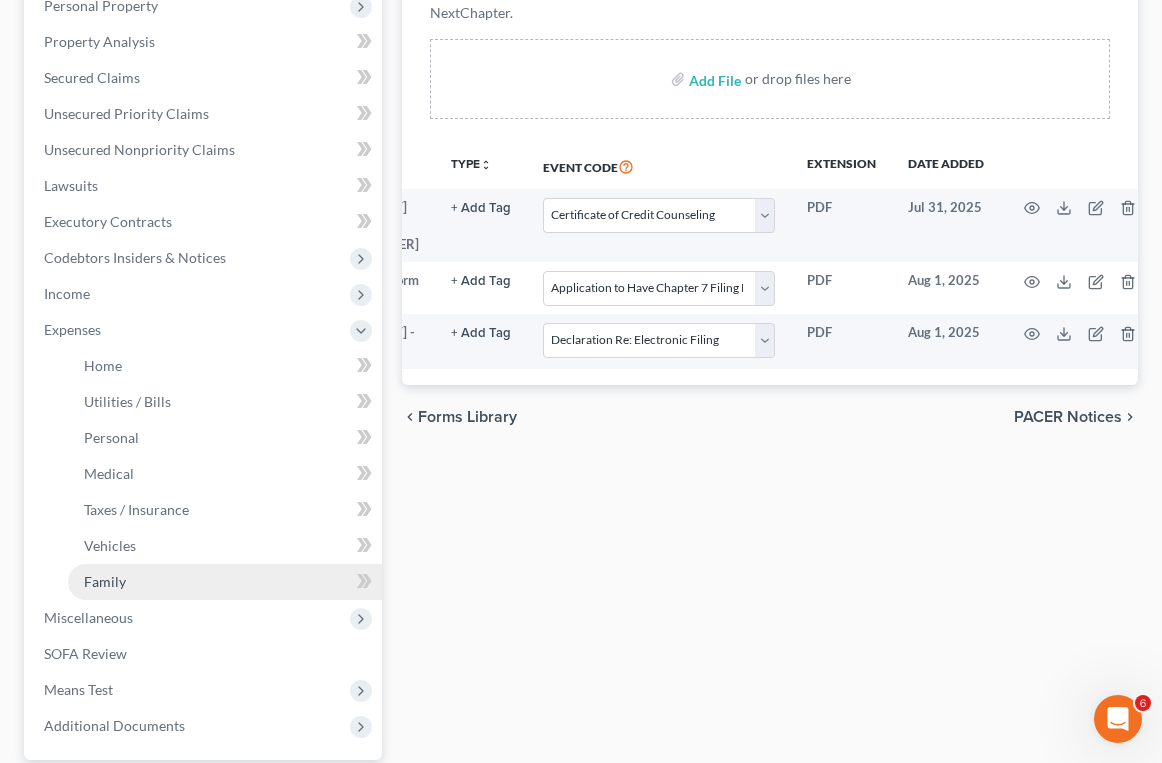 click on "Family" at bounding box center [225, 582] 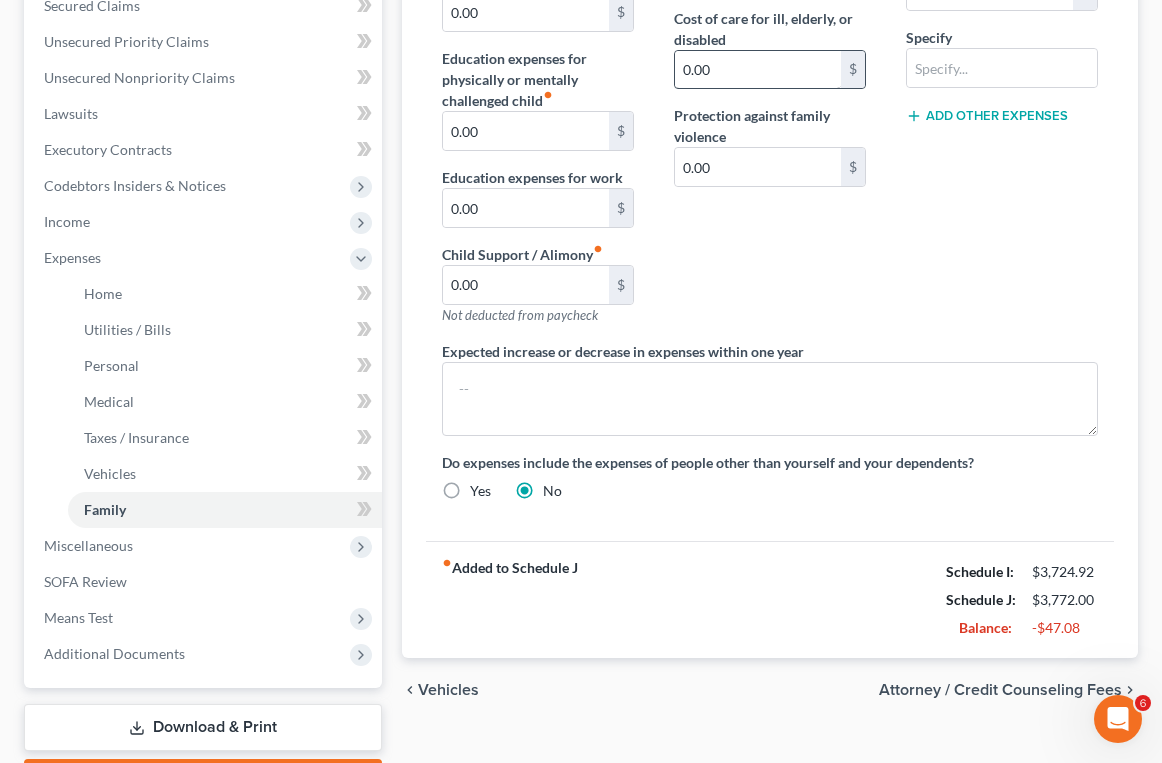 scroll, scrollTop: 500, scrollLeft: 0, axis: vertical 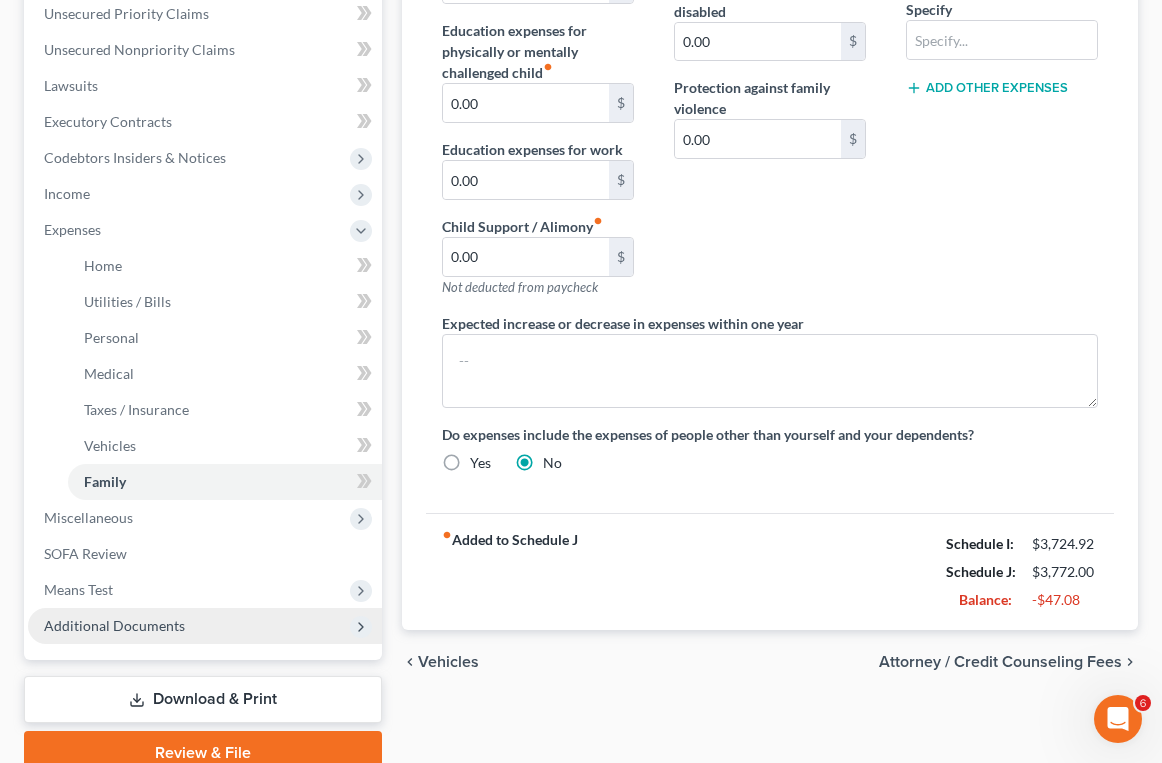 click on "Additional Documents" at bounding box center (114, 625) 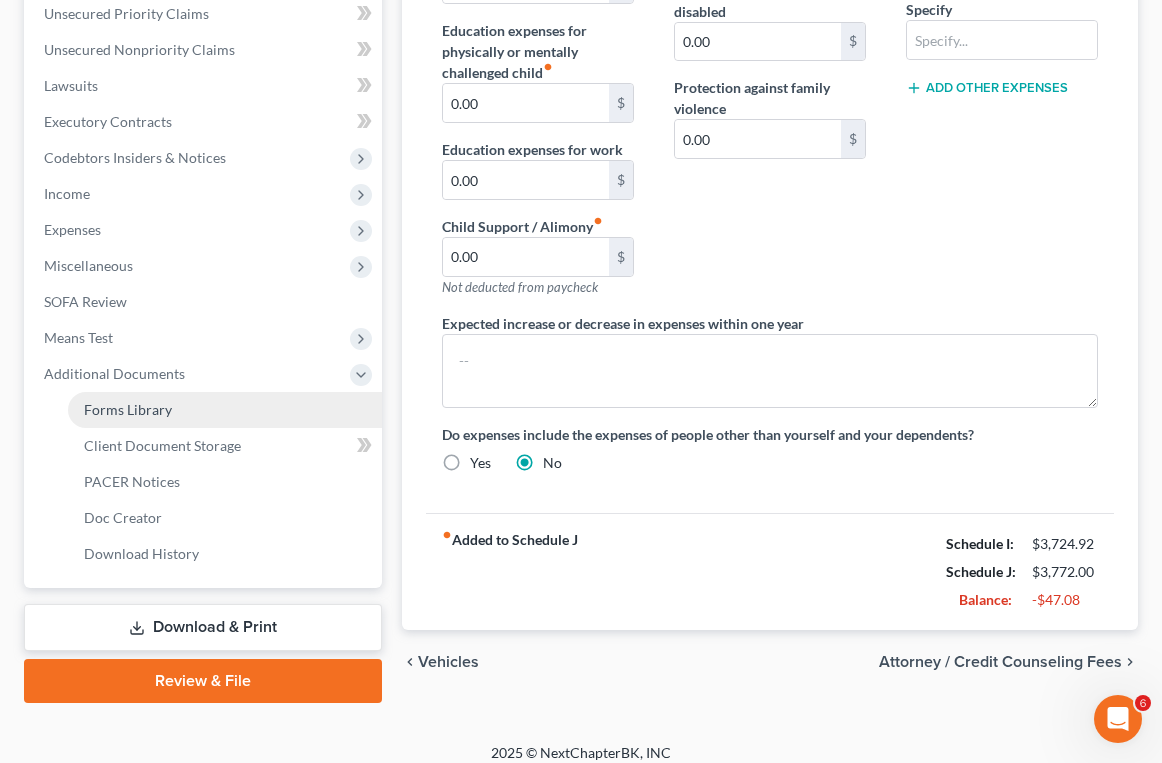 click on "Forms Library" at bounding box center [225, 410] 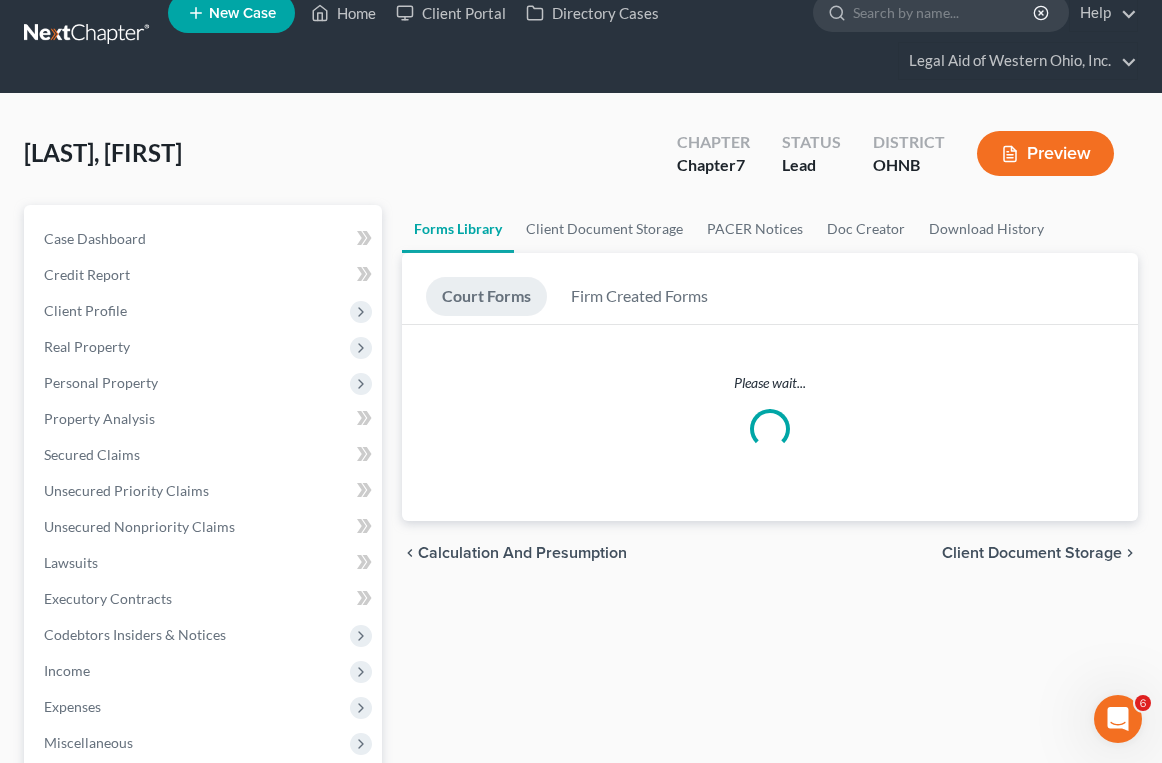 scroll, scrollTop: 0, scrollLeft: 0, axis: both 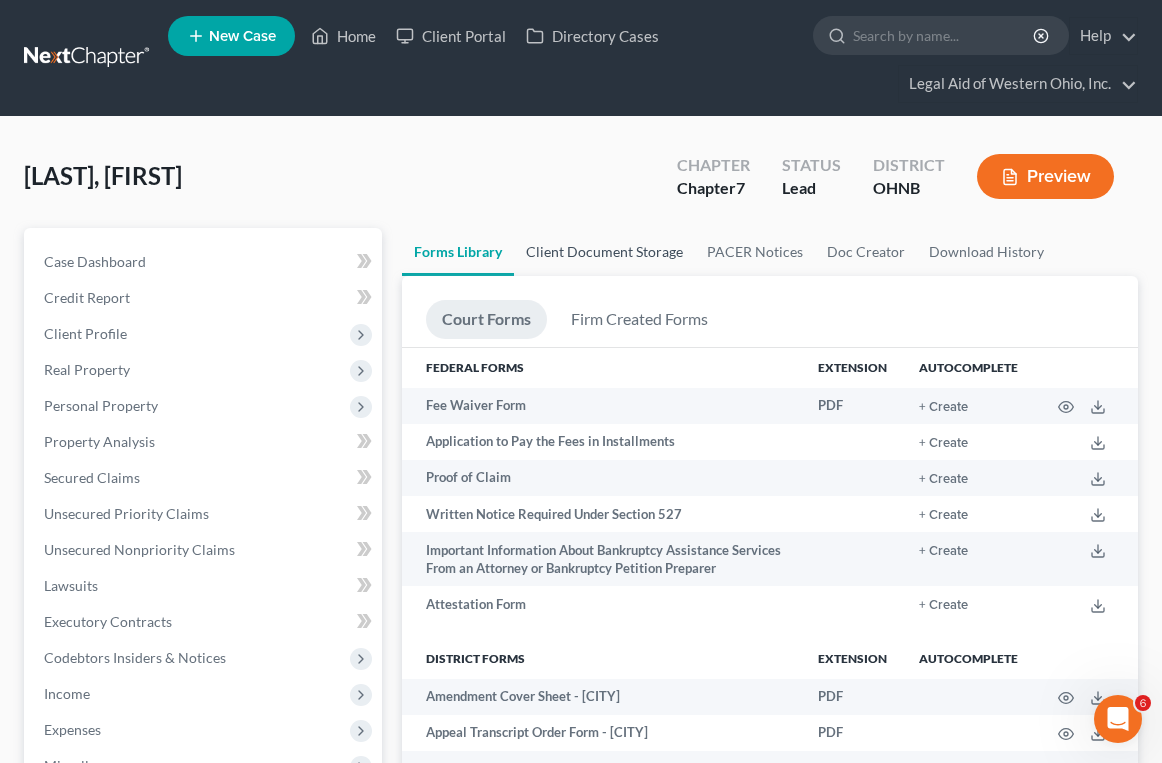 drag, startPoint x: 607, startPoint y: 232, endPoint x: 608, endPoint y: 242, distance: 10.049875 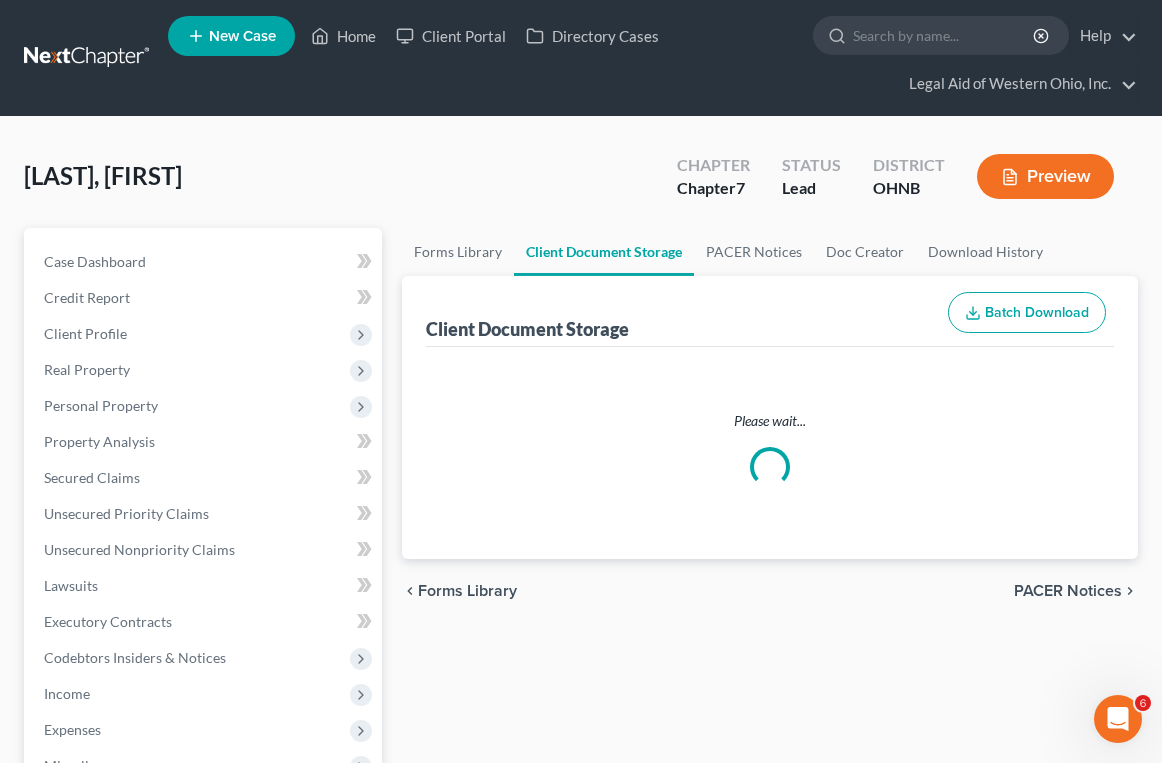 select on "5" 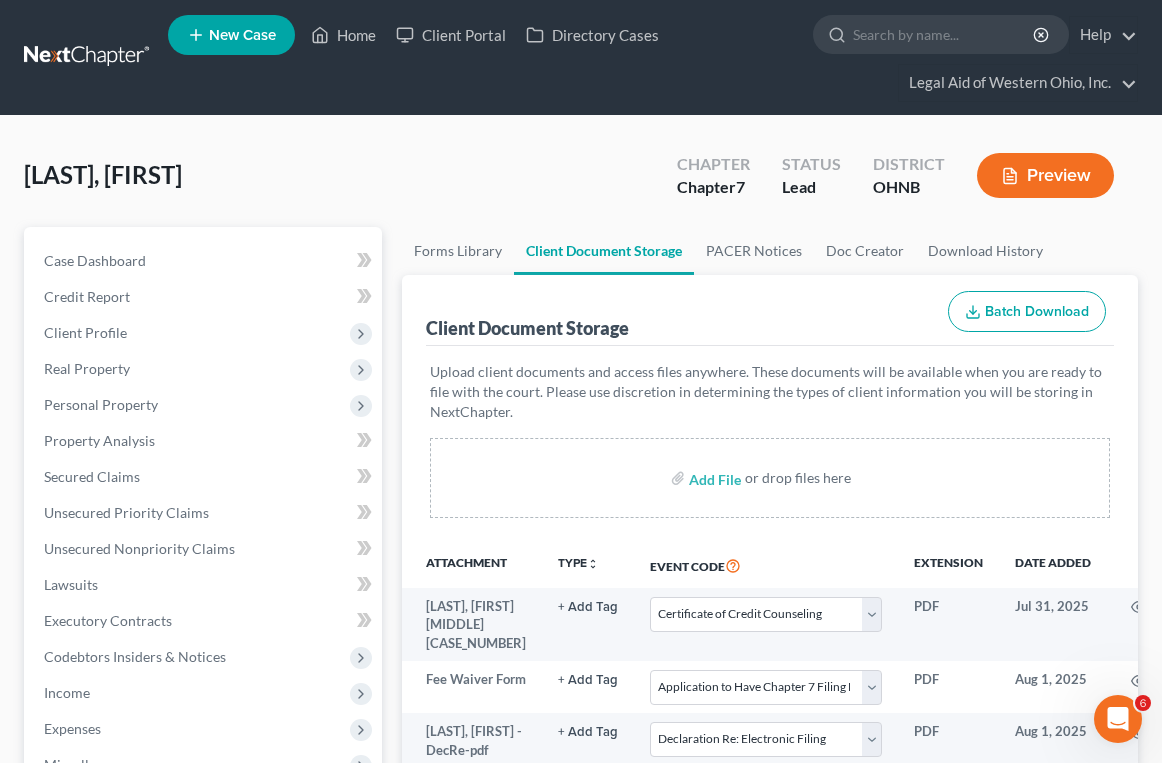 scroll, scrollTop: 0, scrollLeft: 0, axis: both 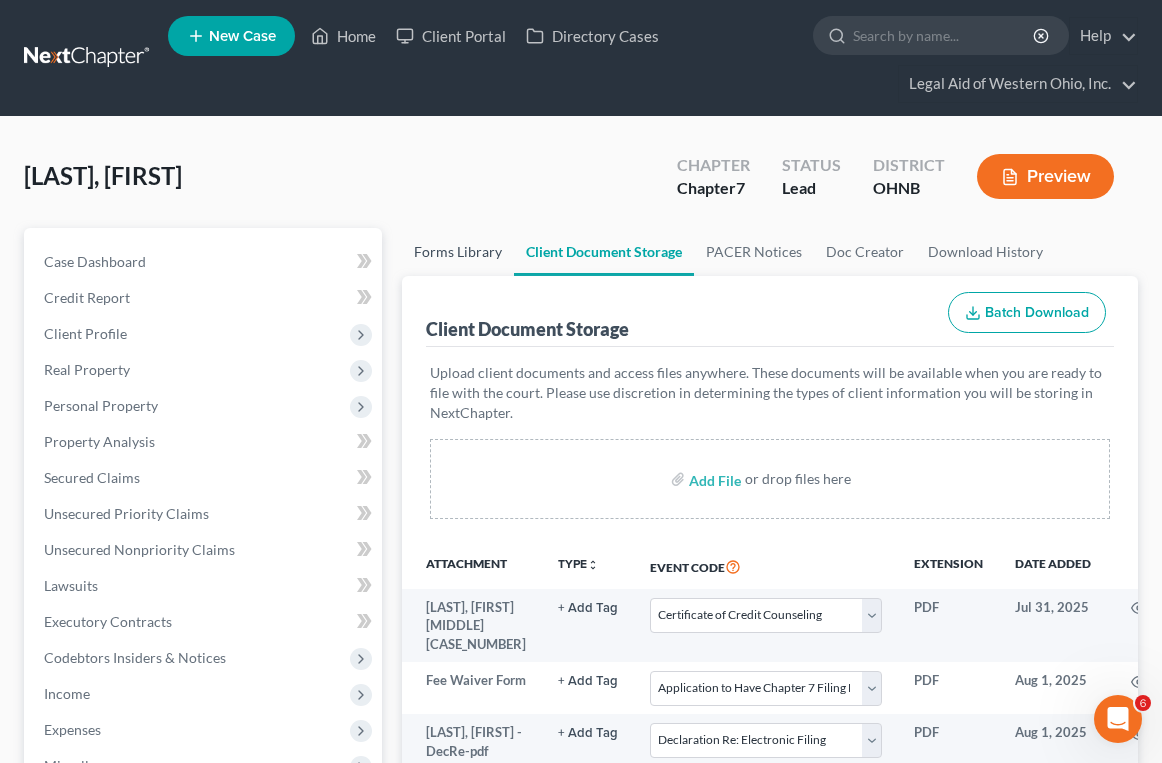 click on "Forms Library" at bounding box center (458, 252) 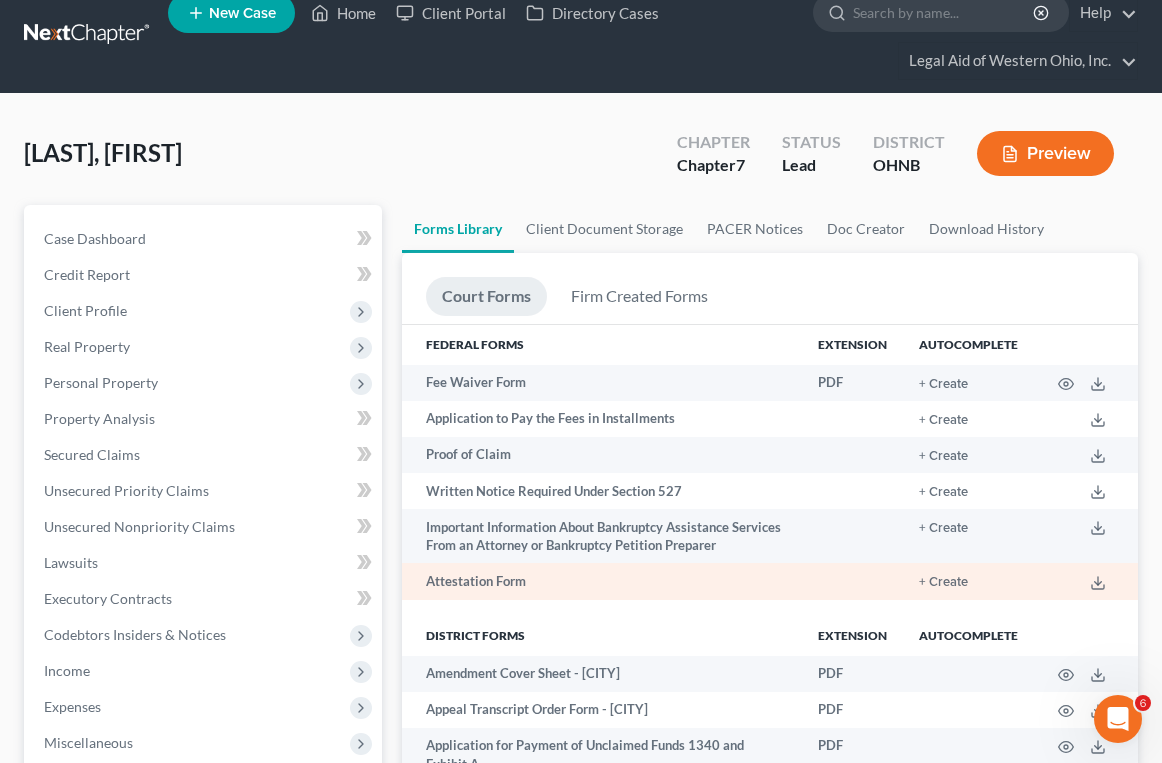 scroll, scrollTop: 0, scrollLeft: 0, axis: both 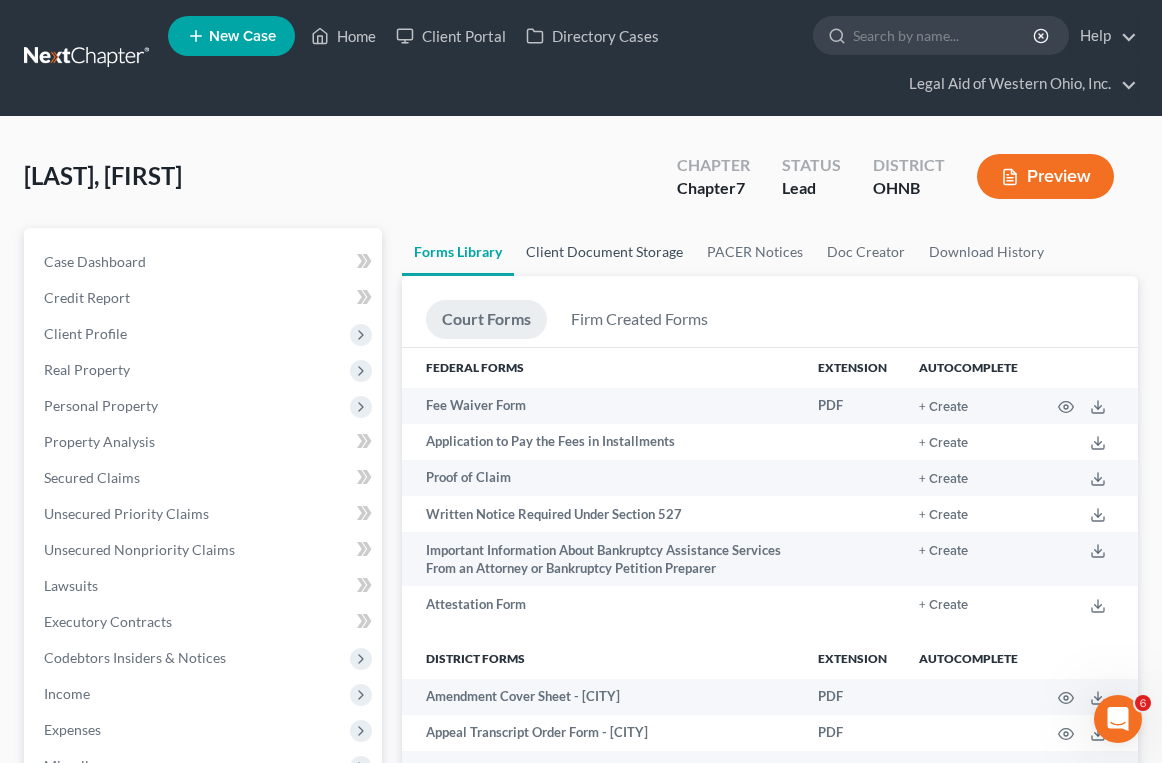 click on "Client Document Storage" at bounding box center [604, 252] 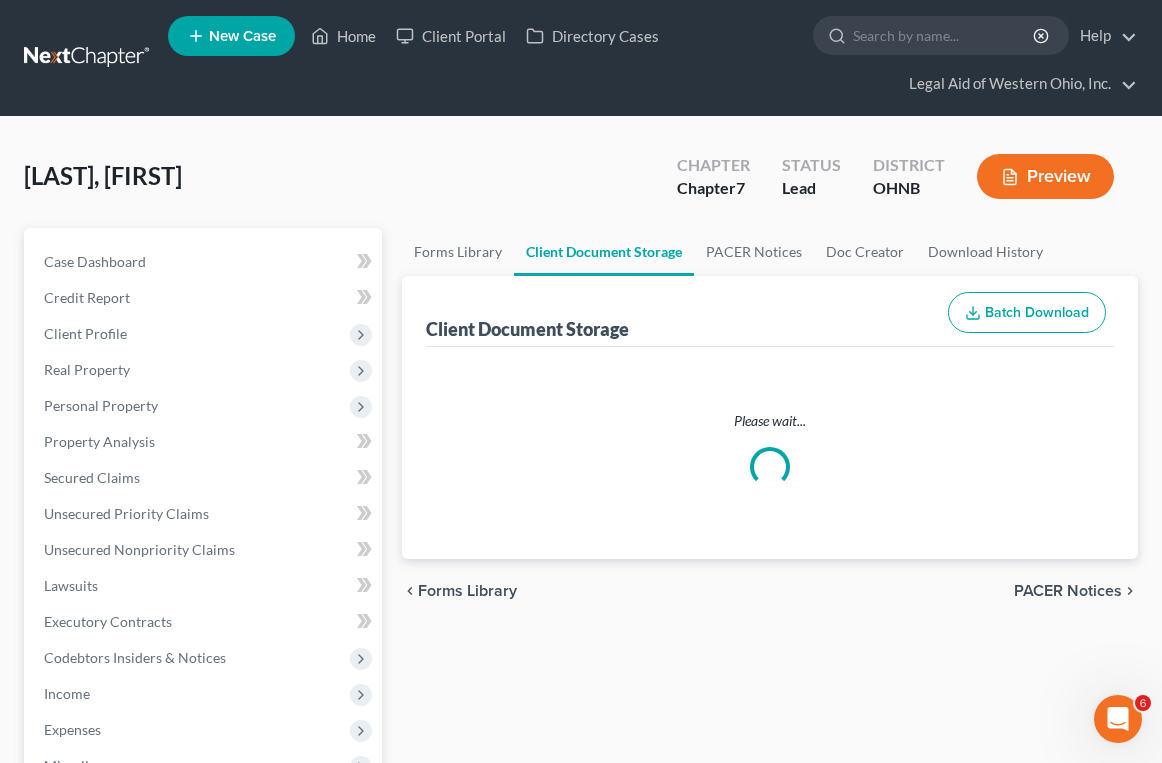 select on "5" 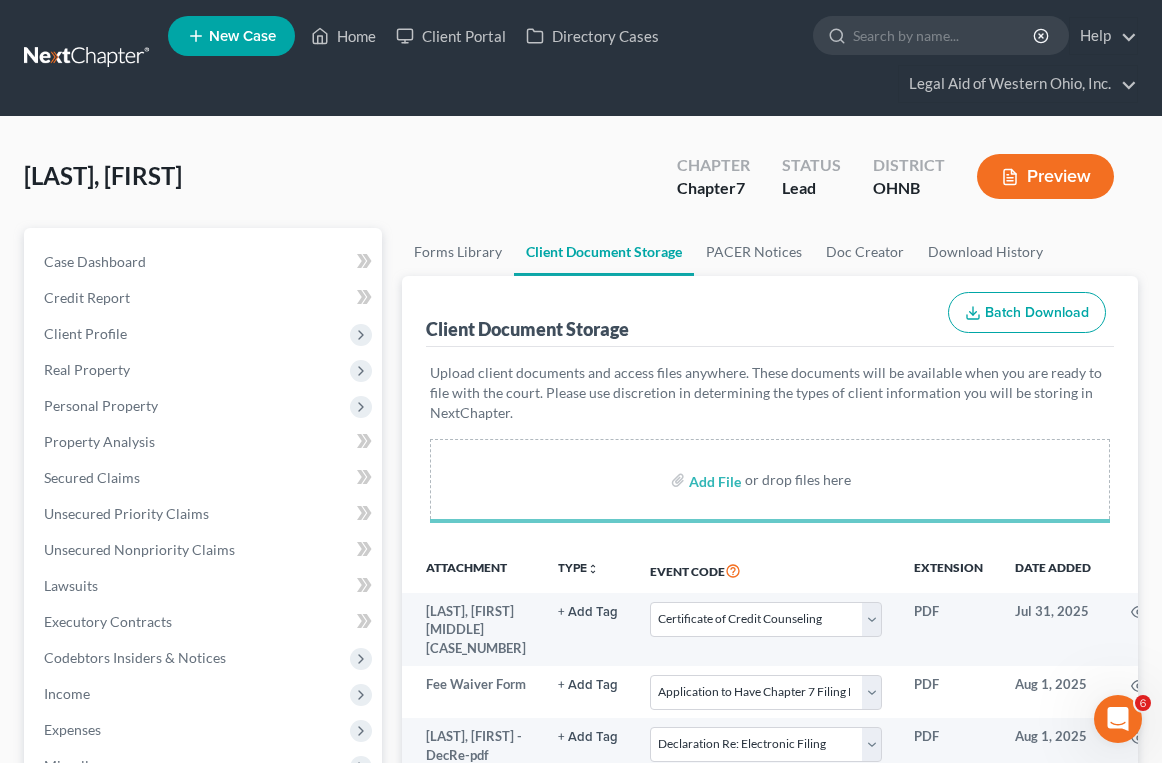 select on "5" 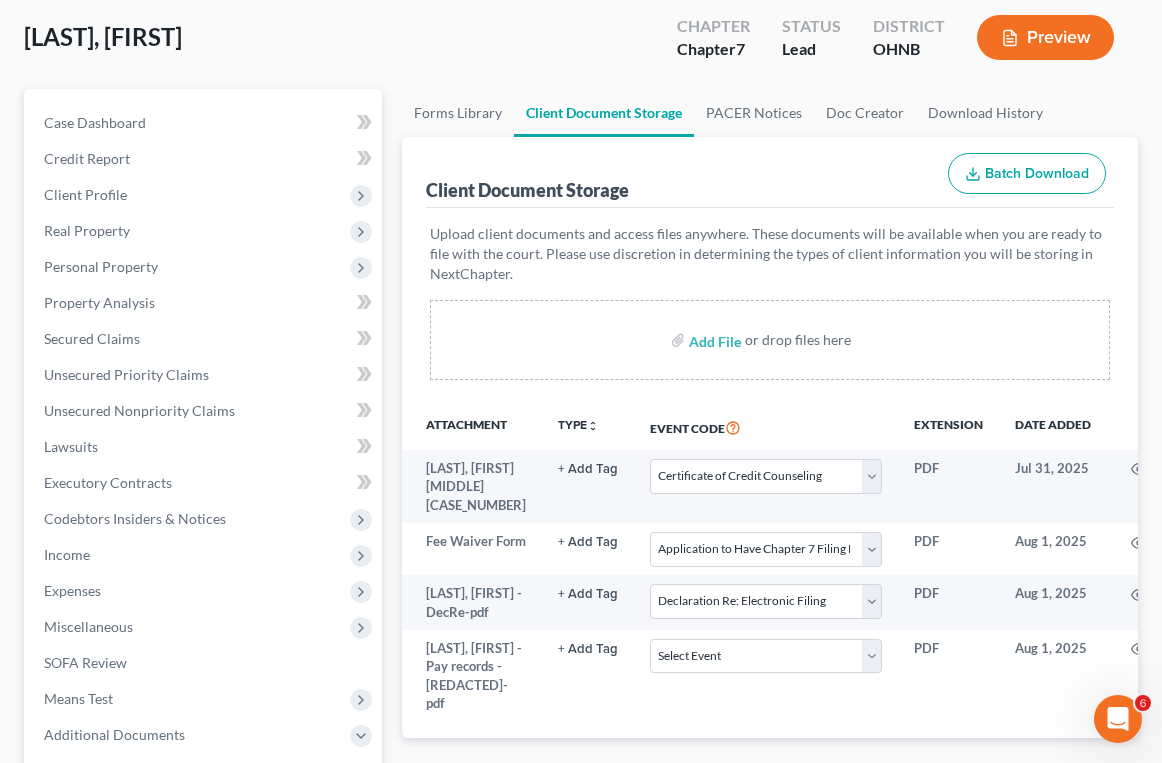 scroll, scrollTop: 516, scrollLeft: 0, axis: vertical 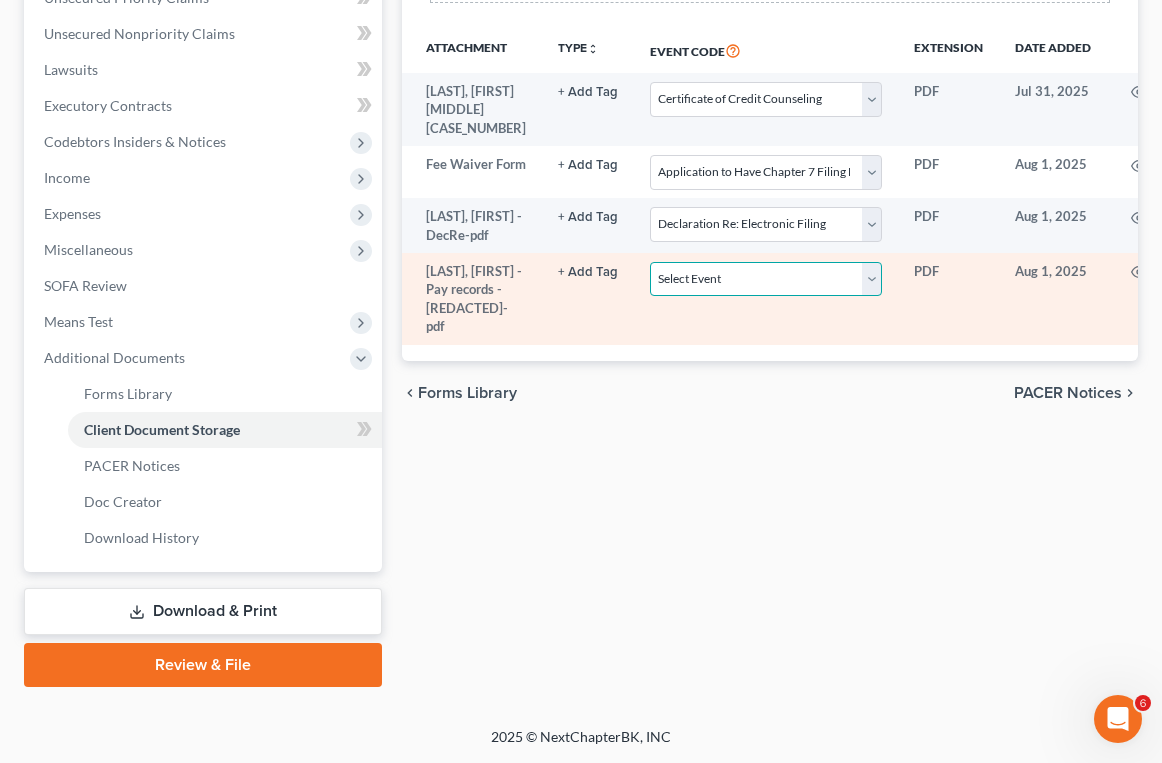 drag, startPoint x: 745, startPoint y: 317, endPoint x: 741, endPoint y: 335, distance: 18.439089 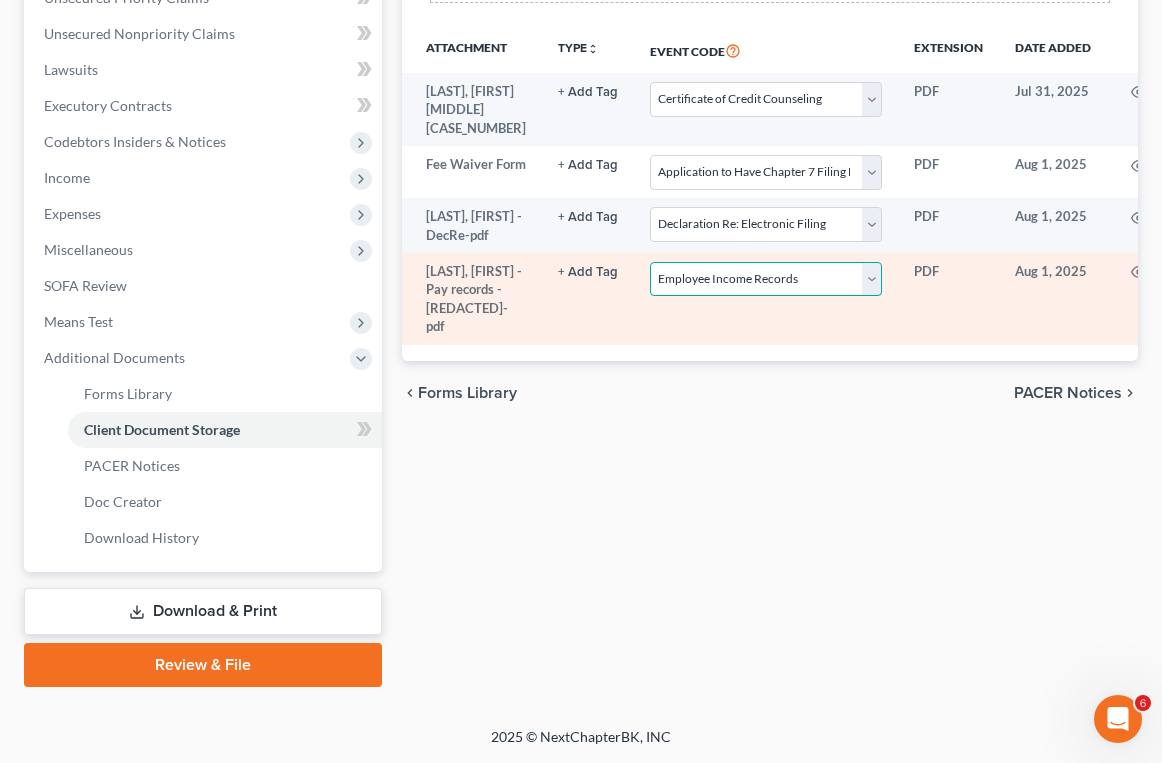 click on "Select Event 20 Largest Unsecured Creditors Amended List of Creditors (Fee) Amended Schedules and Summary (Fee) Amended Schedules and Summary (No Fee) Application to Chapter 7 Filing Fee Waived Certificate of Credit Counseling Certificate of Service Chapter 11 Monthly operating Report UST Form 11-MOR Chapter 11 Post-Confirmation Report Chapter 11 Statement of Current Monthly Income - Form 122B Chapter 13 Calculation of Disposable Income 122C-2 Chapter 13 Plan Chapter 13 Statement of Monthly Income 122C-1 Chapter 7 Means Test Calculation 122A-2 Chapter 7 Statements - Monthly Income (122A-1) / Exemption Presumption of Abuse (122A-1Supp) (12/15) Debtor Electronic Noticing (DeBN) Declaration Re: Electronic Filing Declaration Under Penalty of Perjury Disclosure of Compensation of Attorney for Debtor Domestic Support Obligations Employee Income Records Financial Management Course (Form 423) Legal Description Operating Report Pay Filing Fee in Installments Reaffirmation Agreement Rights and Responsibilities" at bounding box center [766, 279] 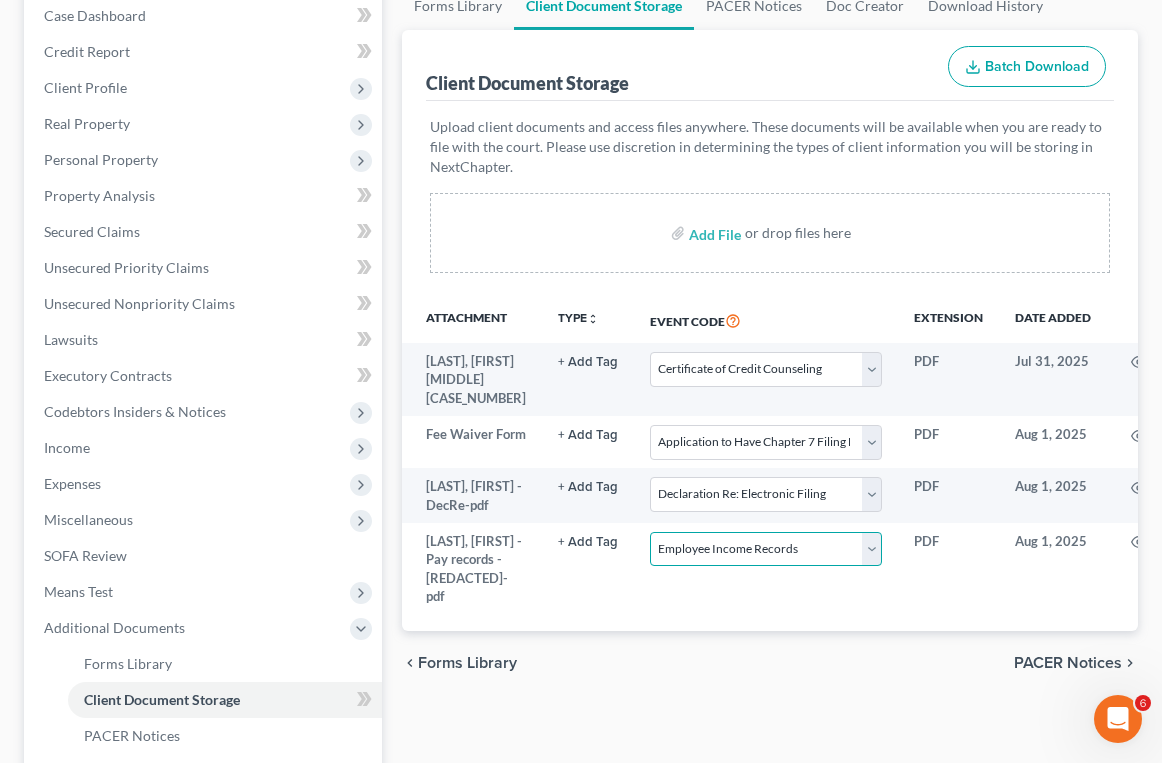 scroll, scrollTop: 216, scrollLeft: 0, axis: vertical 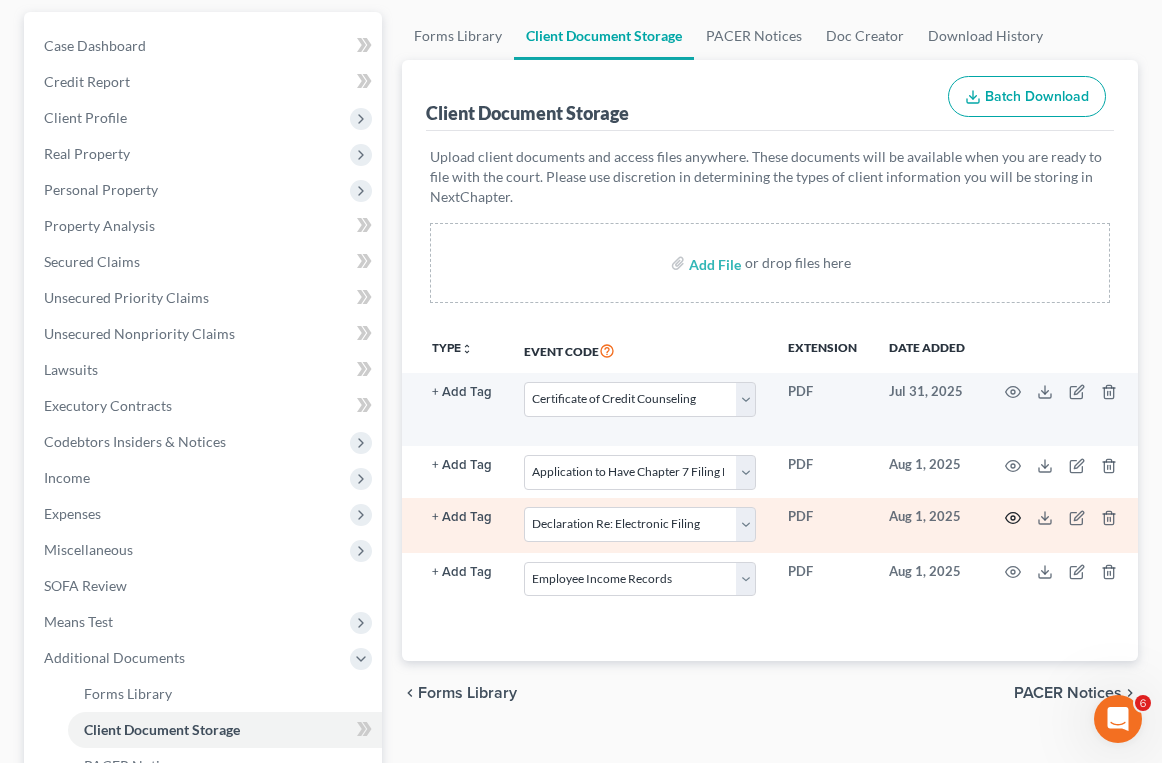 click 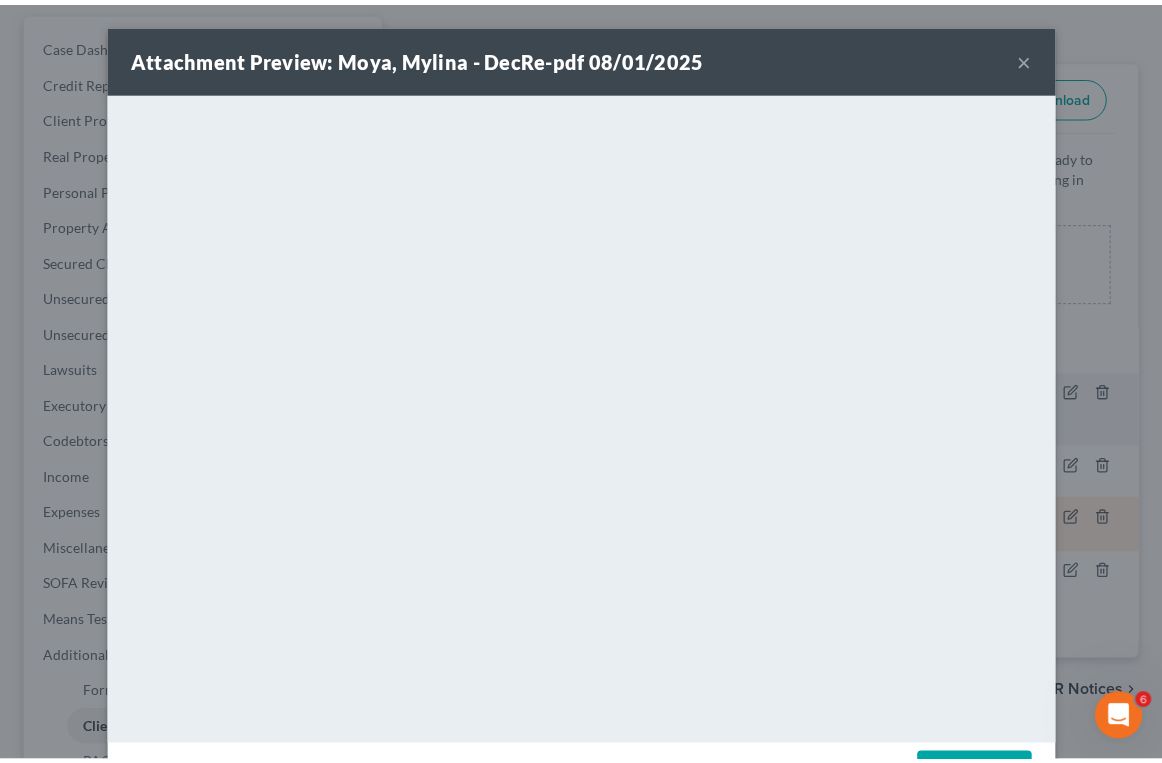 scroll, scrollTop: 0, scrollLeft: 116, axis: horizontal 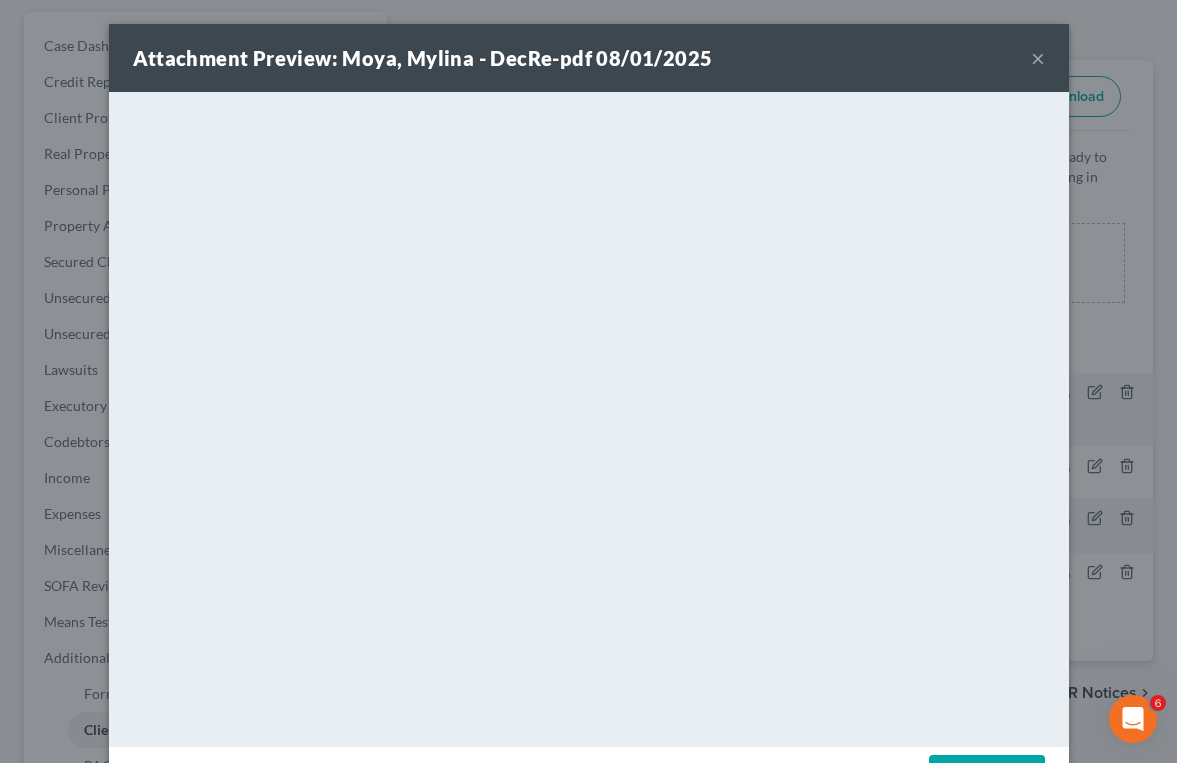 click on "×" at bounding box center [1038, 58] 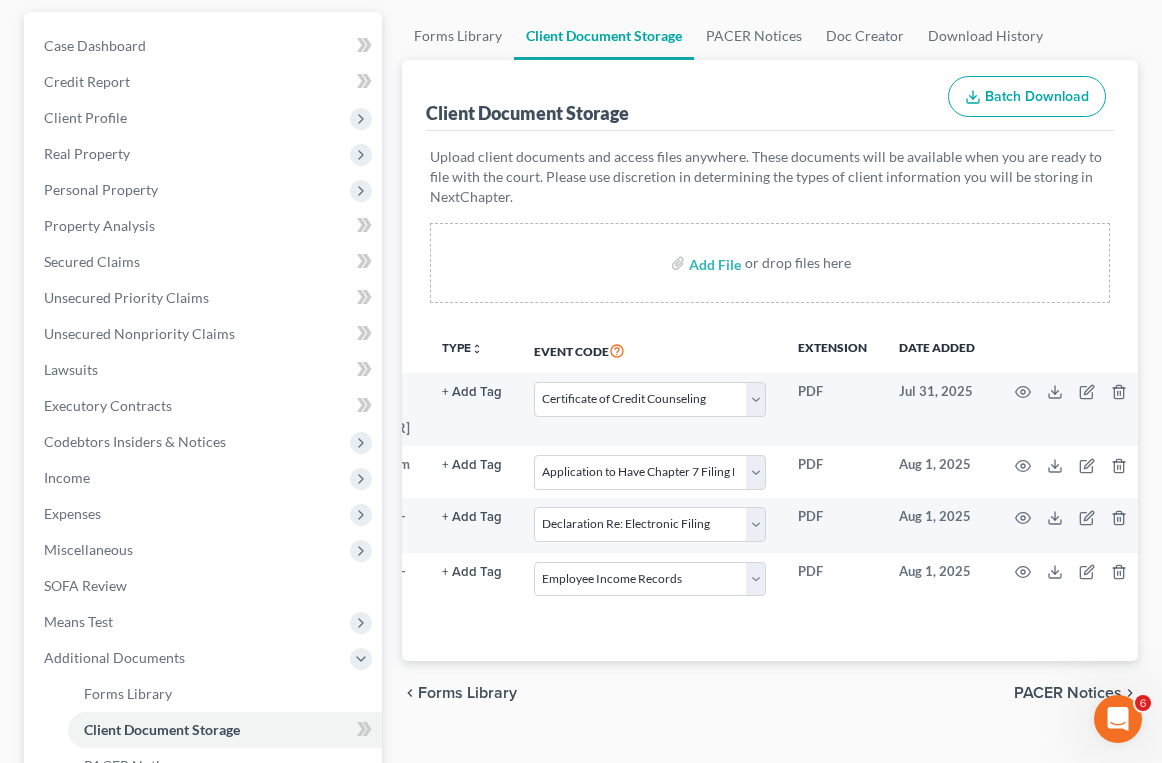 scroll, scrollTop: 0, scrollLeft: 0, axis: both 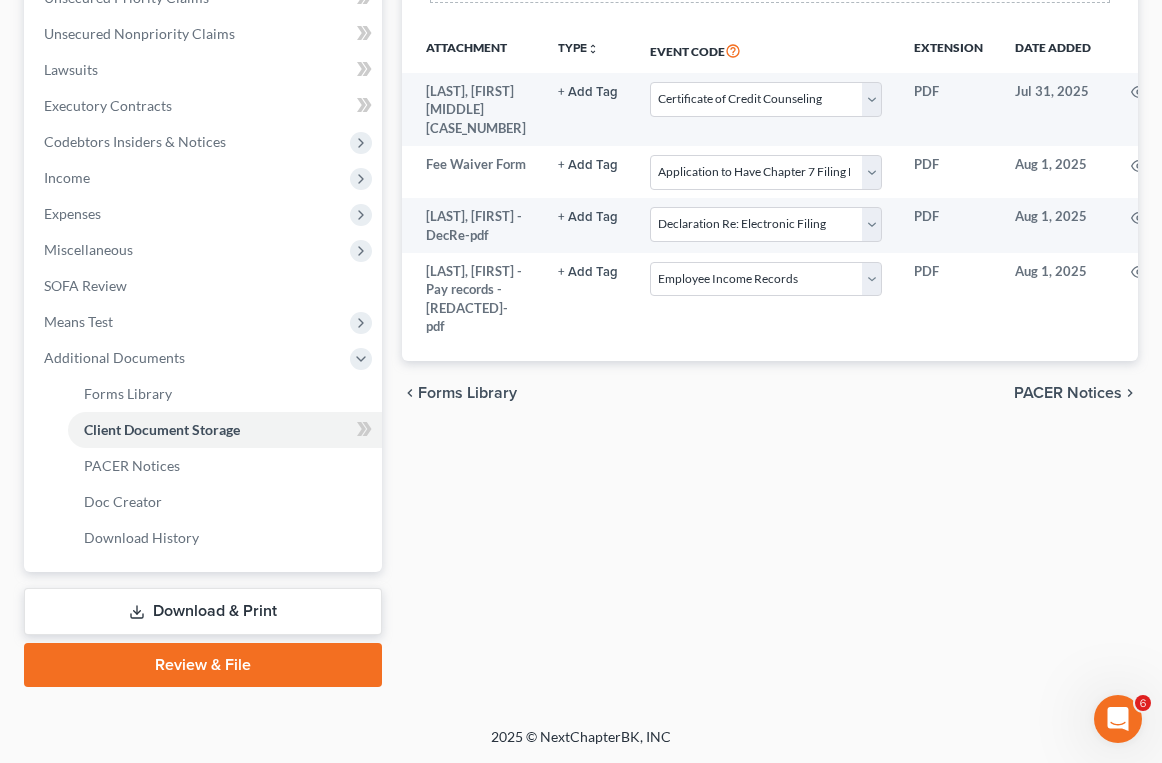click on "Review & File" at bounding box center [203, 665] 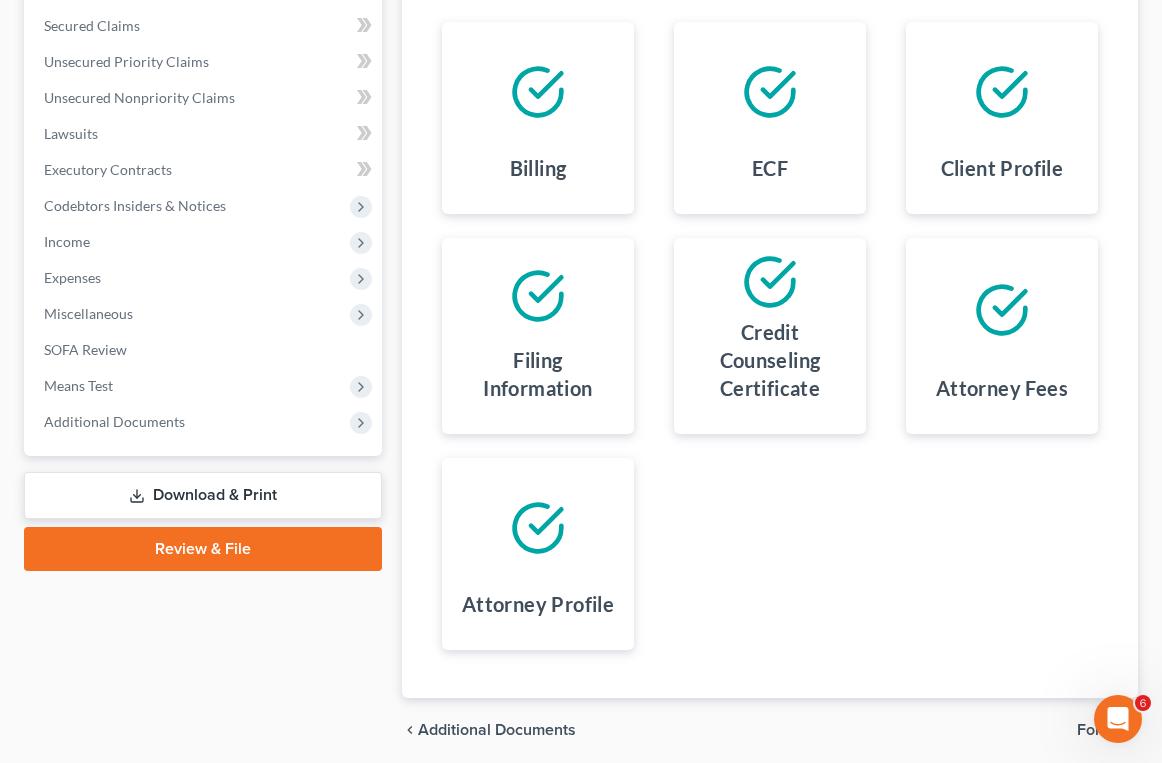 scroll, scrollTop: 500, scrollLeft: 0, axis: vertical 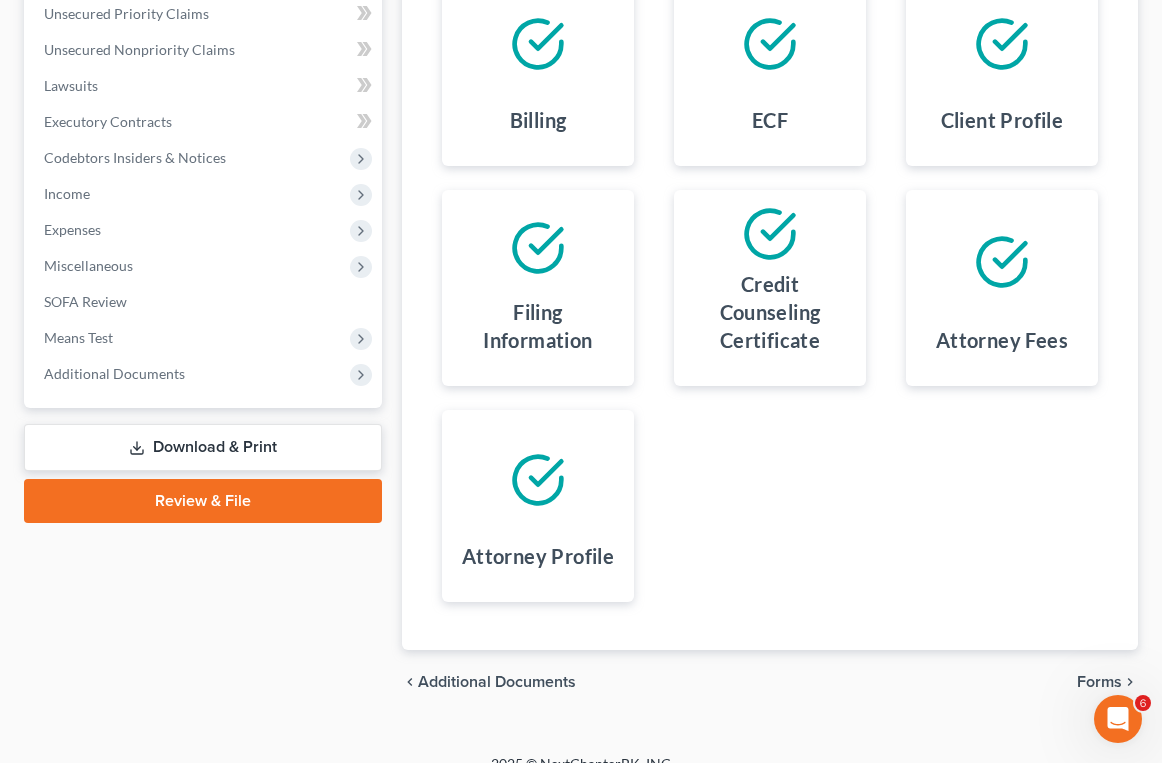 click on "Case Dashboard
Payments
Invoices
Payments
Payments
Credit Report
Client Profile" at bounding box center [203, 221] 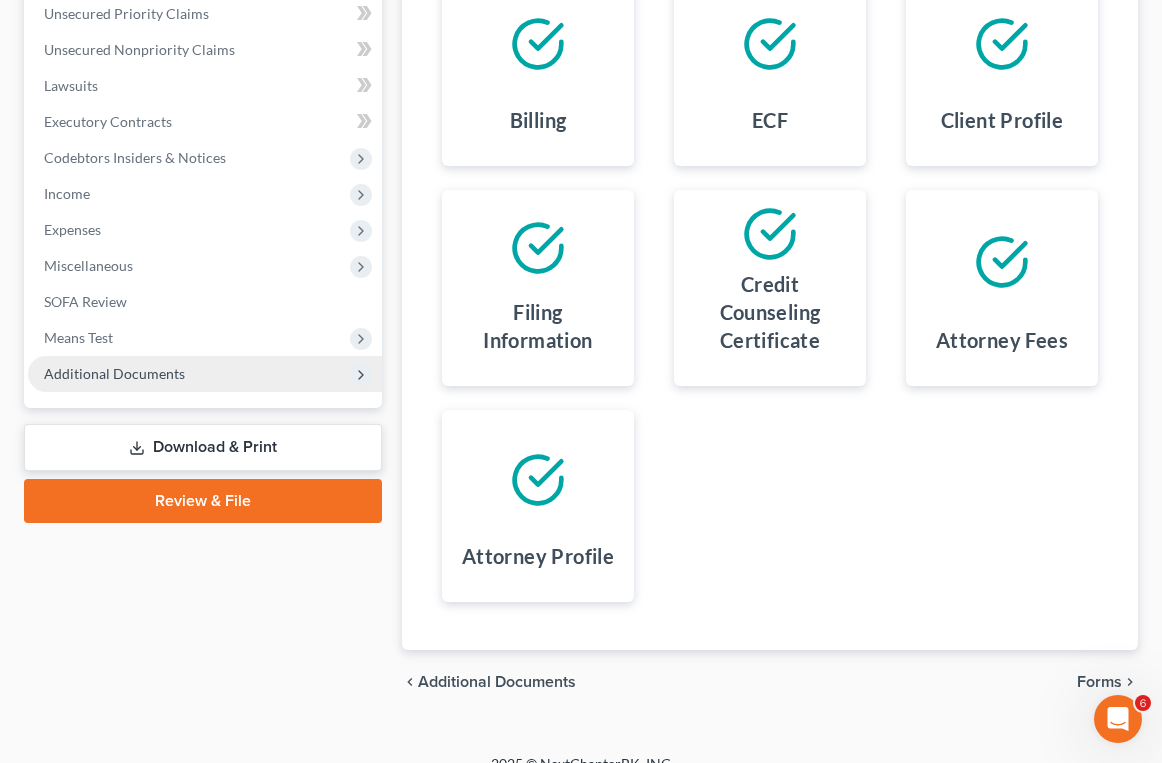 click on "Additional Documents" at bounding box center (114, 373) 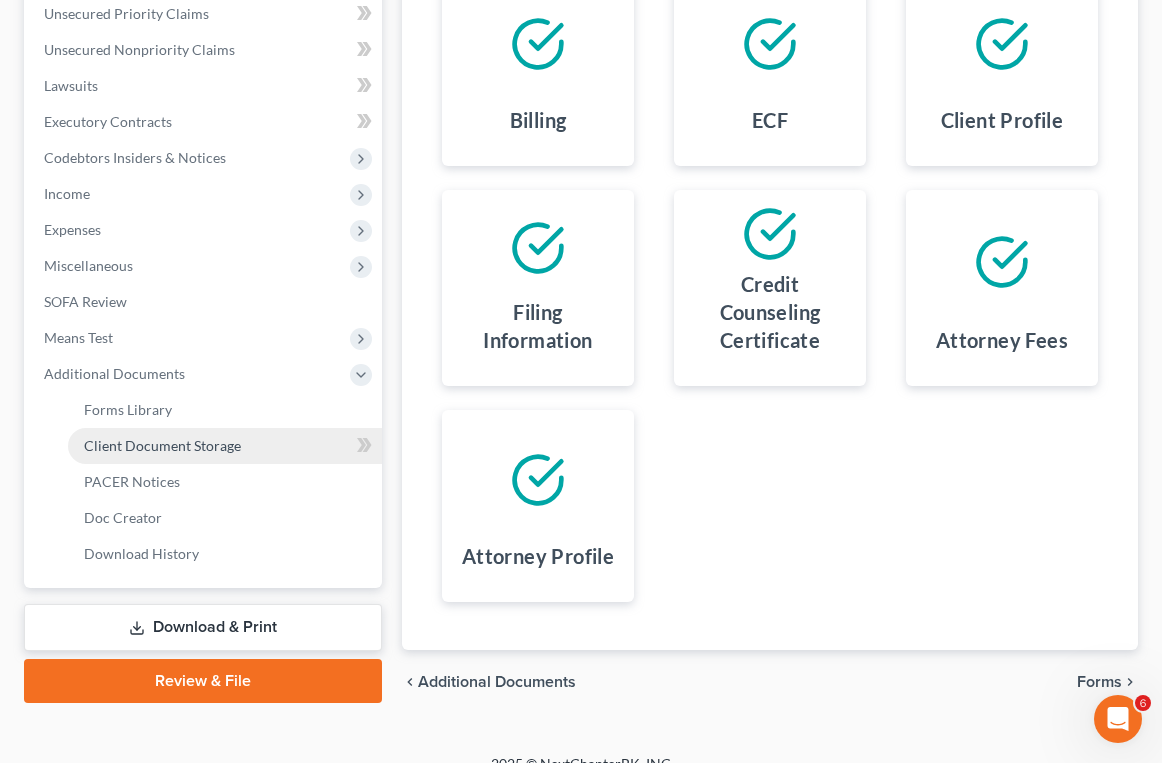 click on "Client Document Storage" at bounding box center [162, 445] 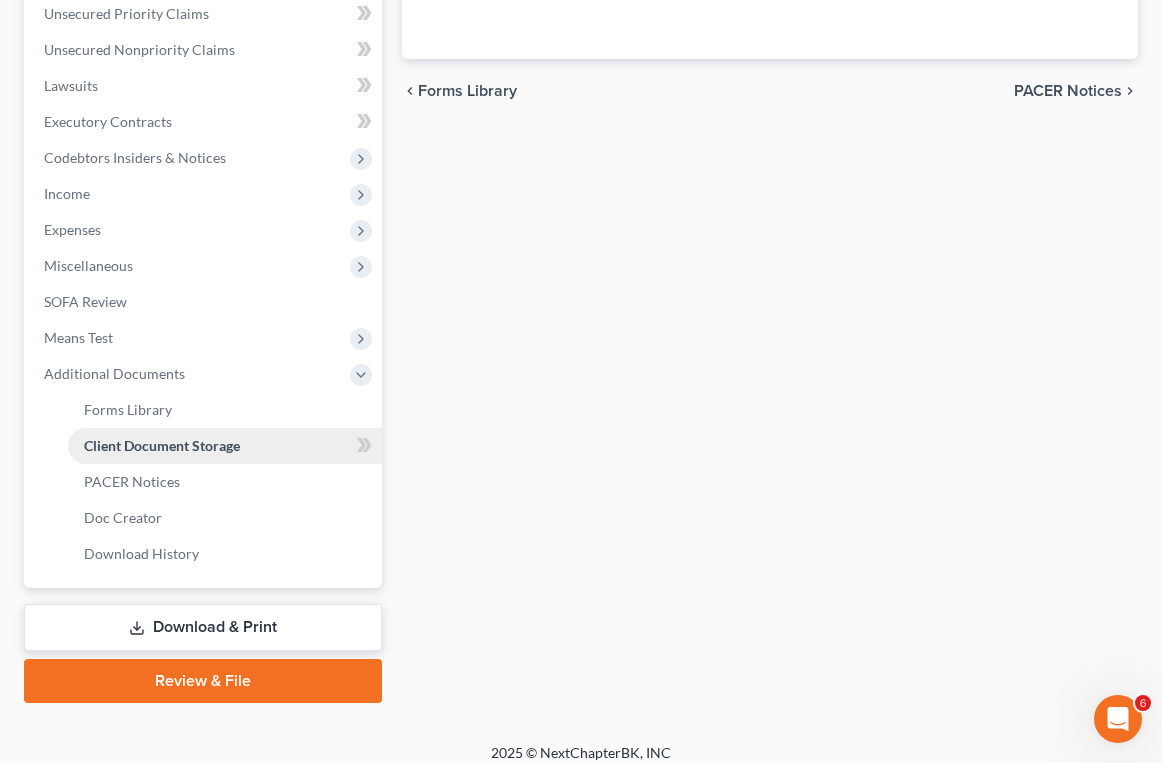 scroll, scrollTop: 220, scrollLeft: 0, axis: vertical 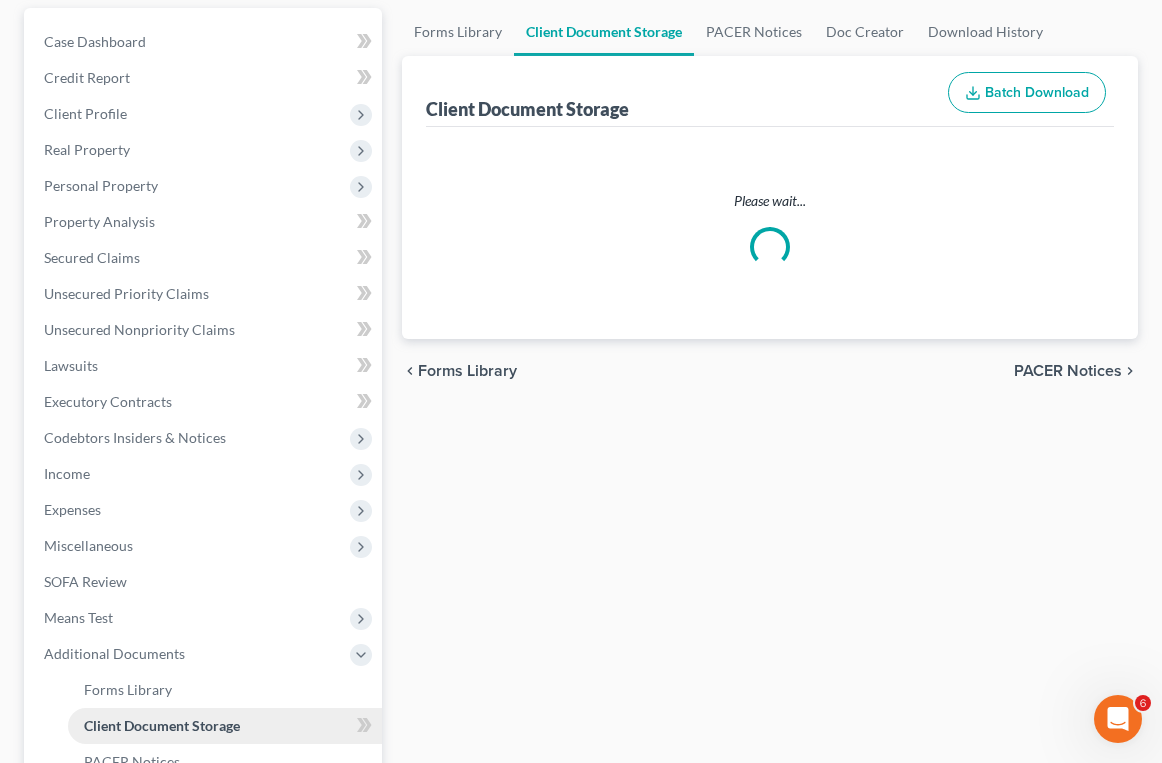 select on "5" 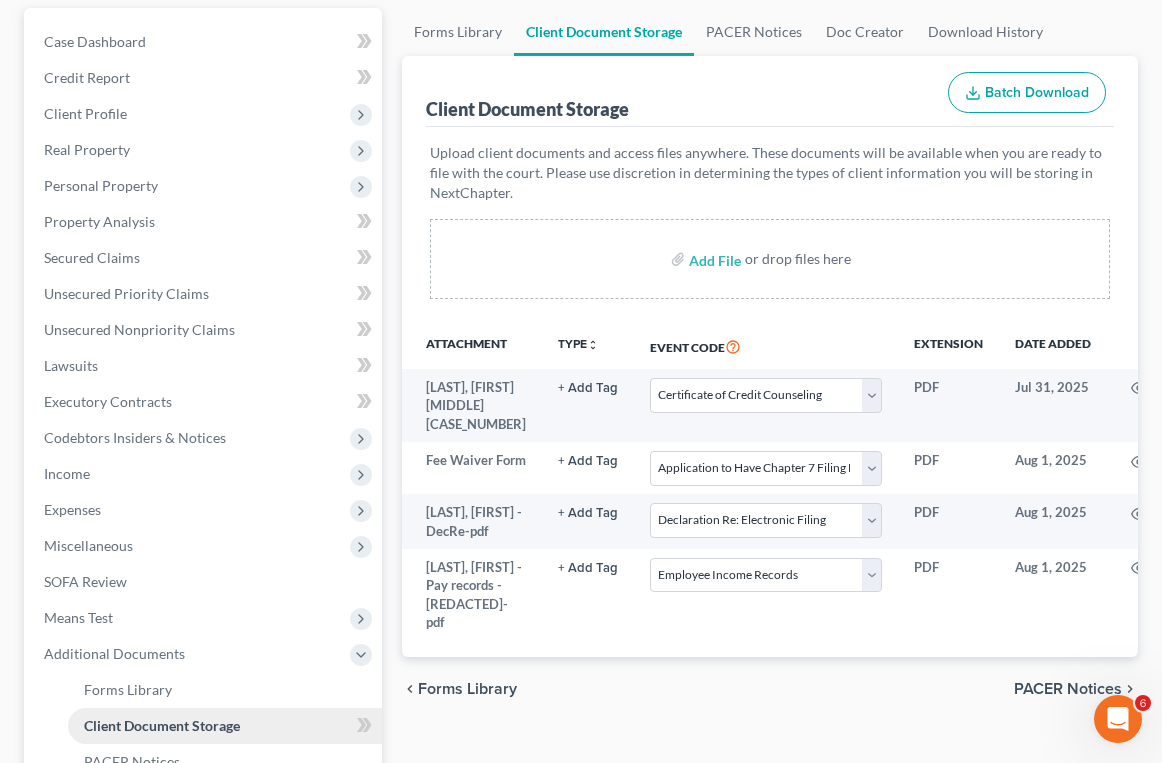 scroll, scrollTop: 0, scrollLeft: 0, axis: both 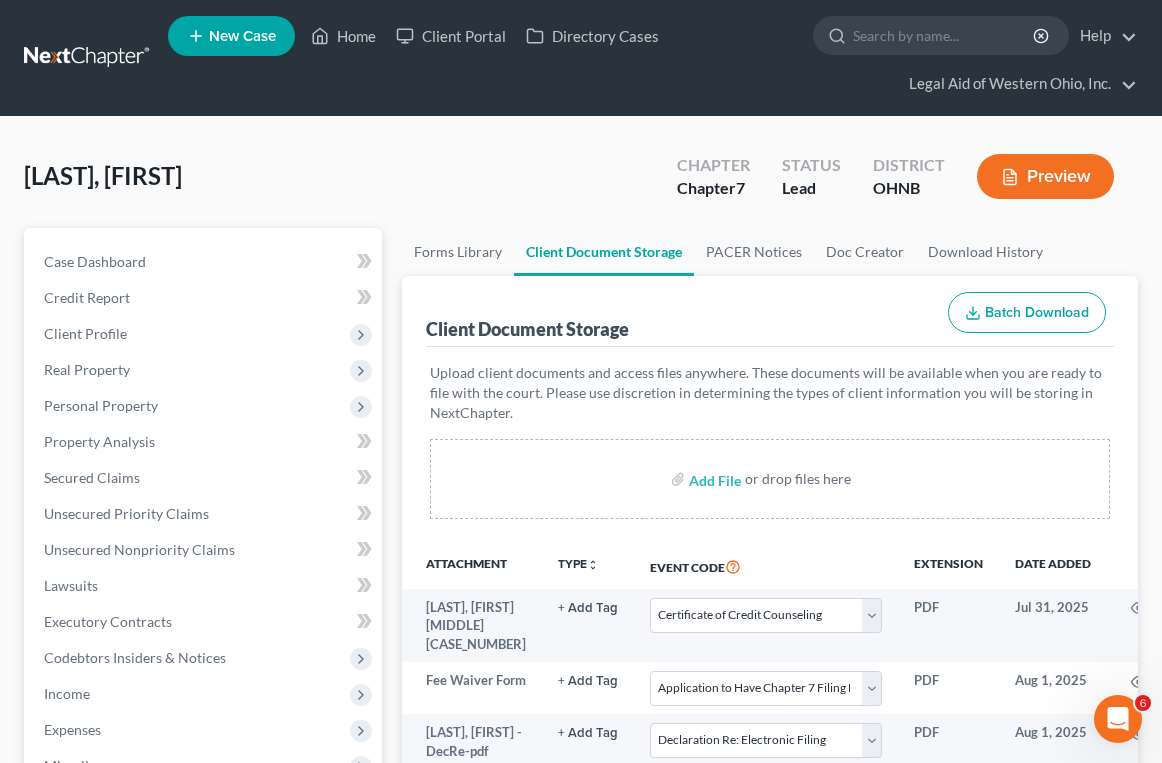 select on "5" 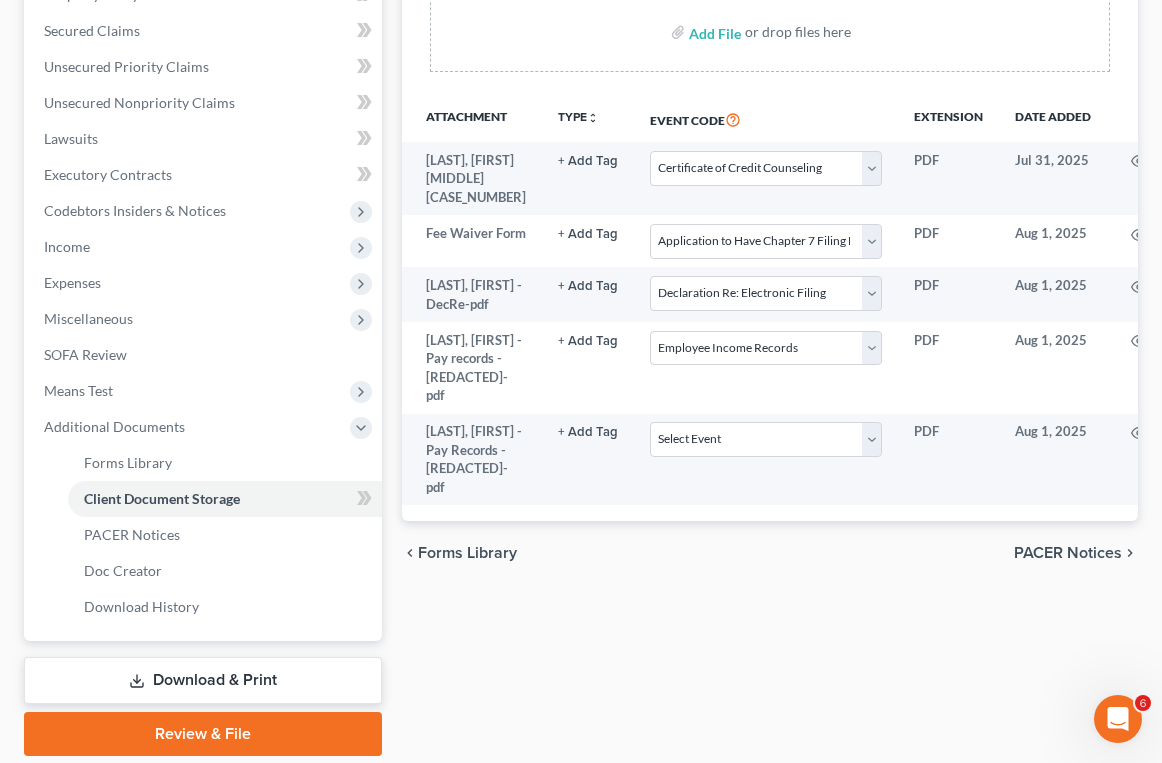 scroll, scrollTop: 500, scrollLeft: 0, axis: vertical 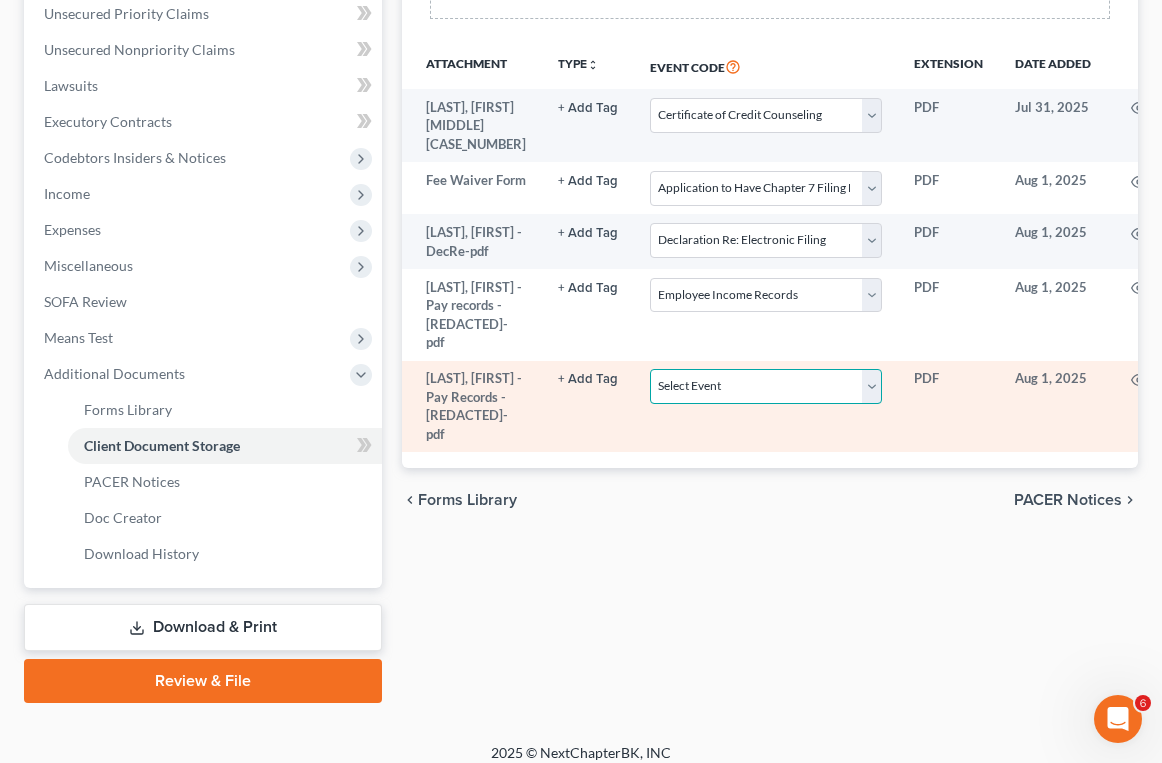 click on "Select Event 20 Largest Unsecured Creditors Amended List of Creditors (Fee) Amended Schedules and Summary (Fee) Amended Schedules and Summary (No Fee) Application to Chapter 7 Filing Fee Waived Certificate of Credit Counseling Certificate of Service Chapter 11 Monthly operating Report UST Form 11-MOR Chapter 11 Post-Confirmation Report Chapter 11 Statement of Current Monthly Income - Form 122B Chapter 13 Calculation of Disposable Income 122C-2 Chapter 13 Plan Chapter 13 Statement of Monthly Income 122C-1 Chapter 7 Means Test Calculation 122A-2 Chapter 7 Statements - Monthly Income (122A-1) / Exemption Presumption of Abuse (122A-1Supp) (12/15) Debtor Electronic Noticing (DeBN) Declaration Re: Electronic Filing Declaration Under Penalty of Perjury Disclosure of Compensation of Attorney for Debtor Domestic Support Obligations Employee Income Records Financial Management Course (Form 423) Legal Description Operating Report Pay Filing Fee in Installments Reaffirmation Agreement Rights and Responsibilities" at bounding box center [766, 386] 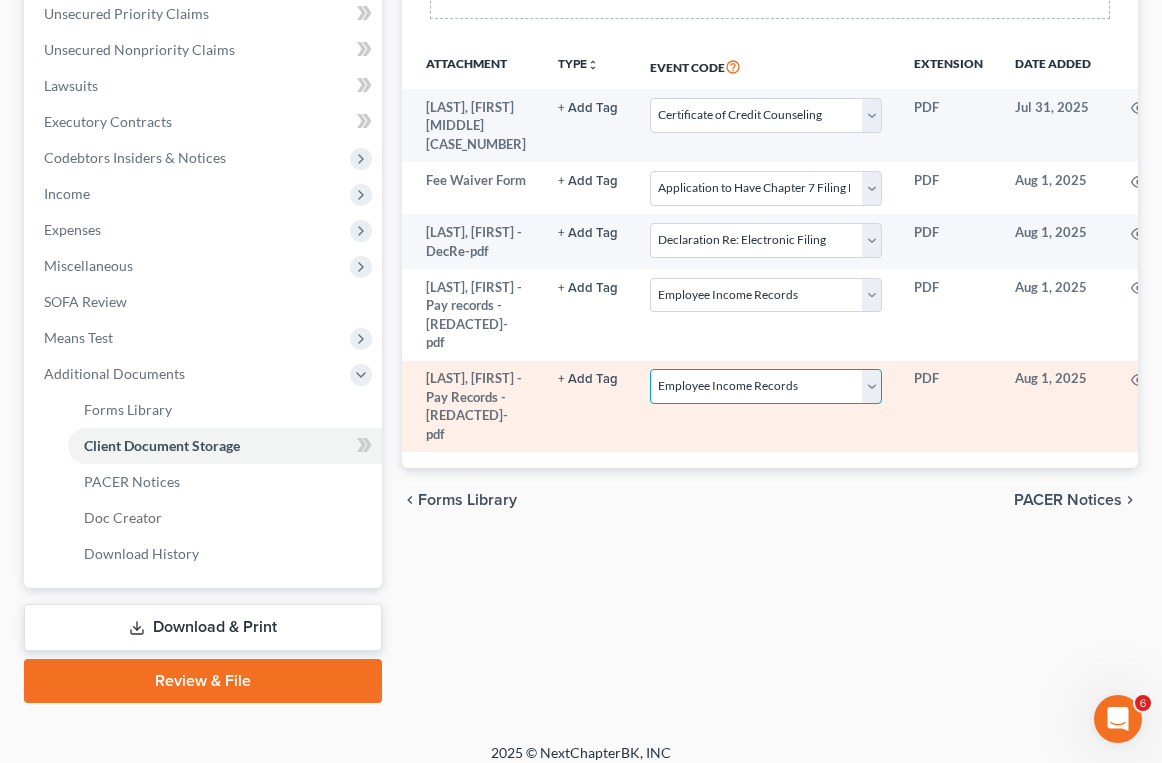 click on "Select Event 20 Largest Unsecured Creditors Amended List of Creditors (Fee) Amended Schedules and Summary (Fee) Amended Schedules and Summary (No Fee) Application to Chapter 7 Filing Fee Waived Certificate of Credit Counseling Certificate of Service Chapter 11 Monthly operating Report UST Form 11-MOR Chapter 11 Post-Confirmation Report Chapter 11 Statement of Current Monthly Income - Form 122B Chapter 13 Calculation of Disposable Income 122C-2 Chapter 13 Plan Chapter 13 Statement of Monthly Income 122C-1 Chapter 7 Means Test Calculation 122A-2 Chapter 7 Statements - Monthly Income (122A-1) / Exemption Presumption of Abuse (122A-1Supp) (12/15) Debtor Electronic Noticing (DeBN) Declaration Re: Electronic Filing Declaration Under Penalty of Perjury Disclosure of Compensation of Attorney for Debtor Domestic Support Obligations Employee Income Records Financial Management Course (Form 423) Legal Description Operating Report Pay Filing Fee in Installments Reaffirmation Agreement Rights and Responsibilities" at bounding box center (766, 386) 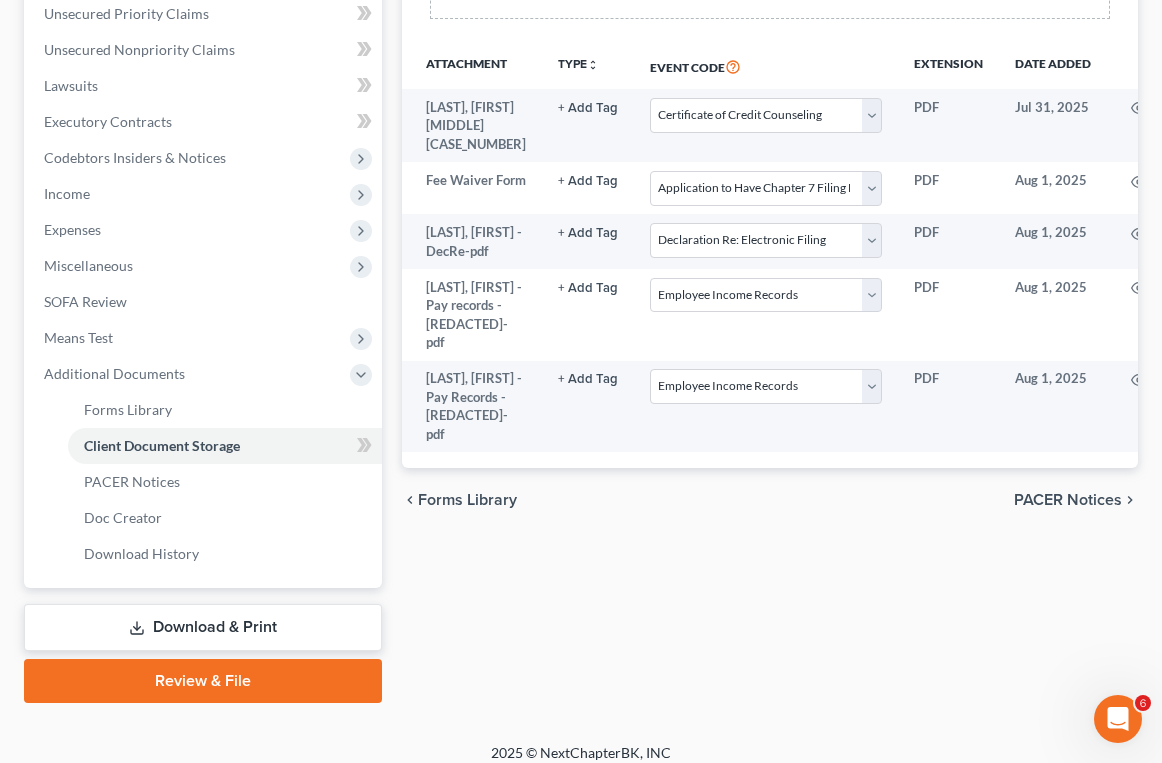 click on "Review & File" at bounding box center [203, 681] 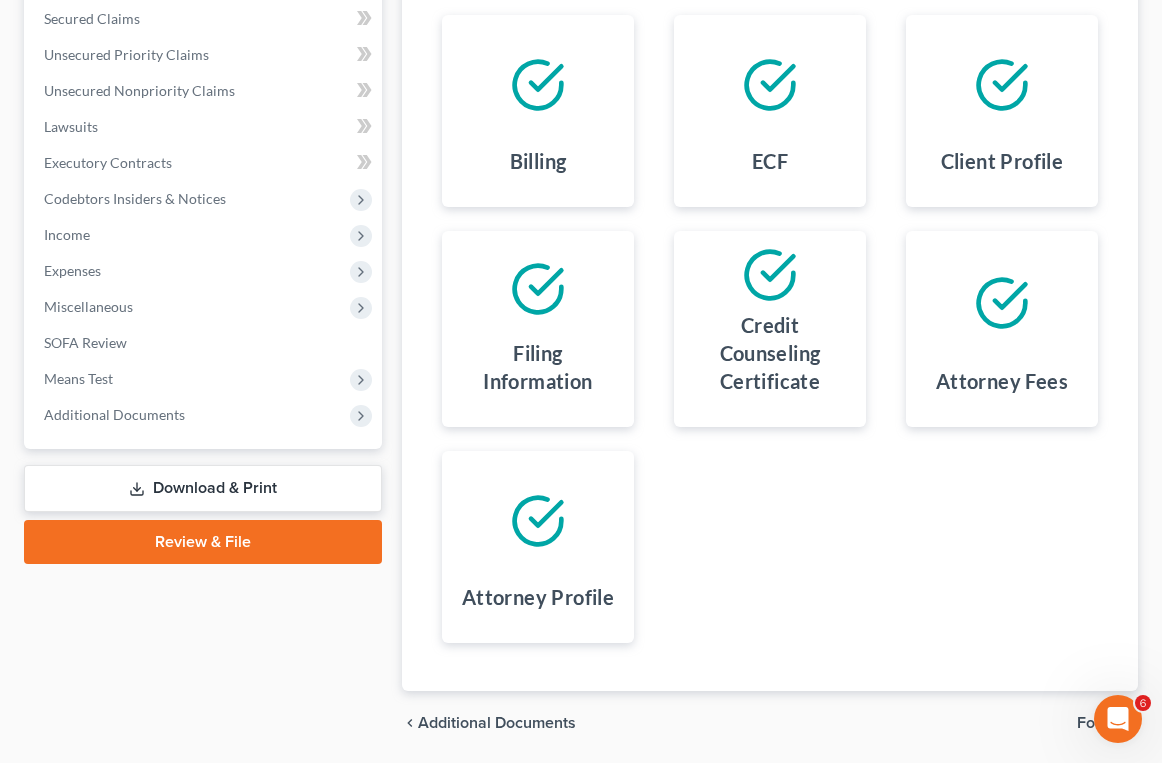 scroll, scrollTop: 500, scrollLeft: 0, axis: vertical 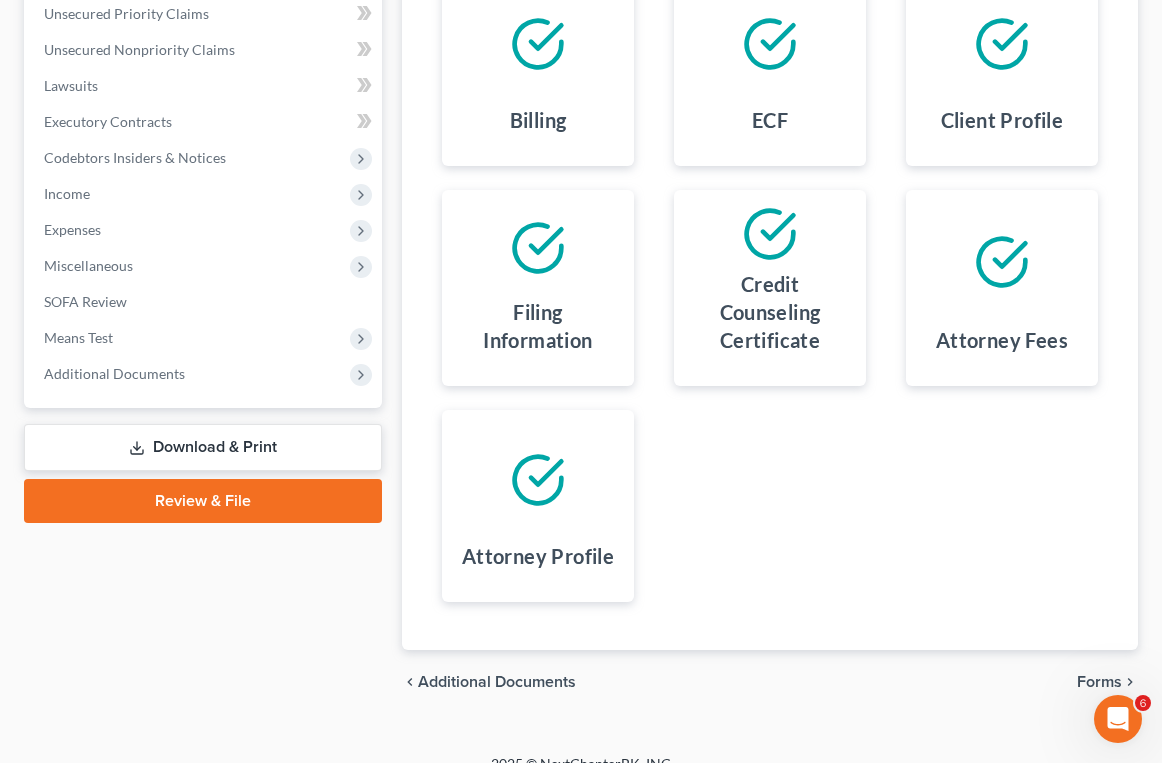 click on "Forms" at bounding box center [1099, 682] 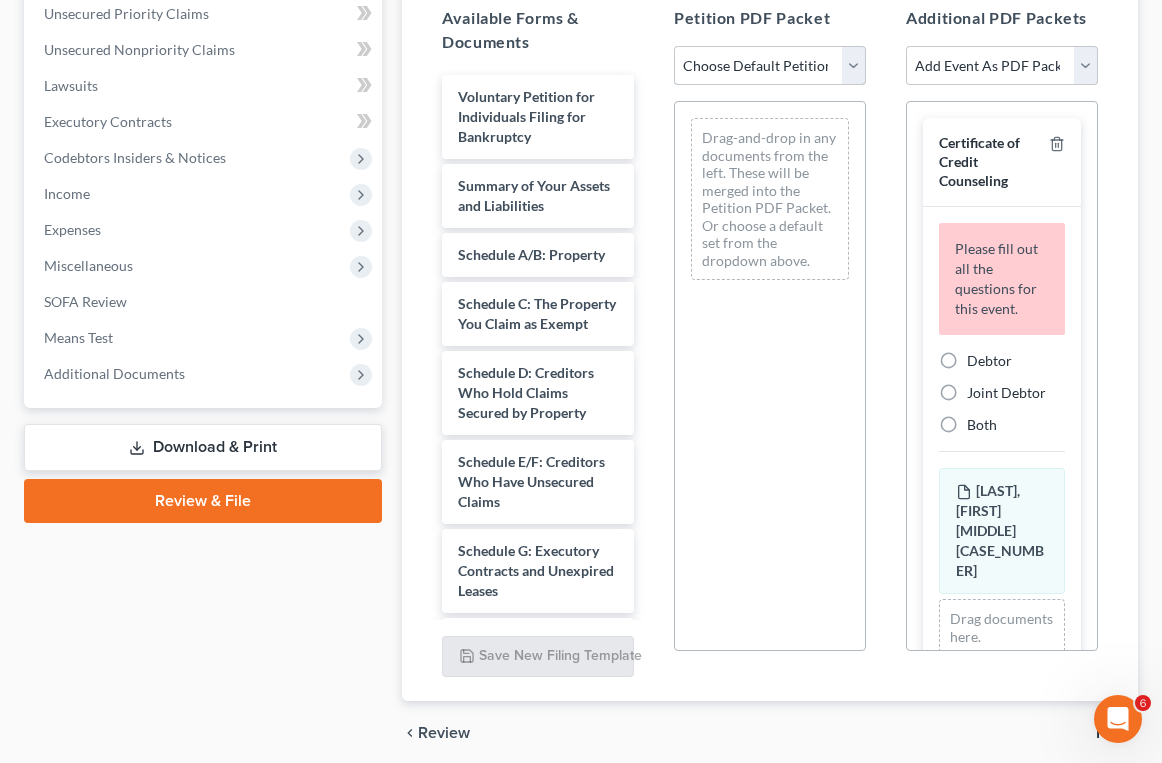 click on "Choose Default Petition PDF Packet Complete Bankruptcy Petition (all forms and schedules) Emergency Filing (Voluntary Petition and Creditor List Only)" at bounding box center [770, 66] 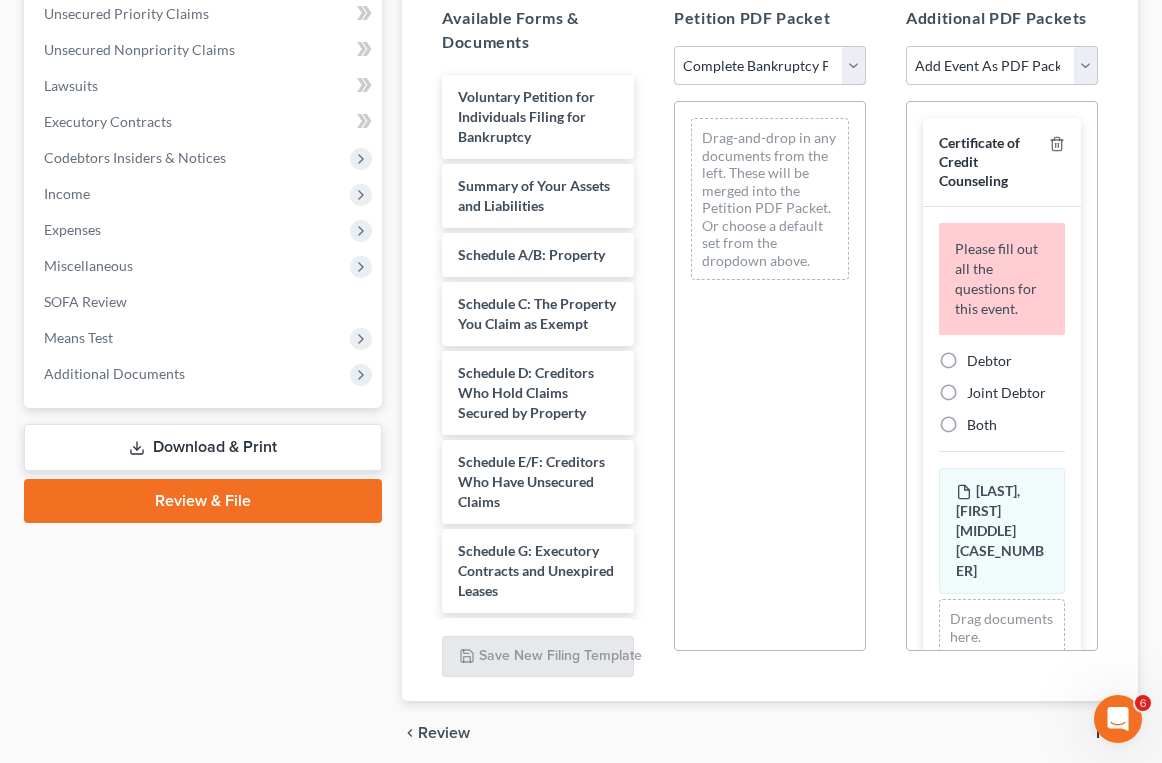 click on "Choose Default Petition PDF Packet Complete Bankruptcy Petition (all forms and schedules) Emergency Filing (Voluntary Petition and Creditor List Only)" at bounding box center (770, 66) 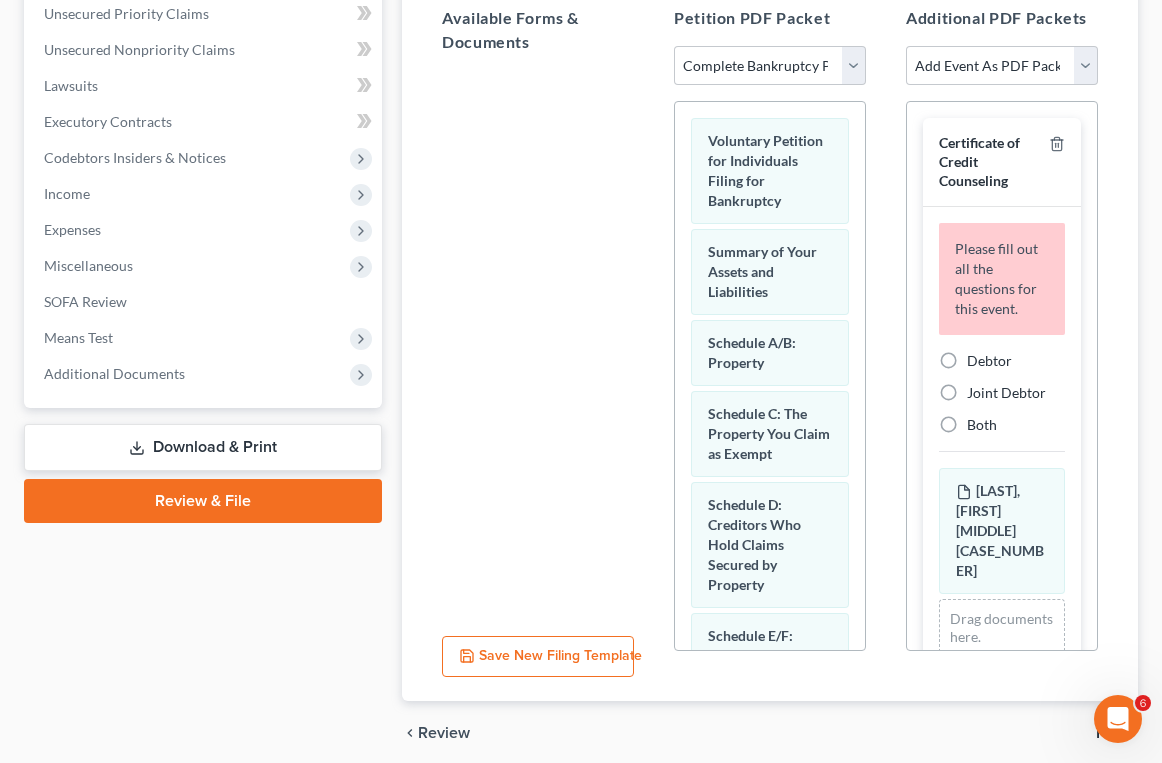 click on "Debtor" at bounding box center (989, 361) 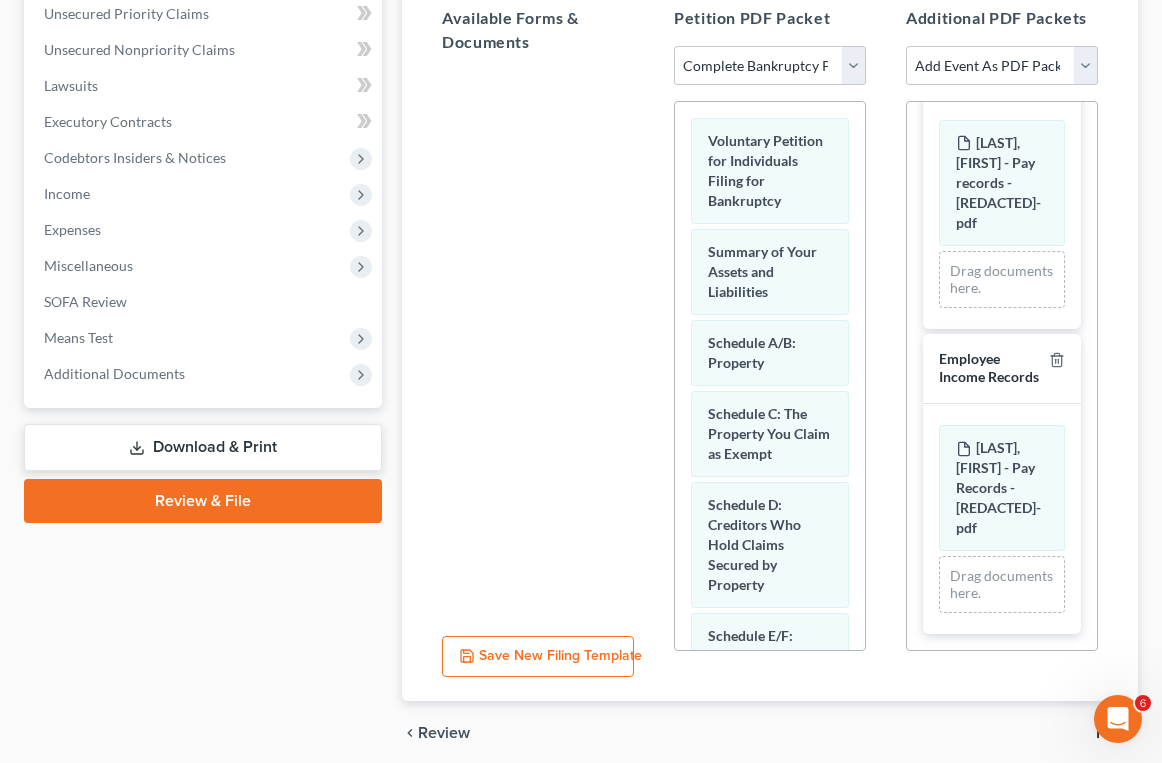 scroll, scrollTop: 1276, scrollLeft: 0, axis: vertical 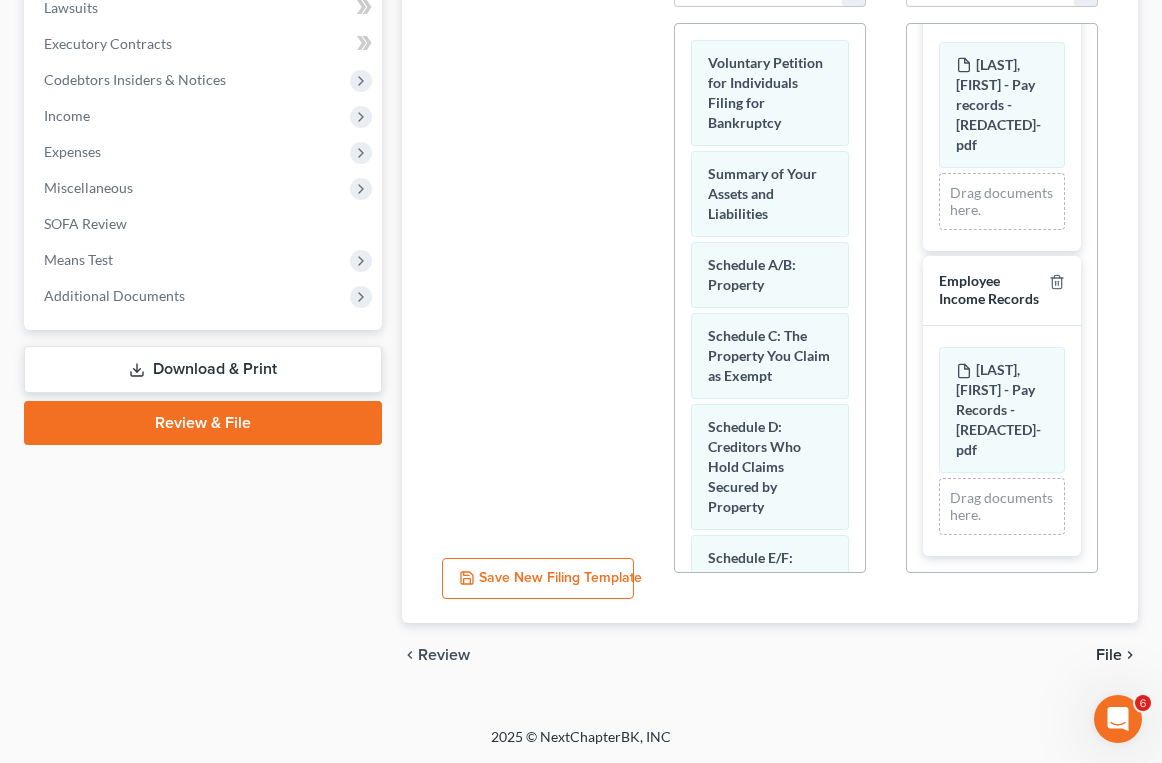 click on "File" at bounding box center (1109, 655) 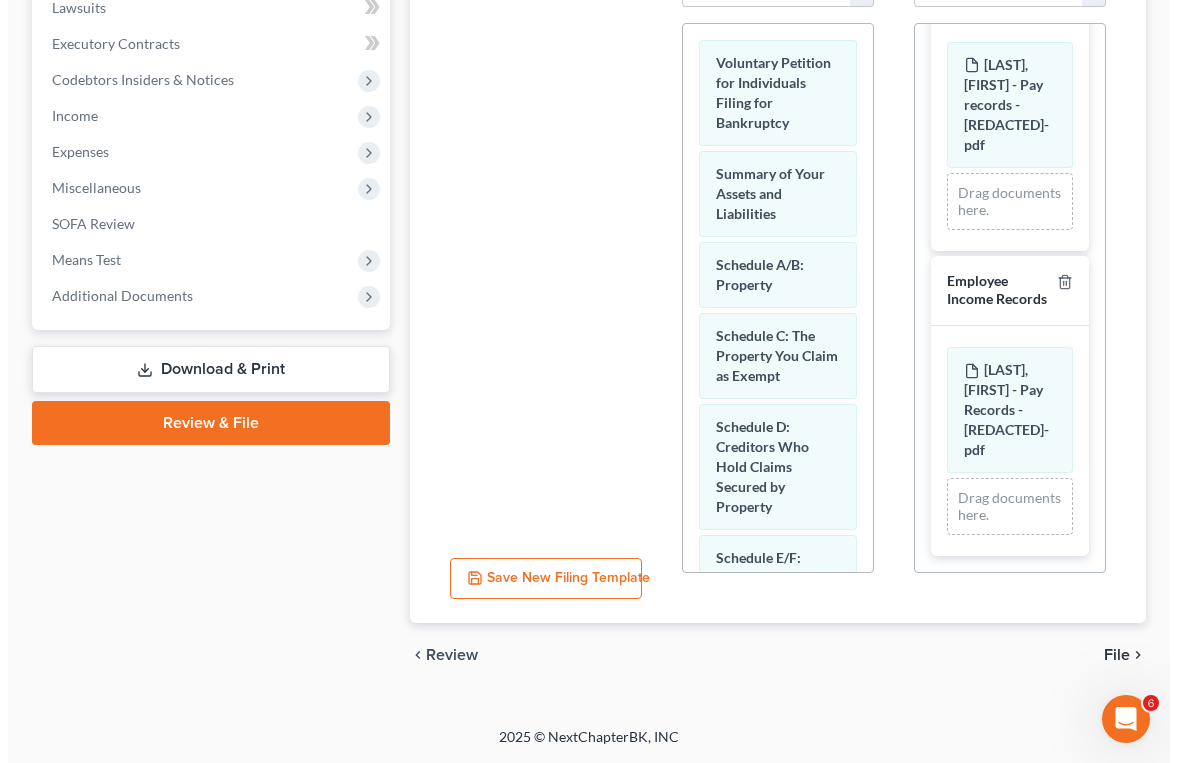 scroll, scrollTop: 336, scrollLeft: 0, axis: vertical 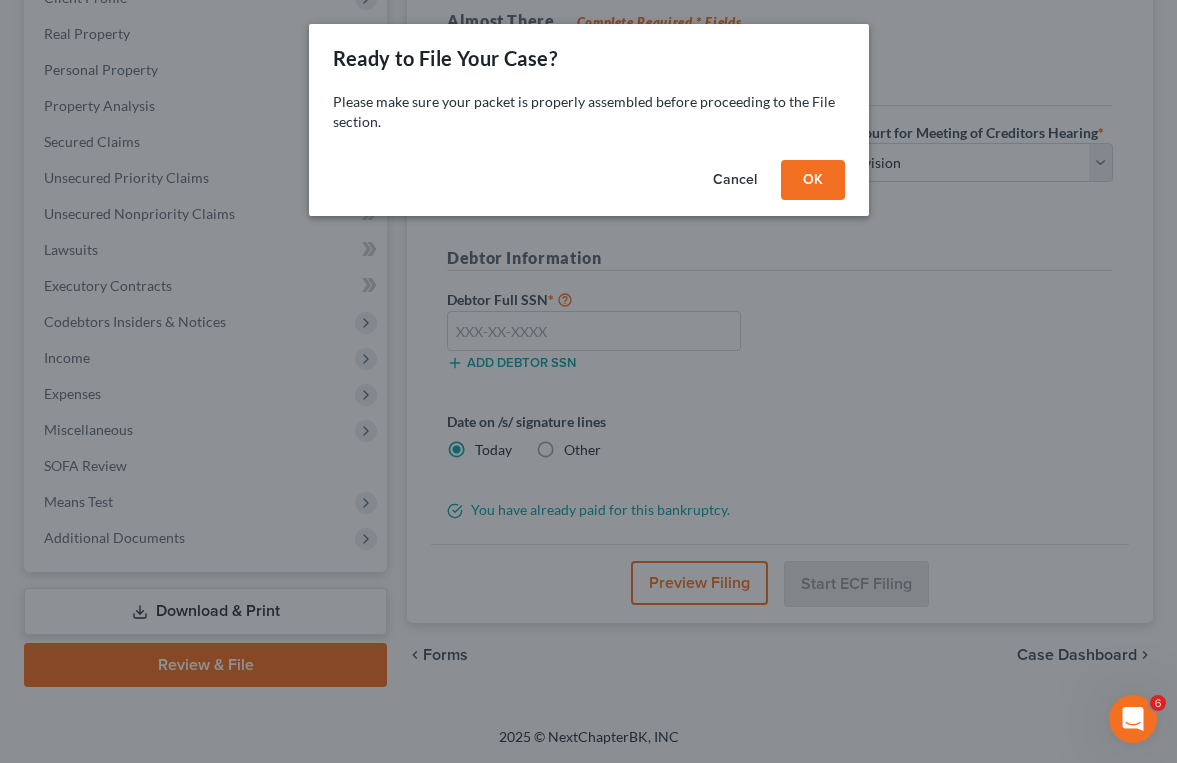 click on "OK" at bounding box center (813, 180) 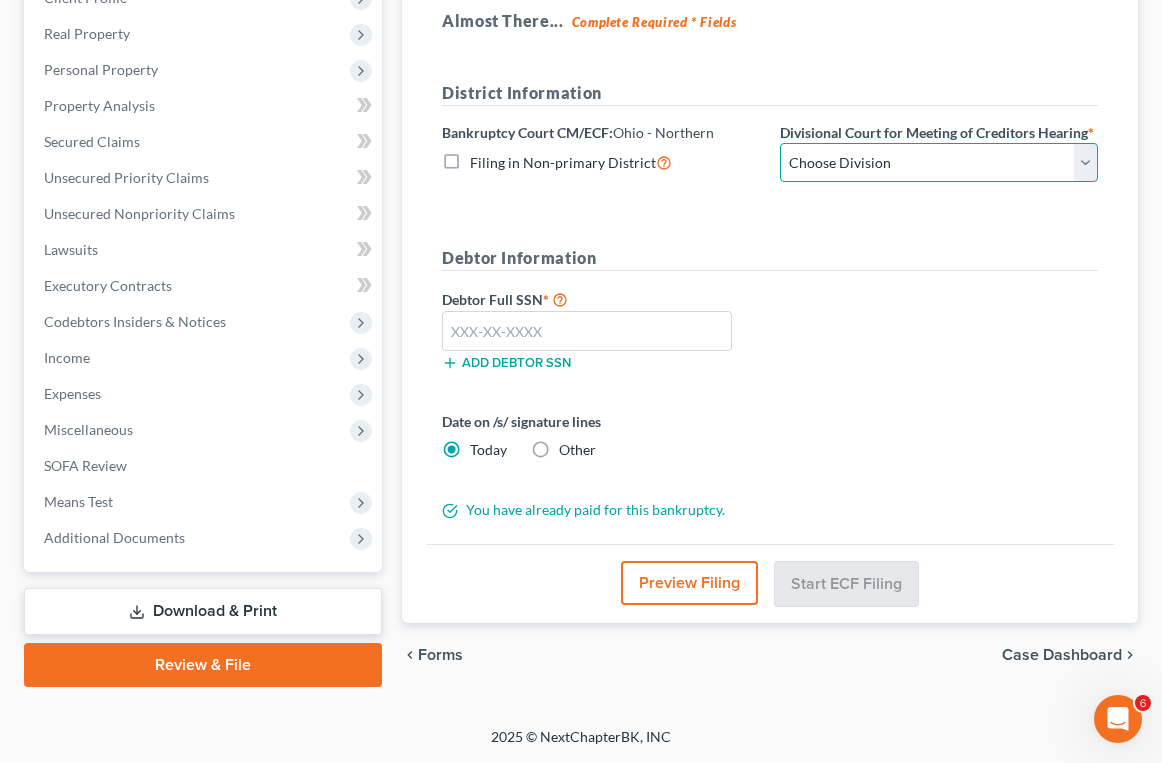click on "Choose Division Akron Canton Cleveland Toledo Youngstown" at bounding box center [939, 163] 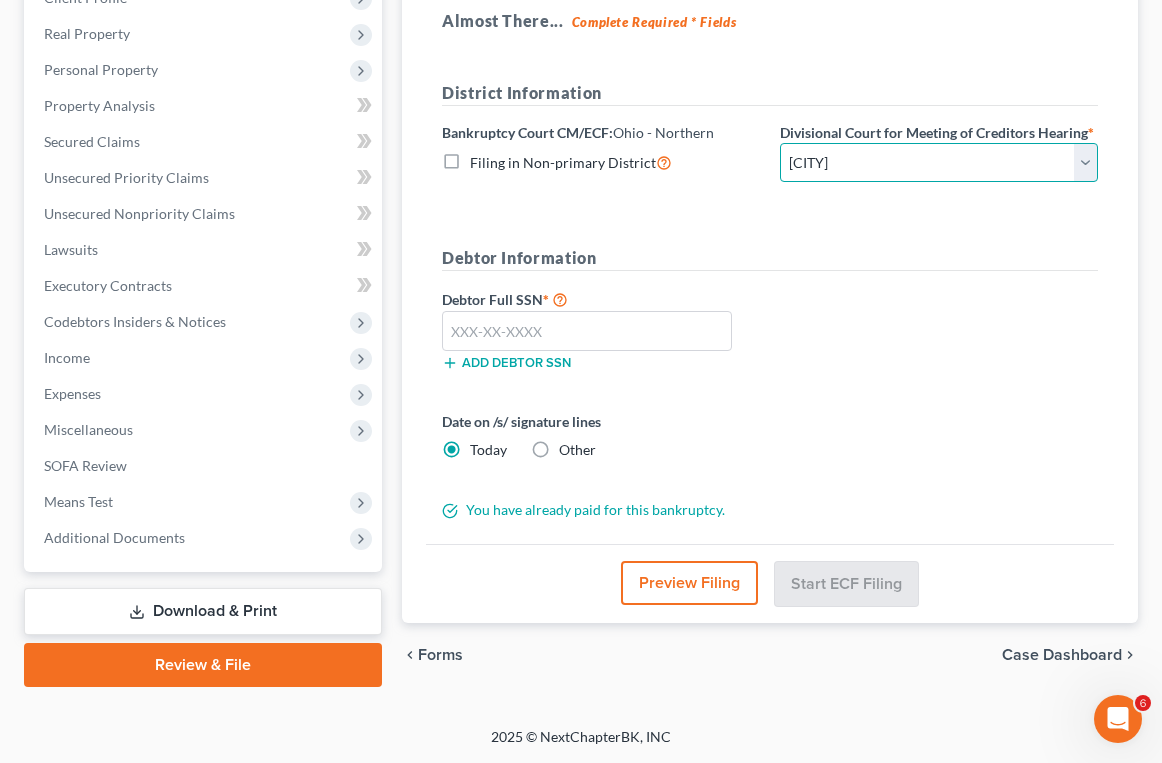 click on "Choose Division Akron Canton Cleveland Toledo Youngstown" at bounding box center (939, 163) 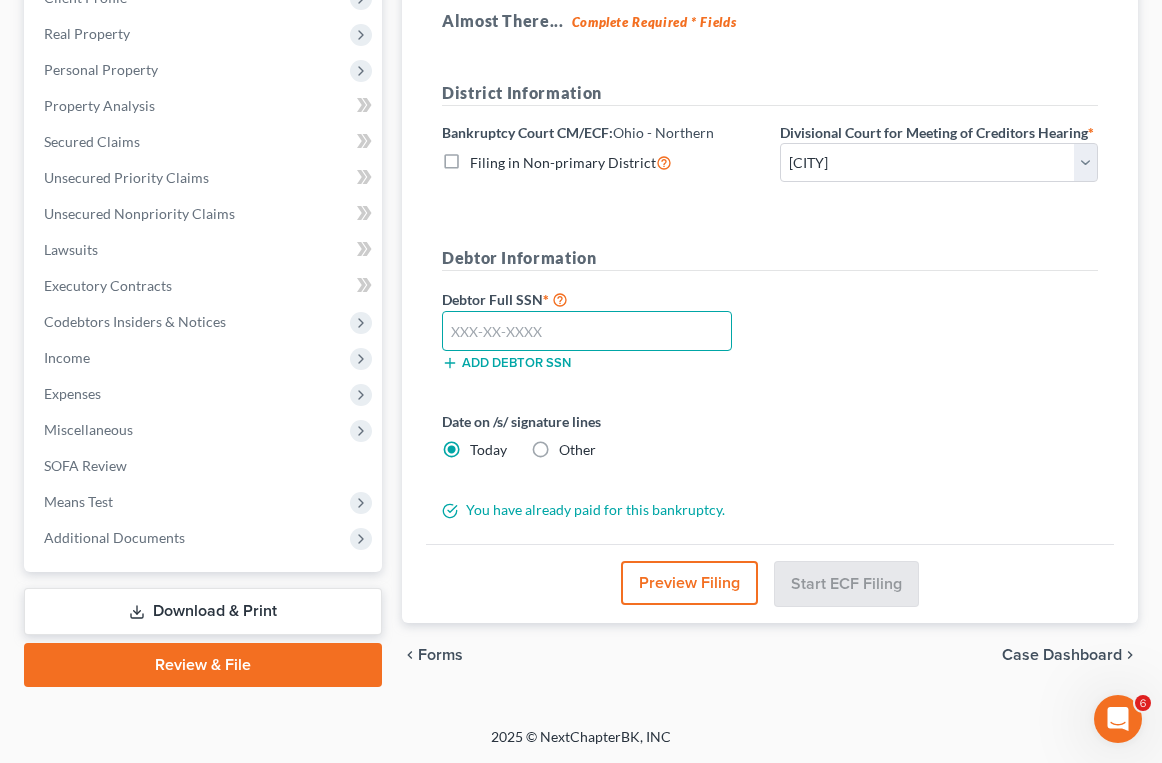 click at bounding box center [587, 331] 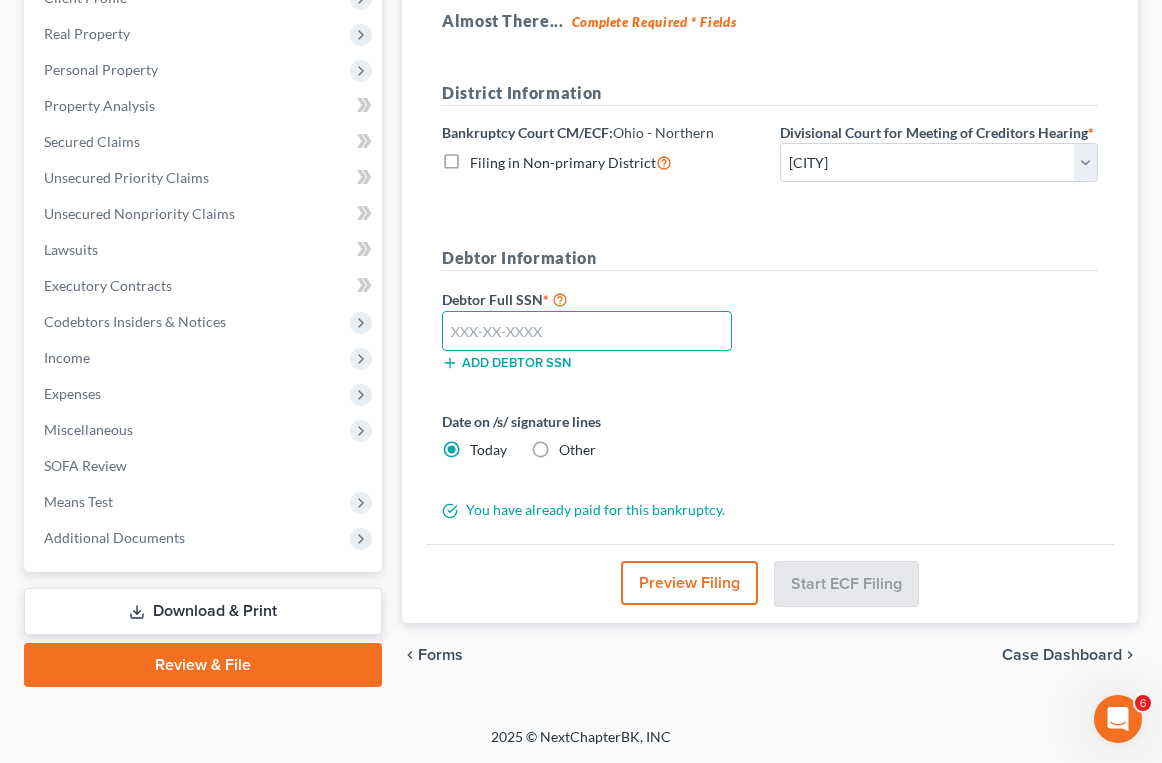 click at bounding box center [587, 331] 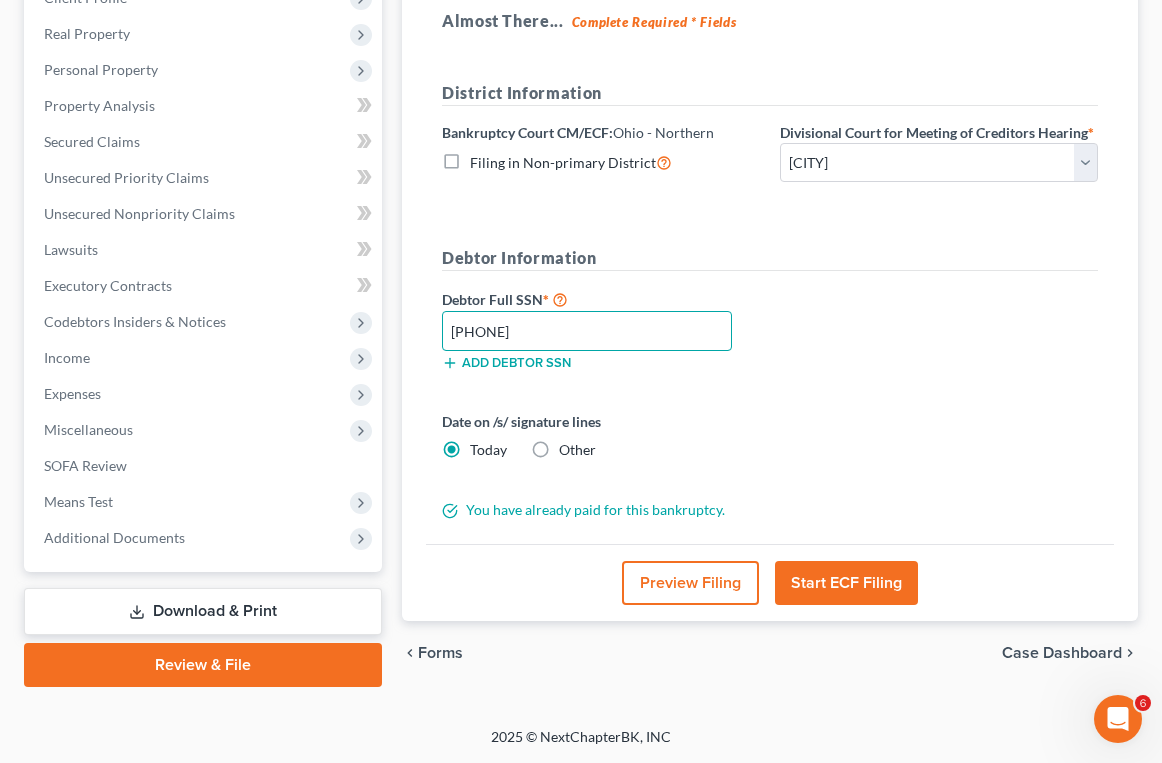type on "[PHONE]" 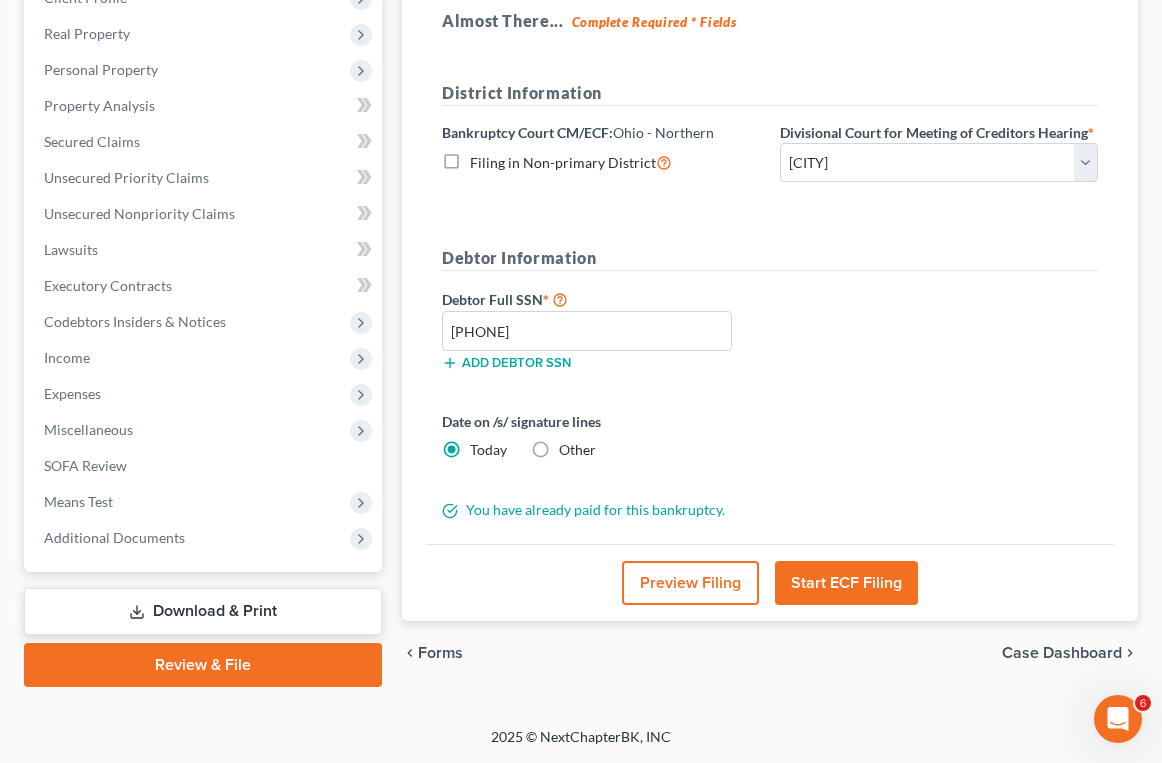click on "Start ECF Filing" at bounding box center (846, 583) 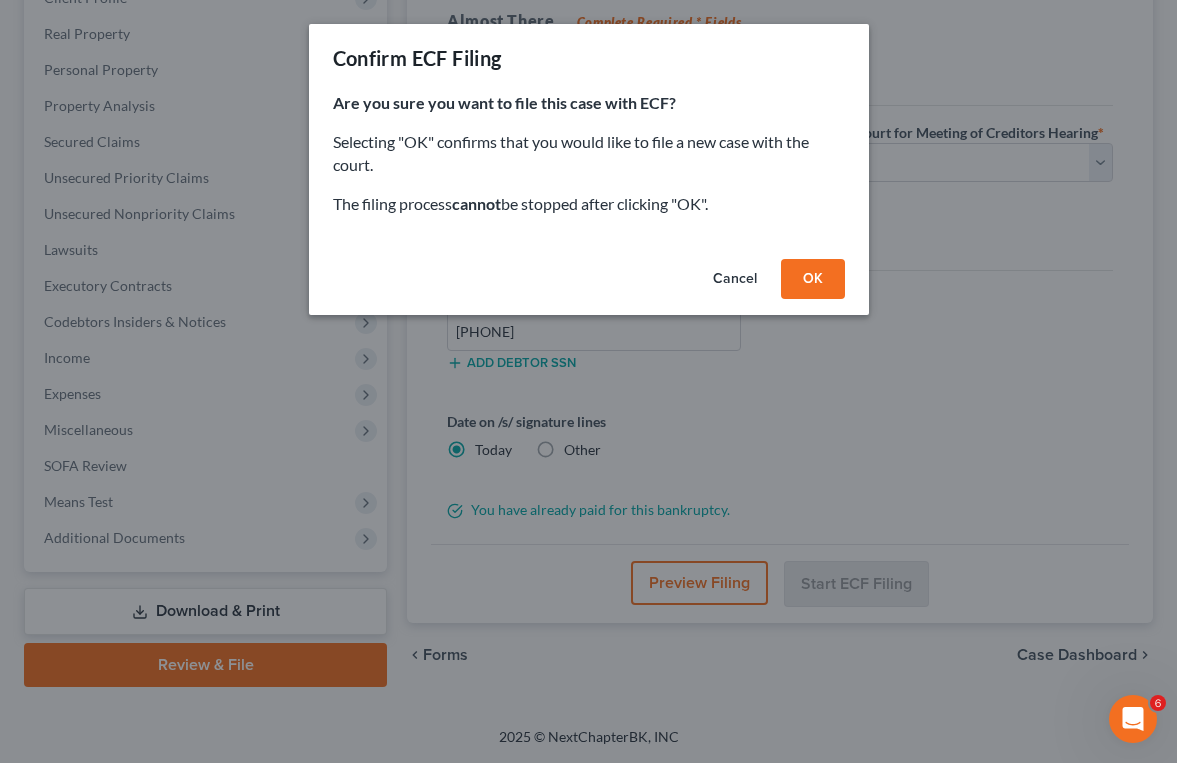 click on "OK" at bounding box center (813, 279) 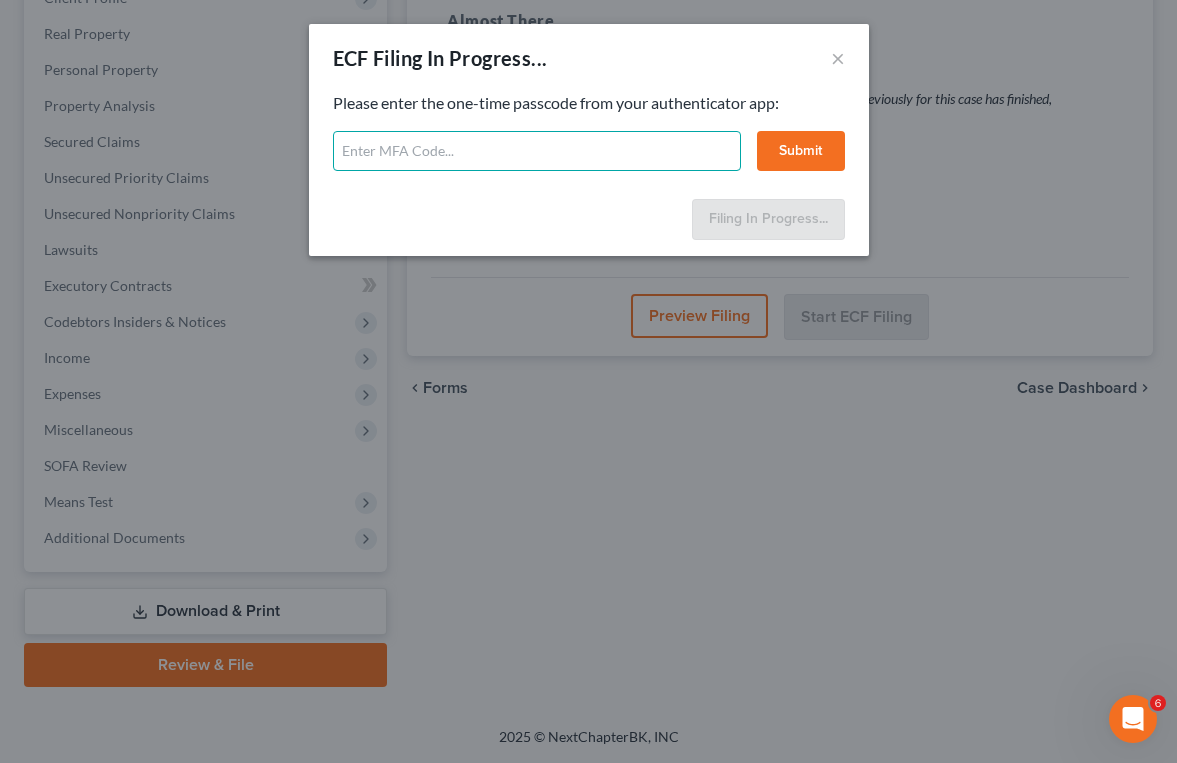 click at bounding box center [537, 151] 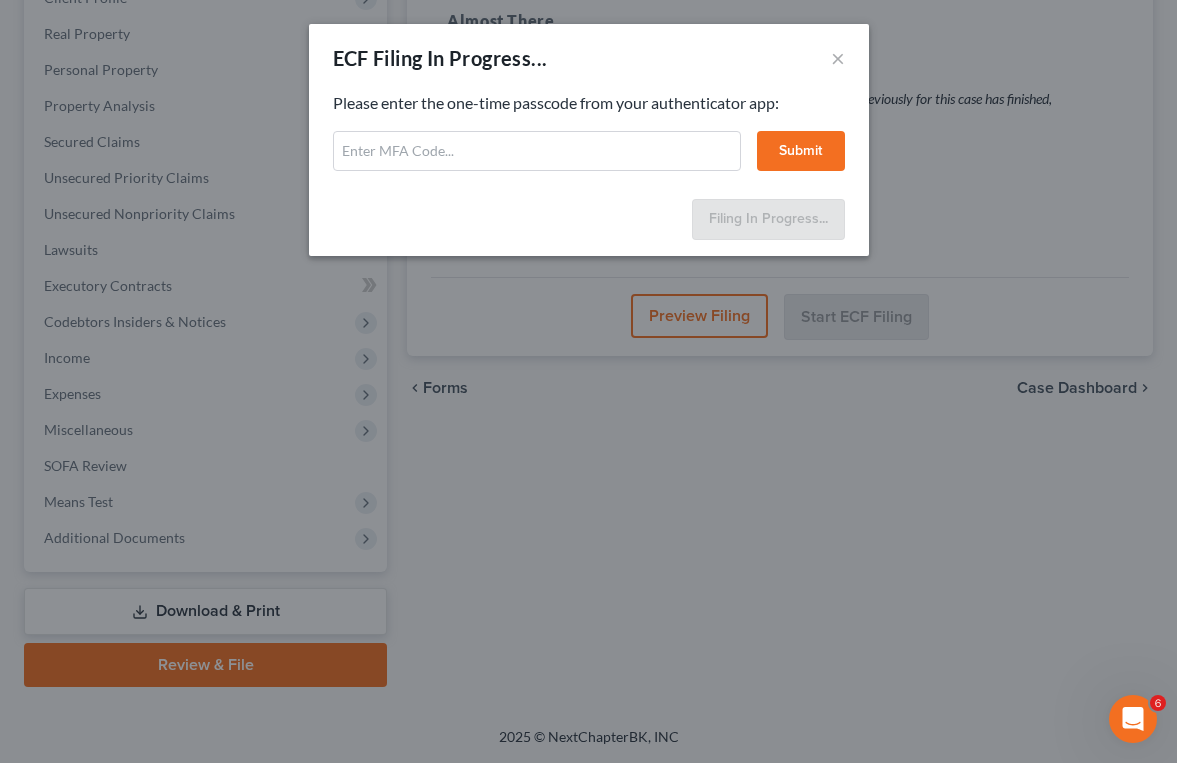 click 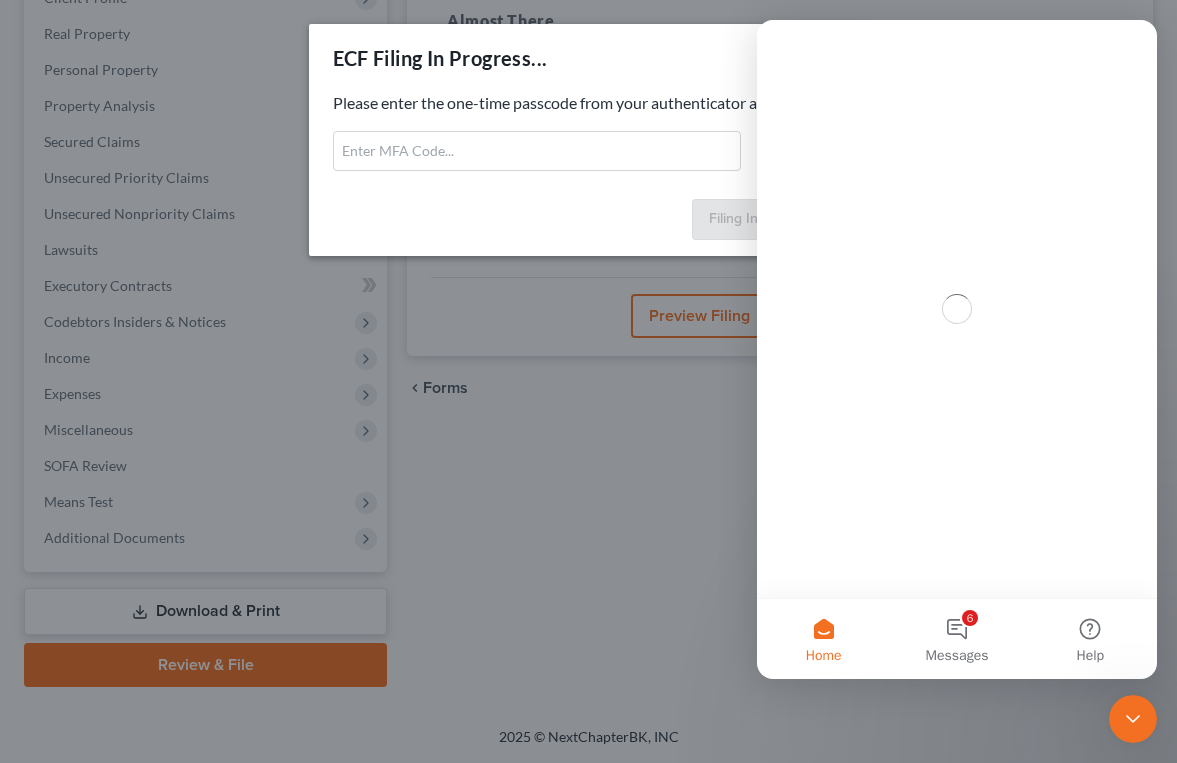 scroll, scrollTop: 0, scrollLeft: 0, axis: both 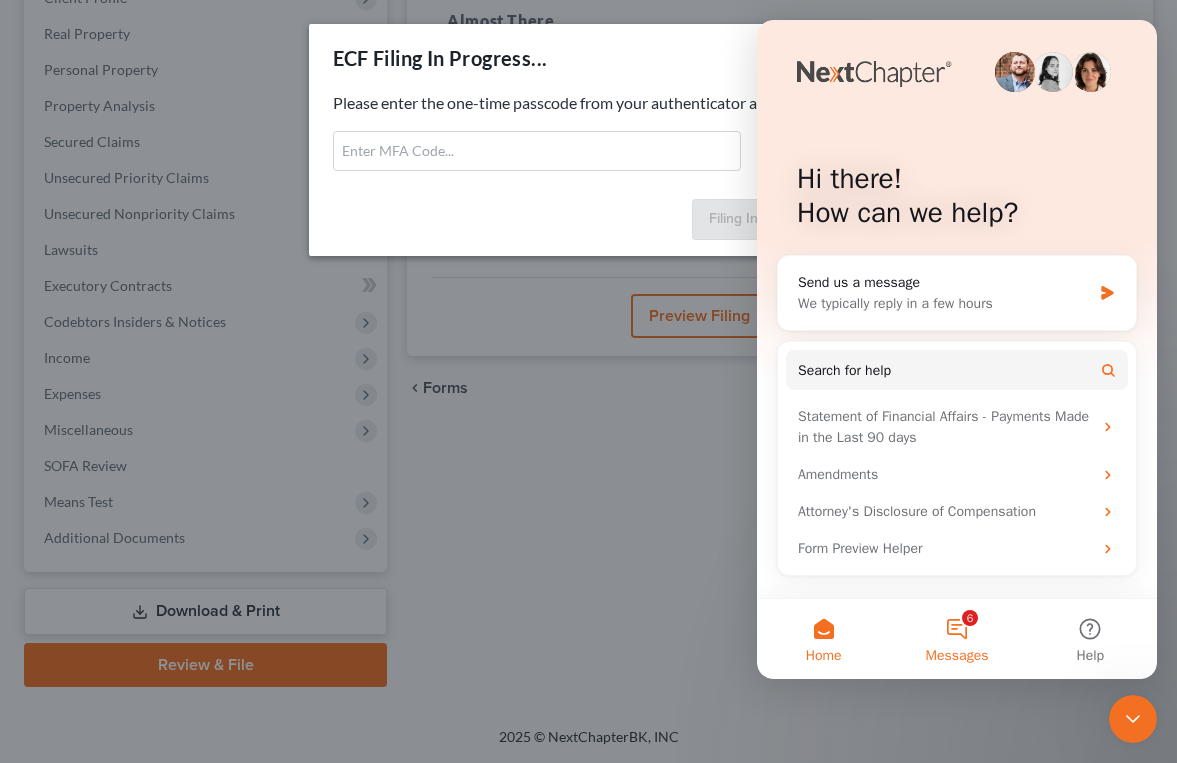 click on "6 Messages" at bounding box center (956, 639) 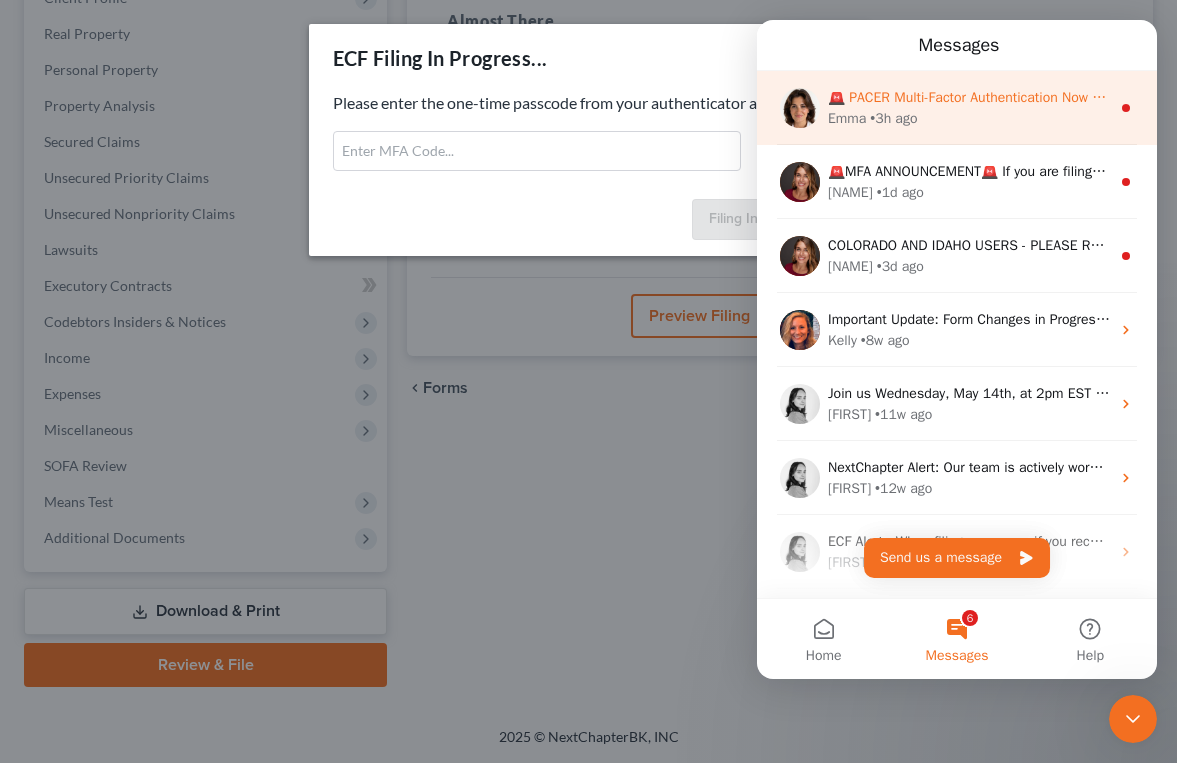 click on "[NAME] •  3h ago" at bounding box center [969, 118] 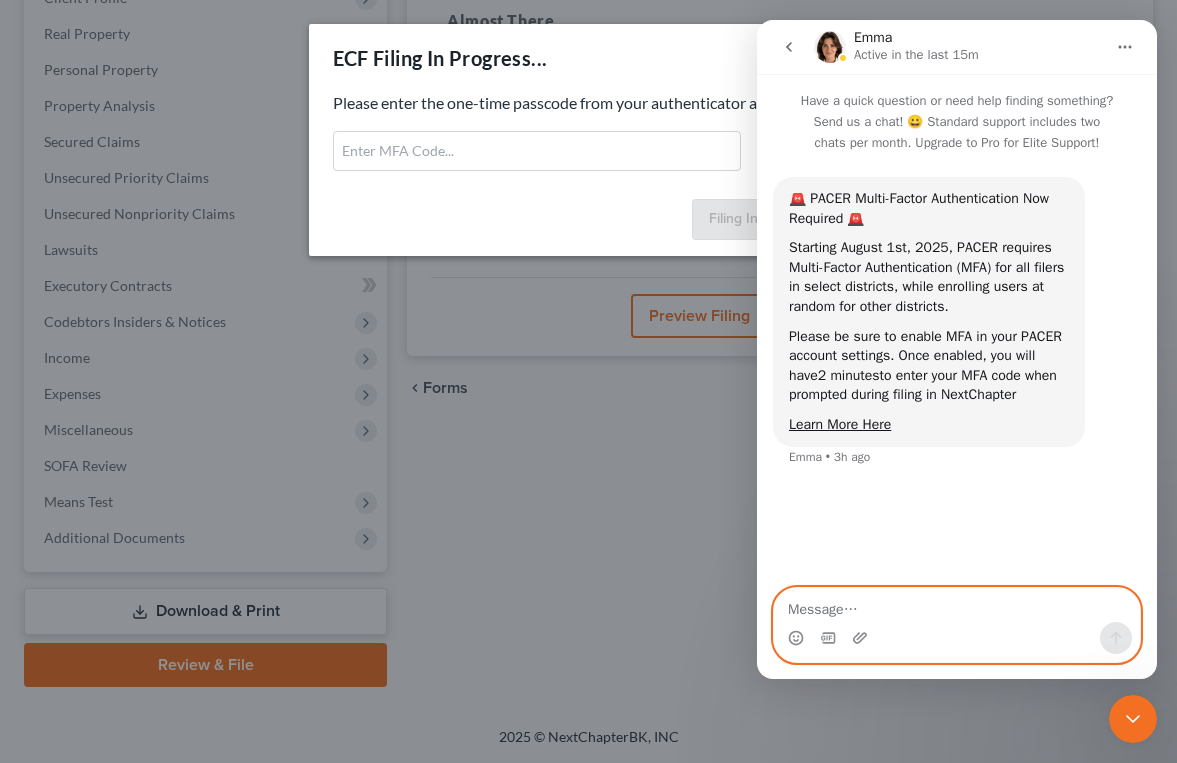select on "3" 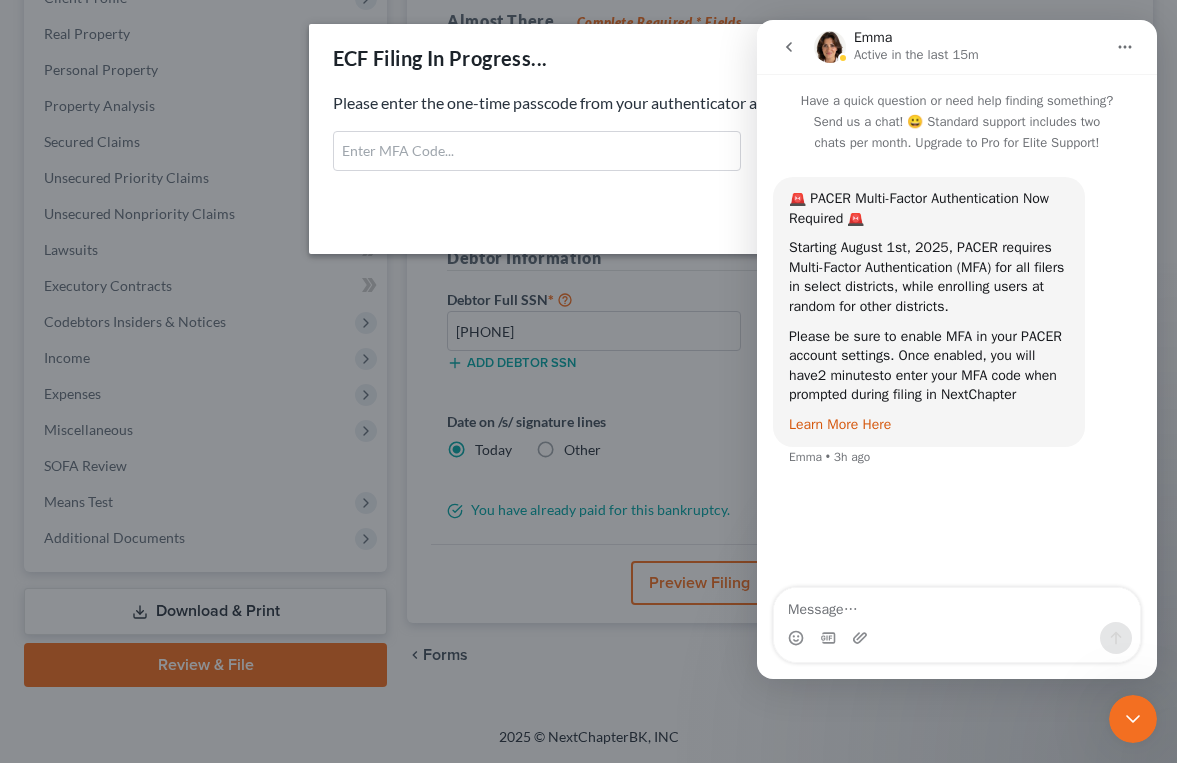 click on "Learn More Here" at bounding box center [840, 424] 